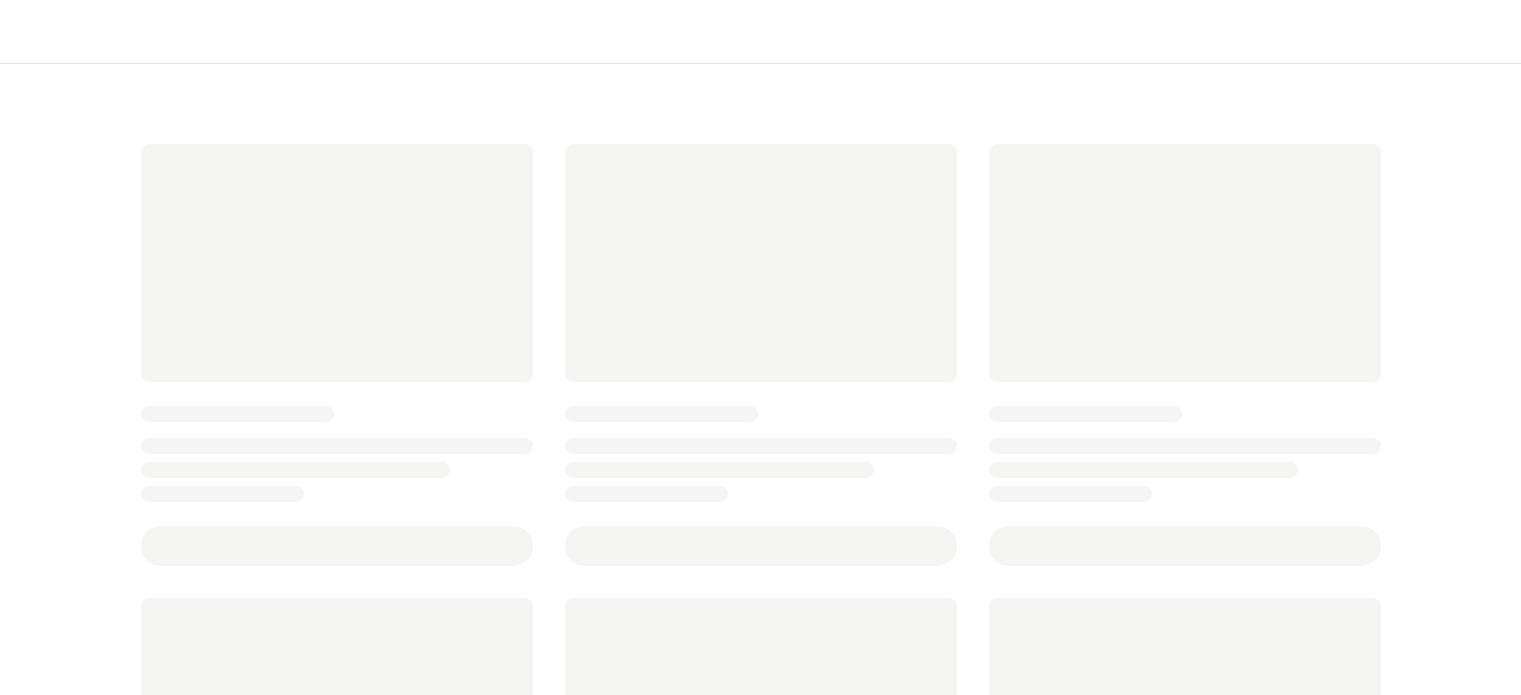 scroll, scrollTop: 0, scrollLeft: 0, axis: both 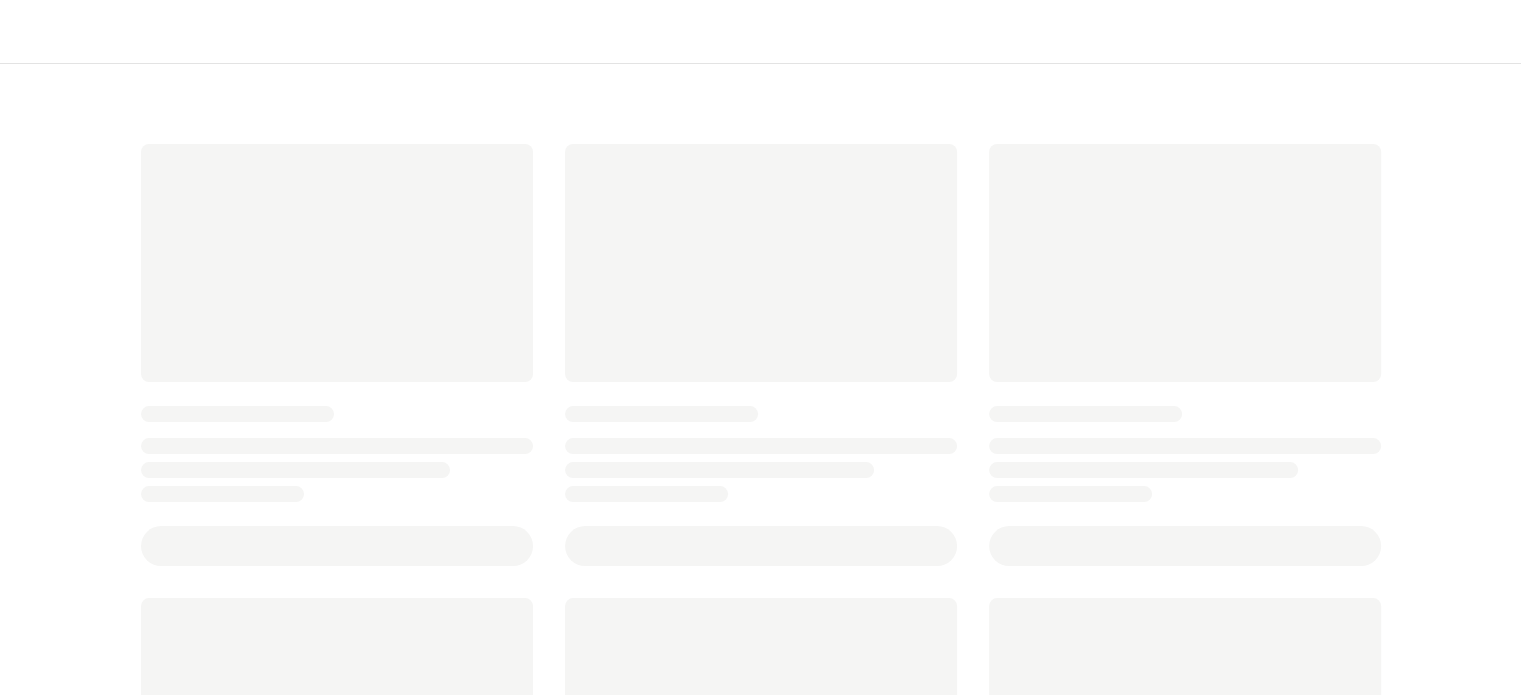 type 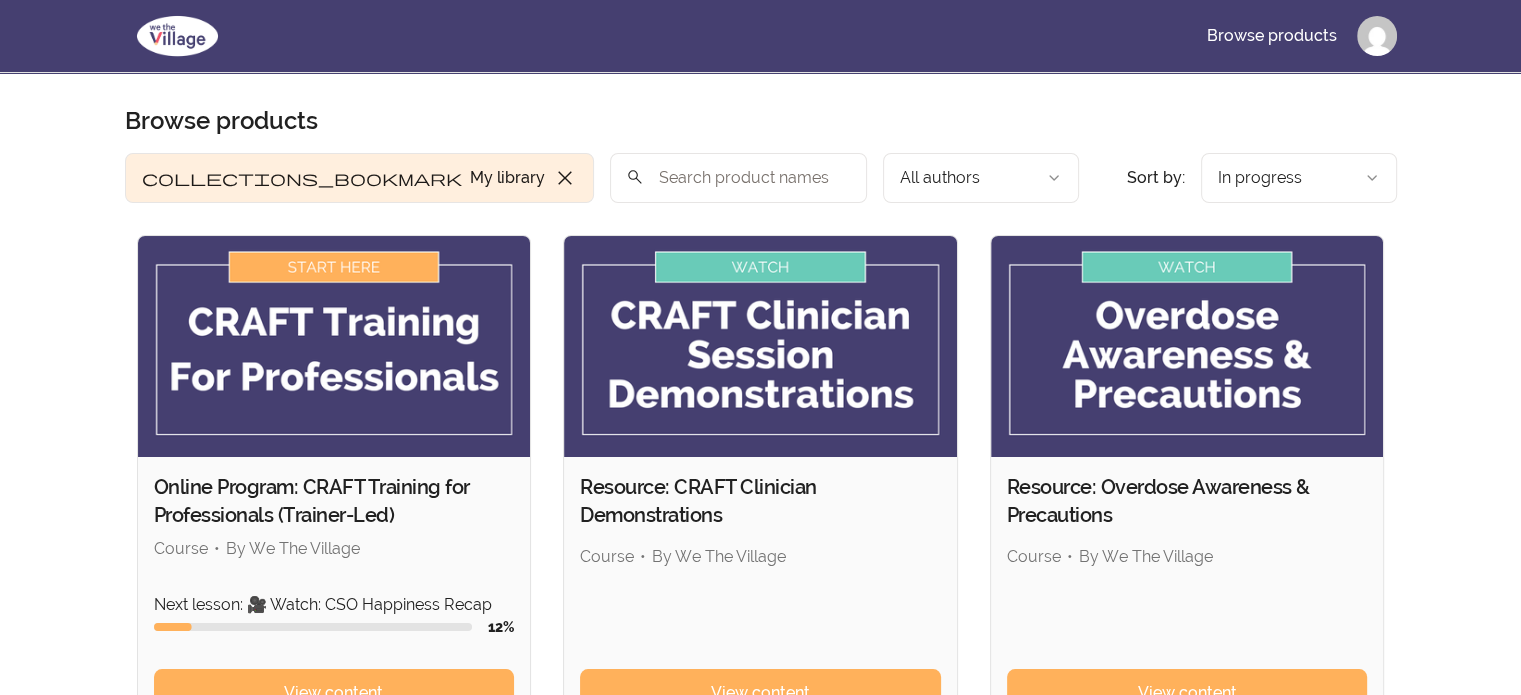 click at bounding box center [334, 346] 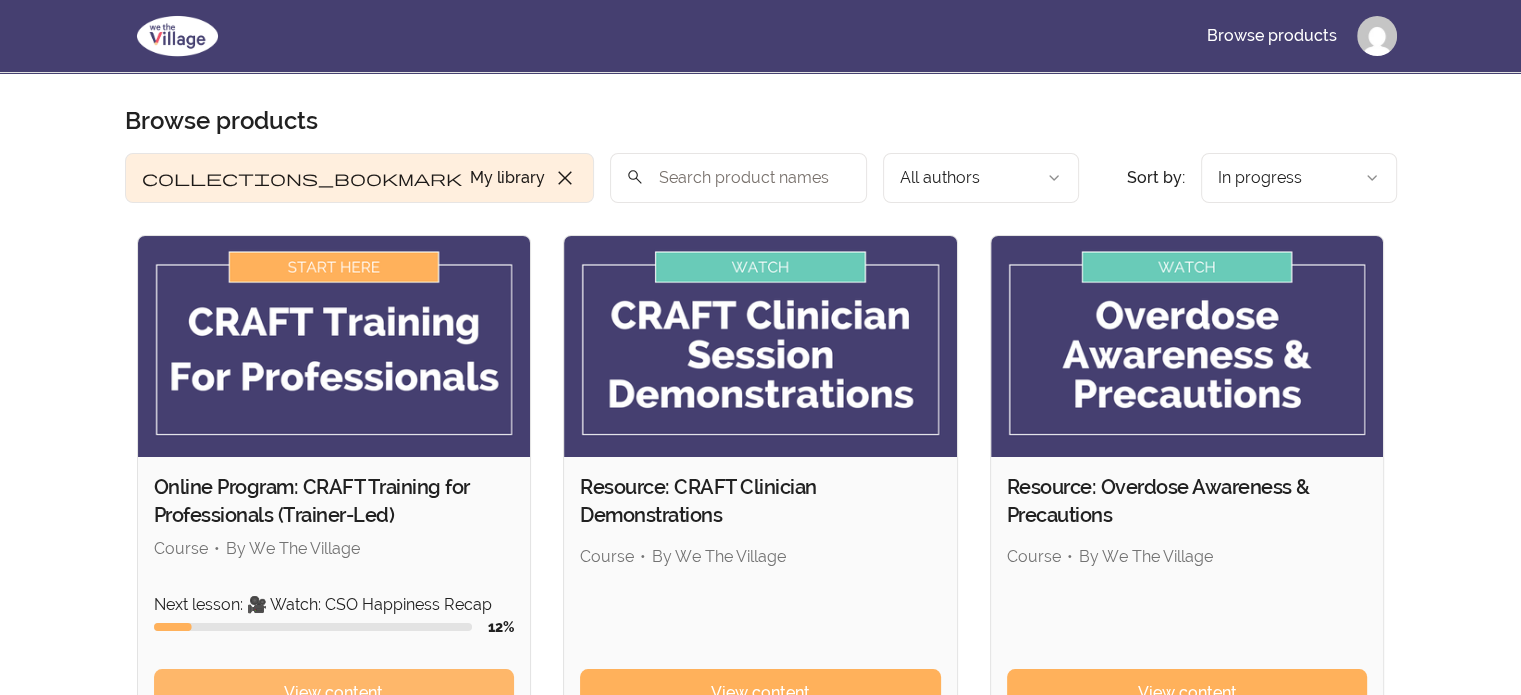 click on "View content" at bounding box center (334, 693) 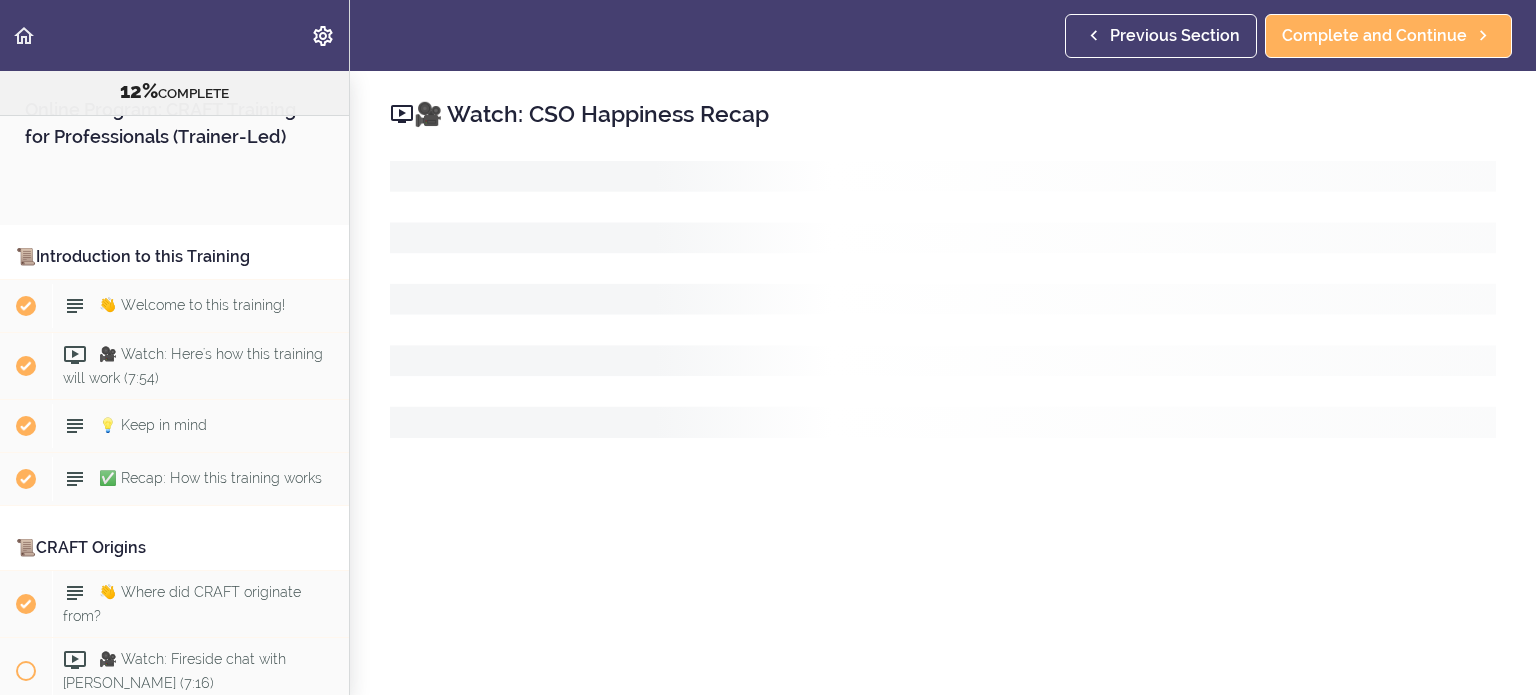 scroll, scrollTop: 0, scrollLeft: 0, axis: both 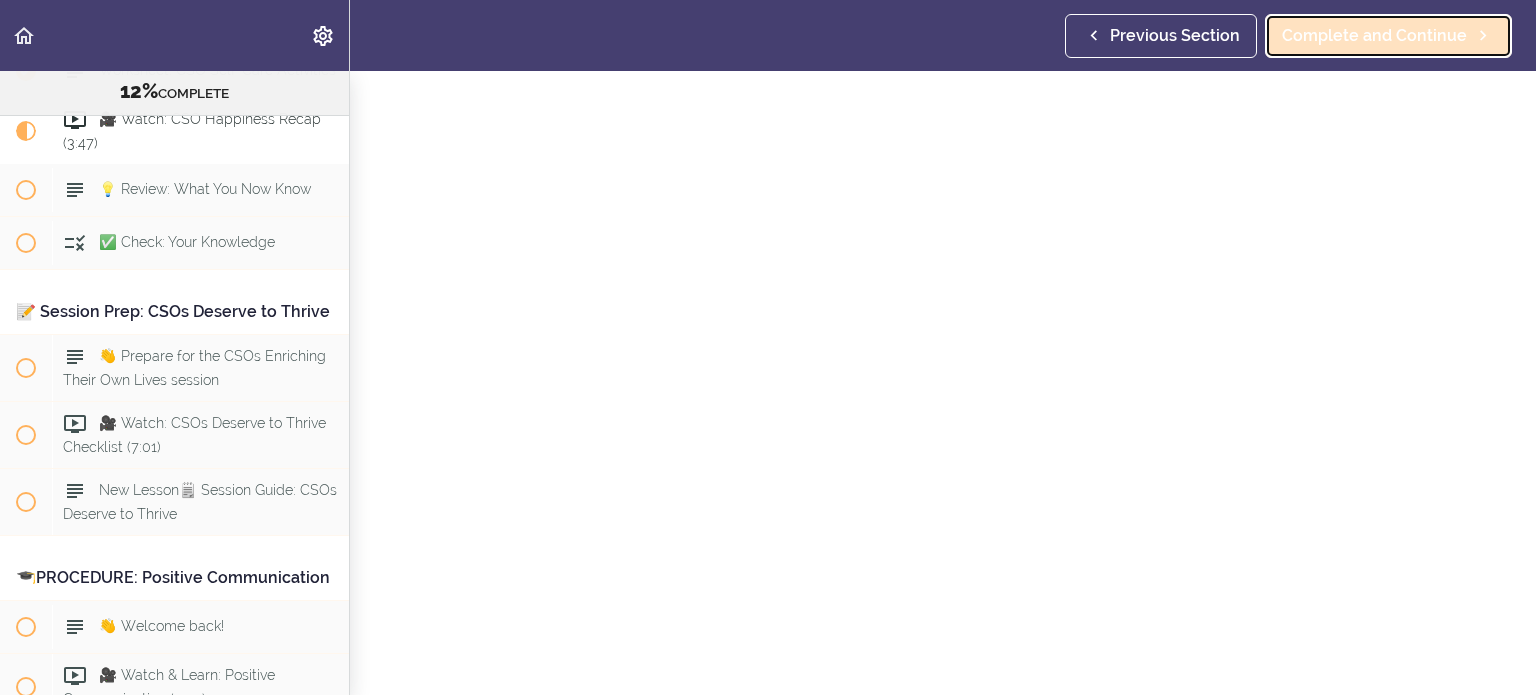 click on "Complete and Continue" at bounding box center (1374, 36) 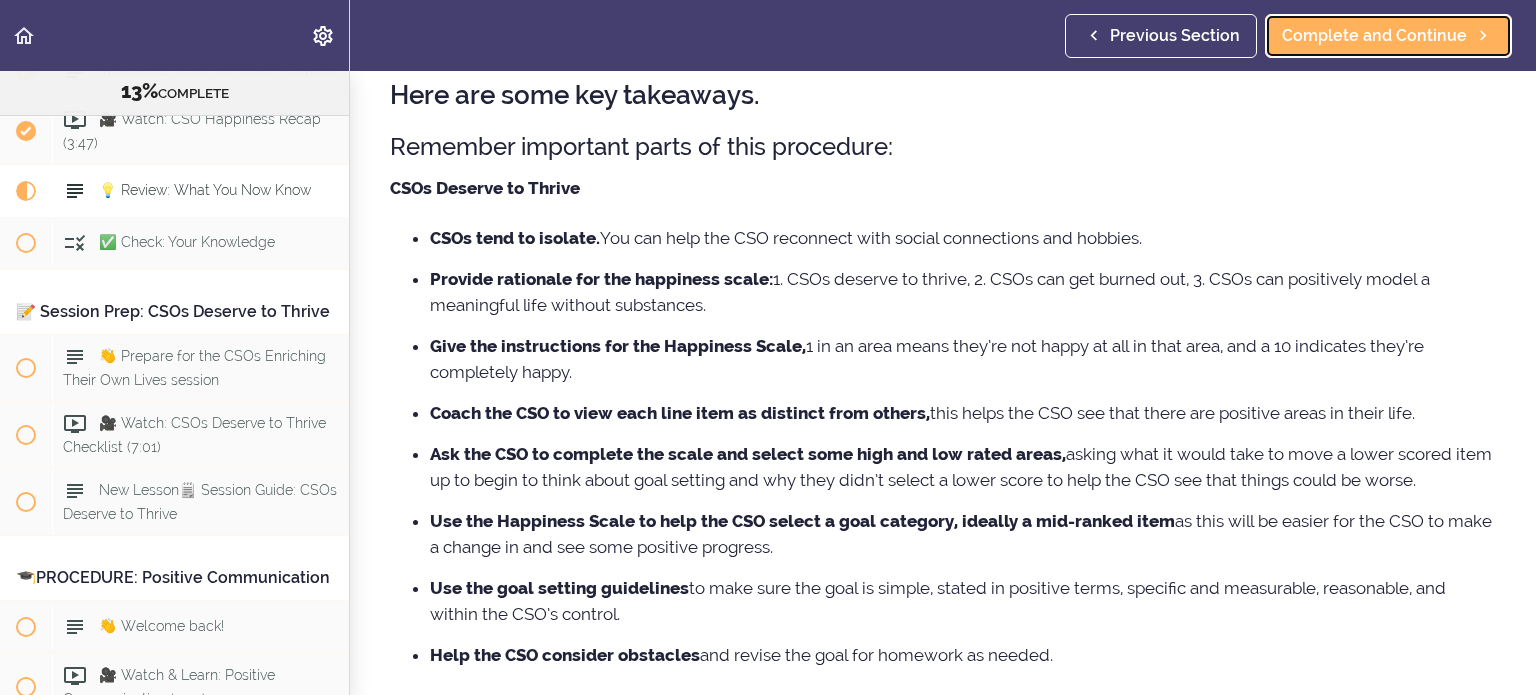 scroll, scrollTop: 0, scrollLeft: 0, axis: both 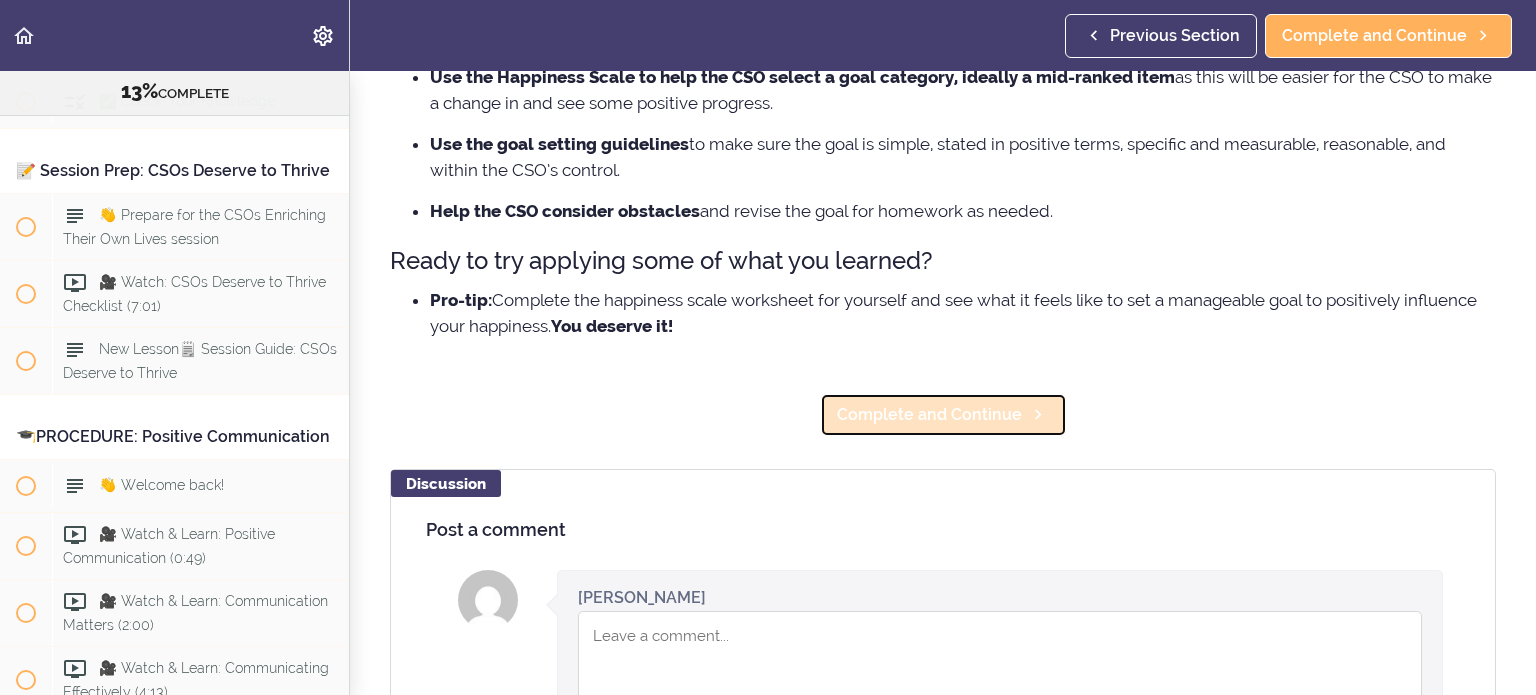 click on "Complete and Continue" at bounding box center [943, 415] 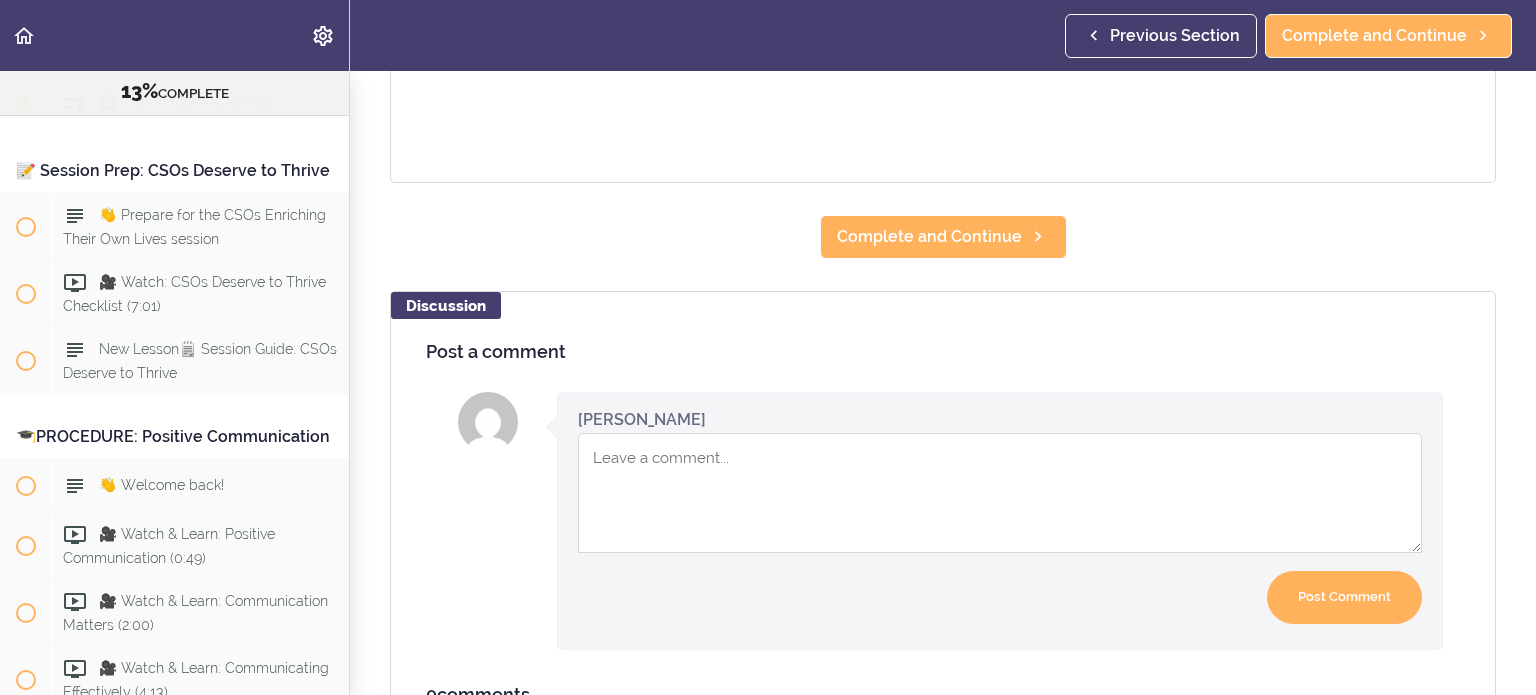 scroll, scrollTop: 0, scrollLeft: 0, axis: both 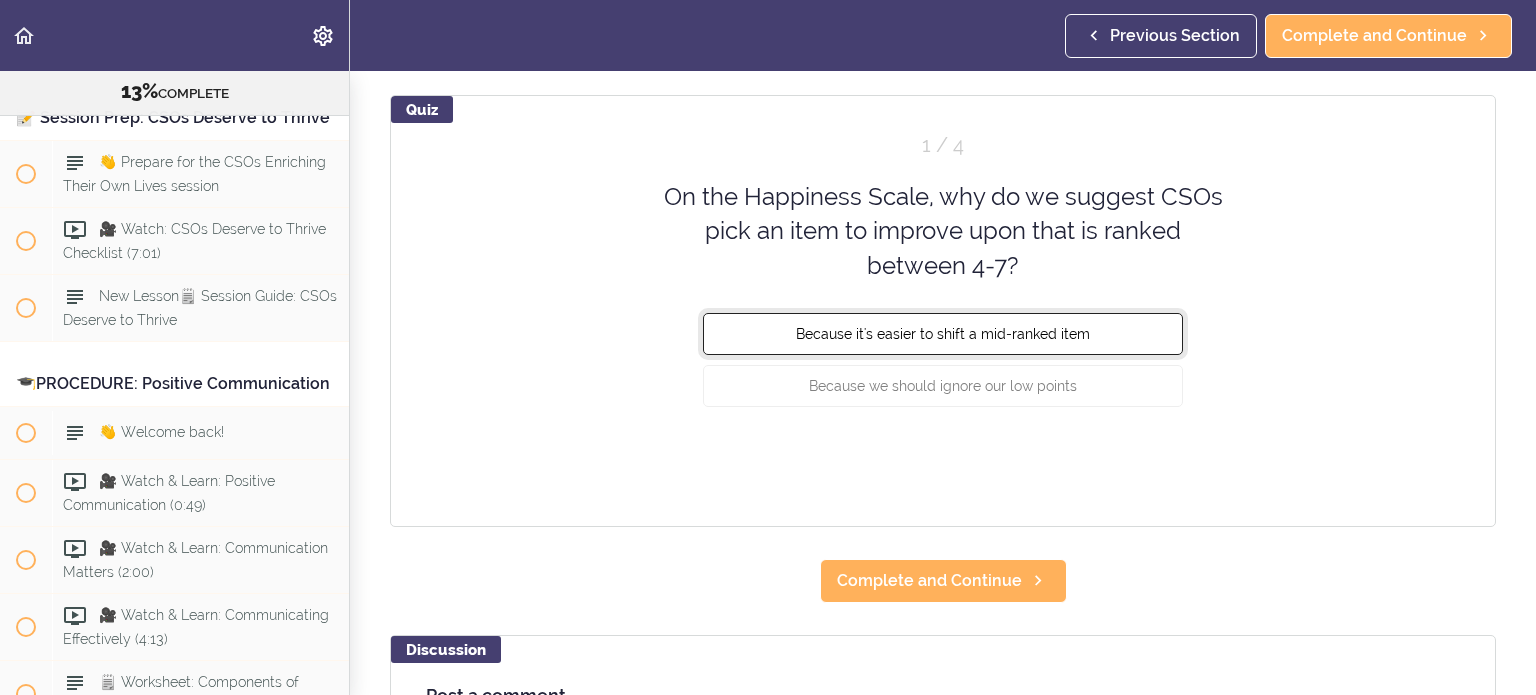 click on "Because it's easier to shift a mid-ranked item" at bounding box center (943, 334) 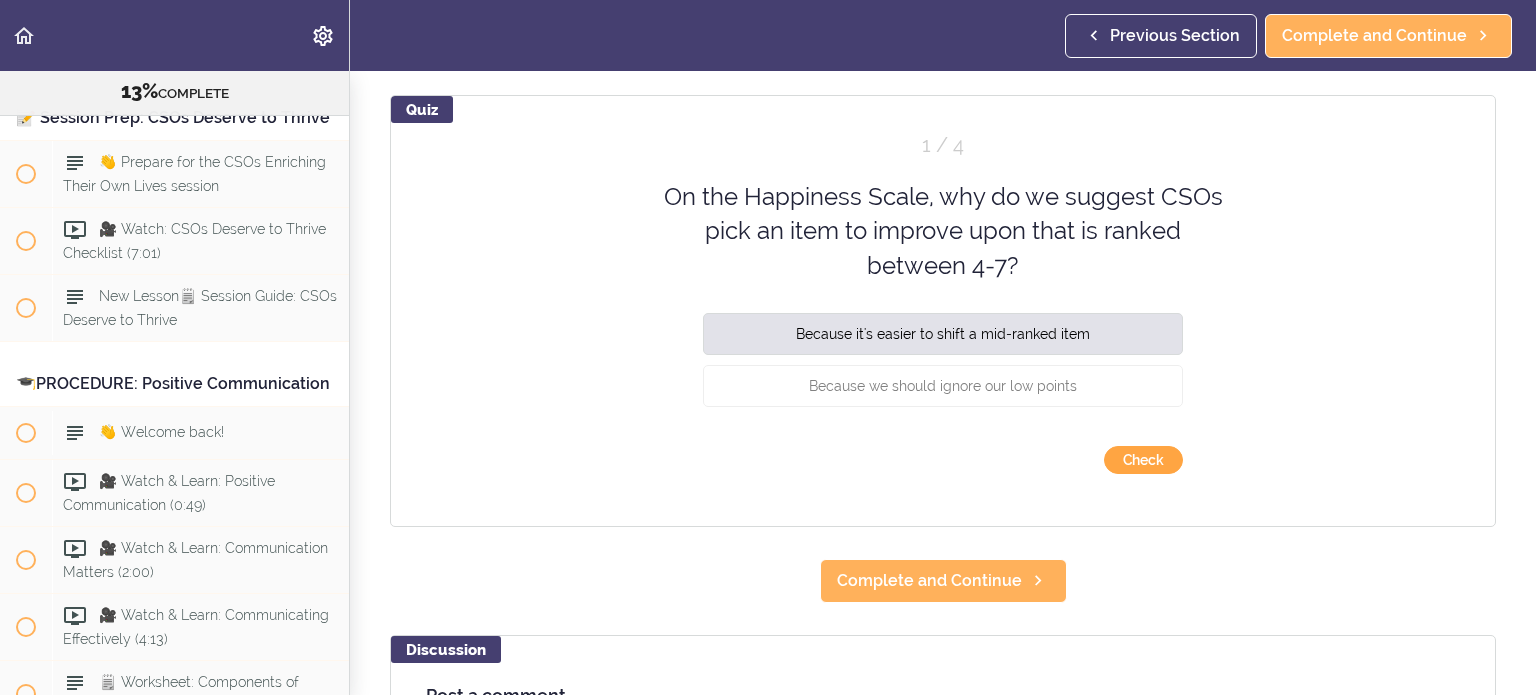 click on "Check" at bounding box center [1143, 460] 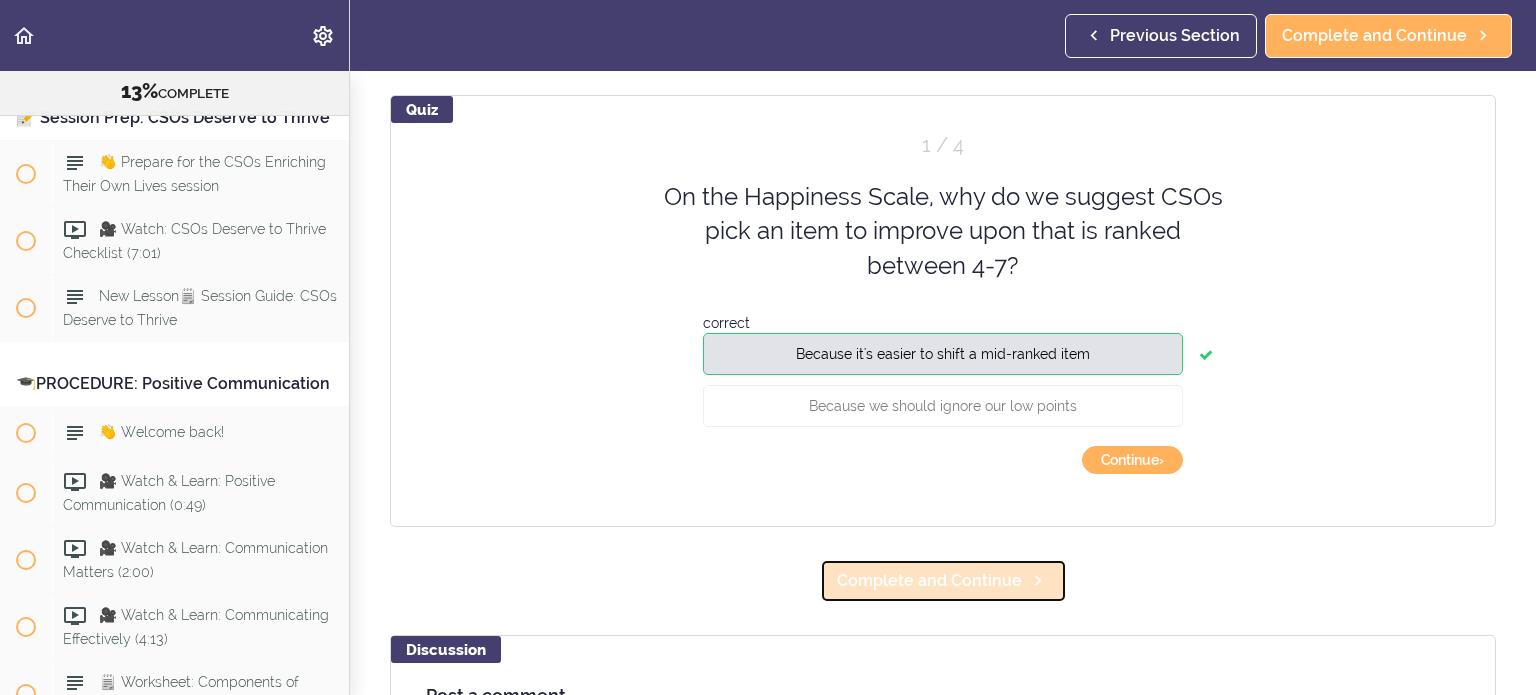 click on "Complete and Continue" at bounding box center (943, 581) 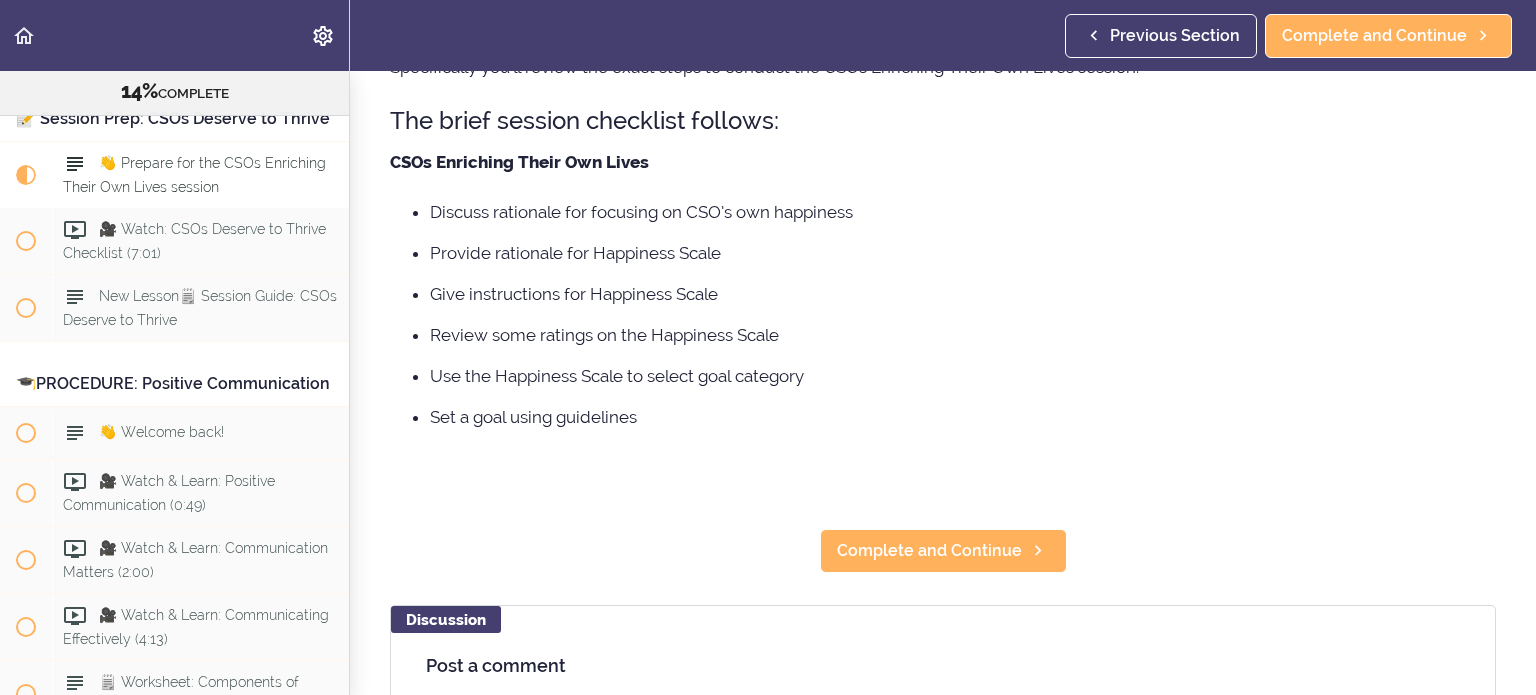 scroll, scrollTop: 30, scrollLeft: 0, axis: vertical 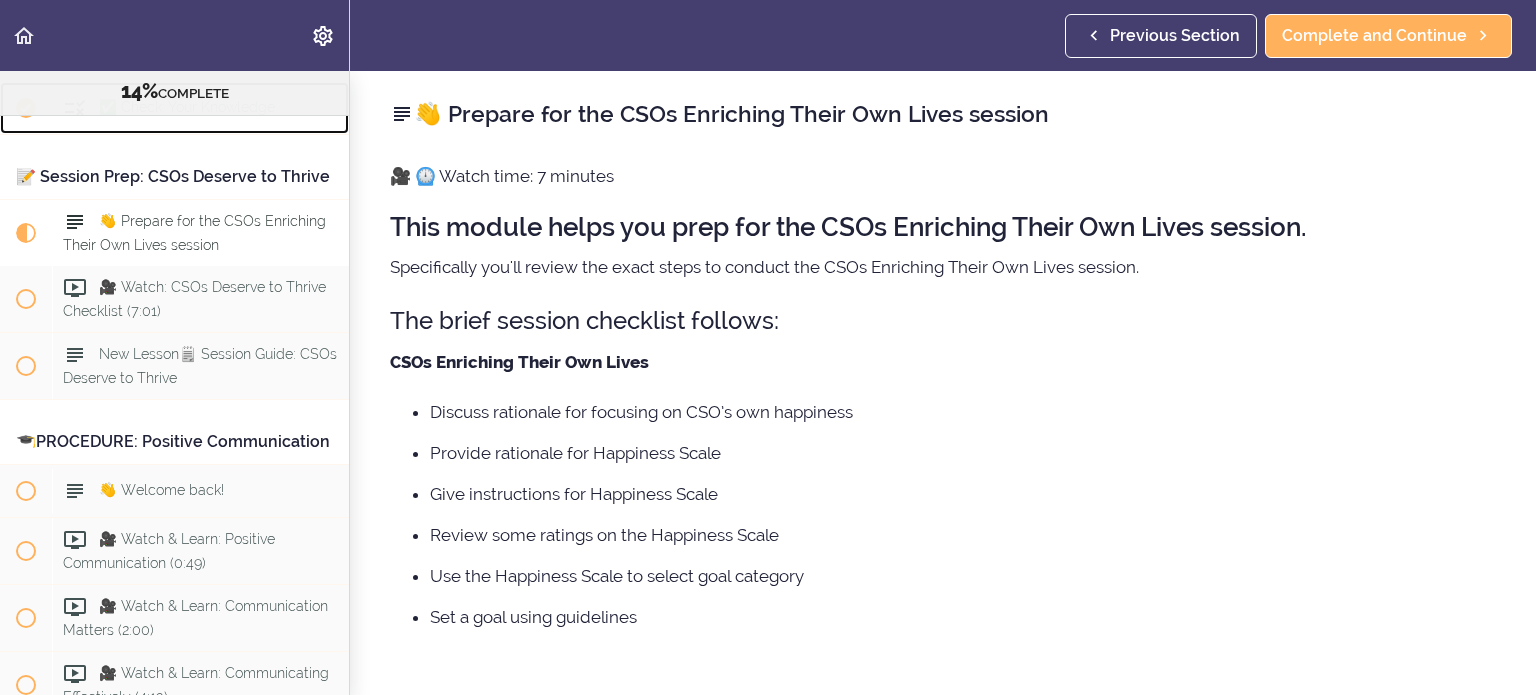 click on "✅ Check: Your Knowledge" at bounding box center (187, 108) 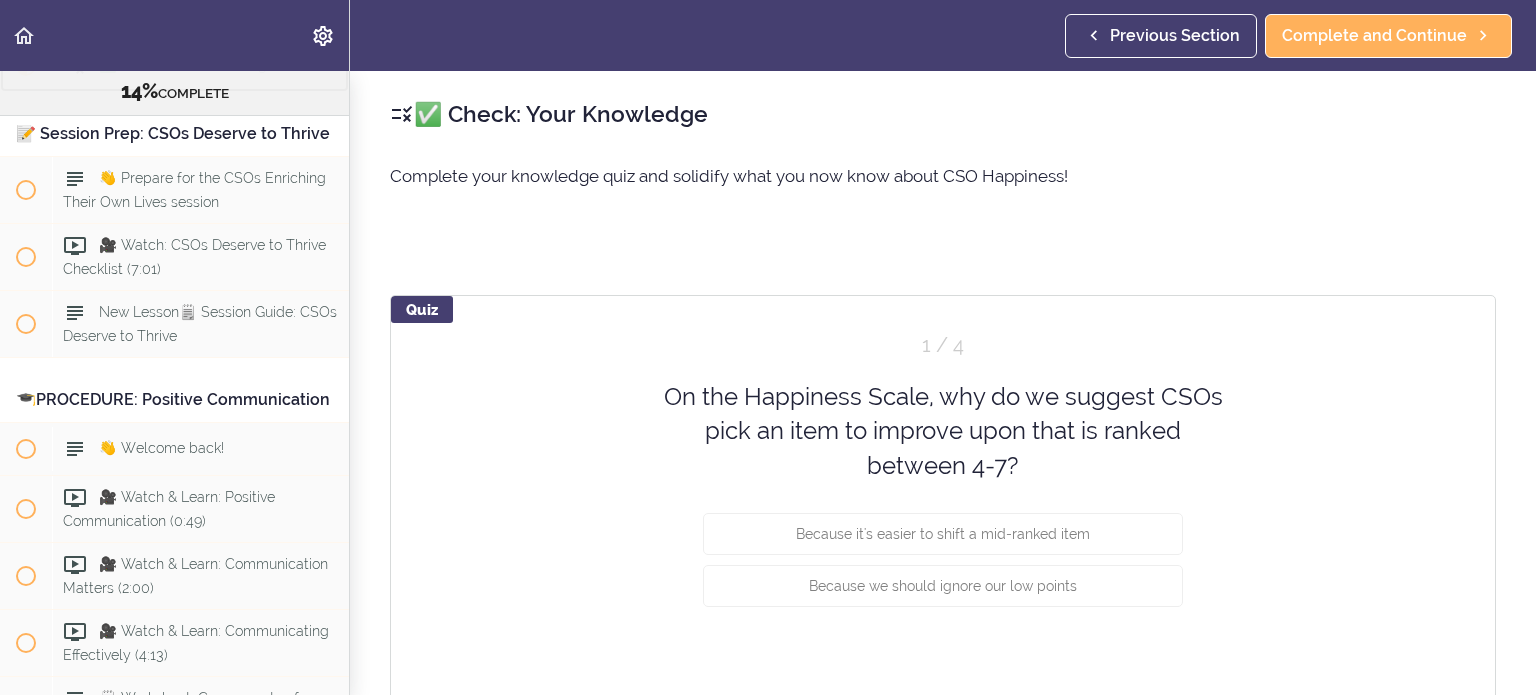 scroll, scrollTop: 4708, scrollLeft: 0, axis: vertical 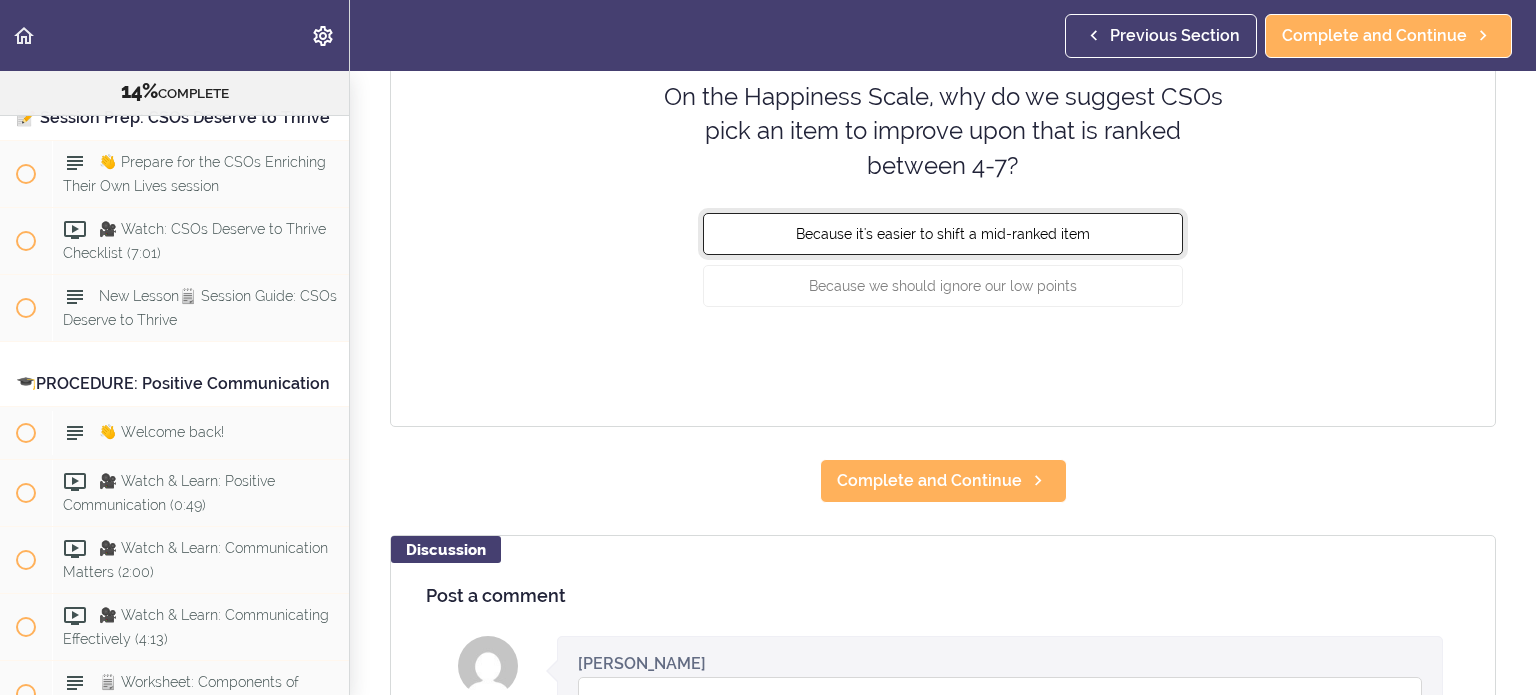 click on "Because it's easier to shift a mid-ranked item" at bounding box center (943, 234) 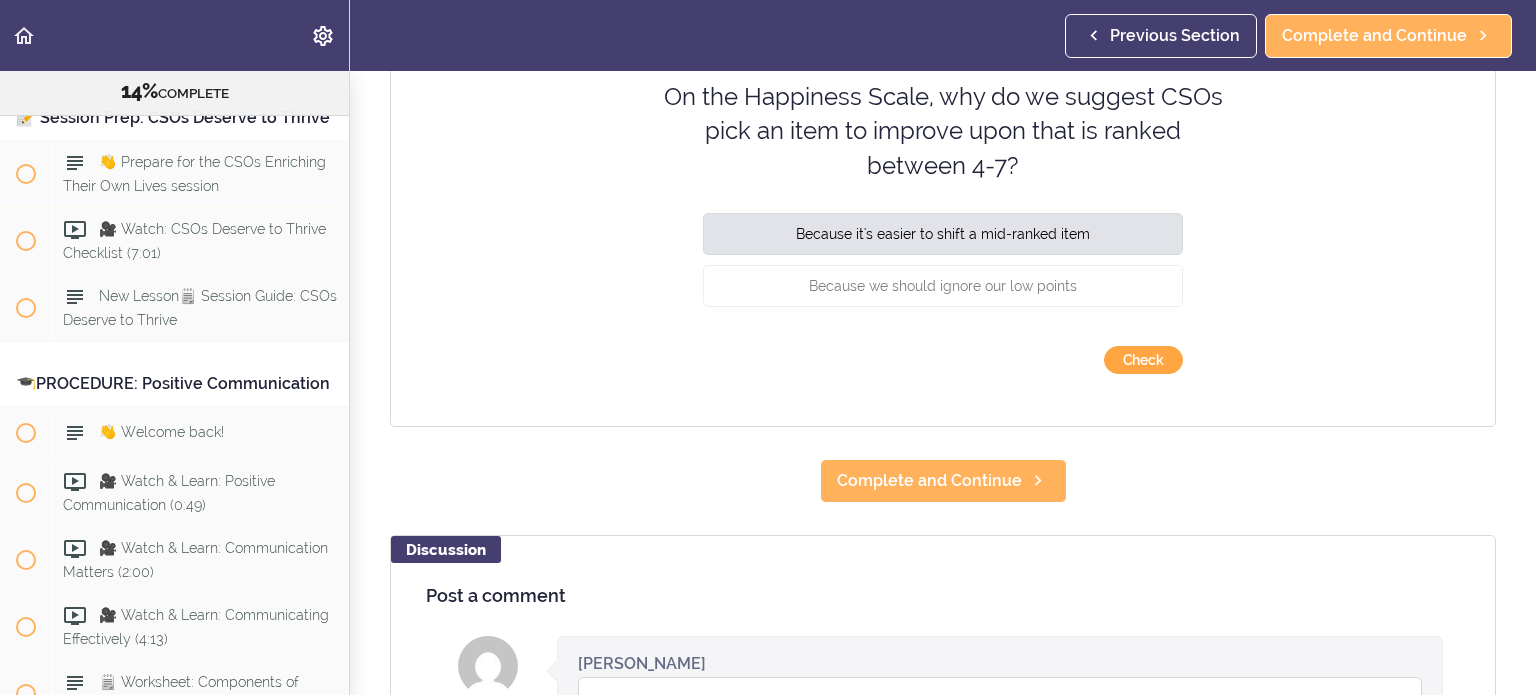 click on "Check" at bounding box center [1143, 360] 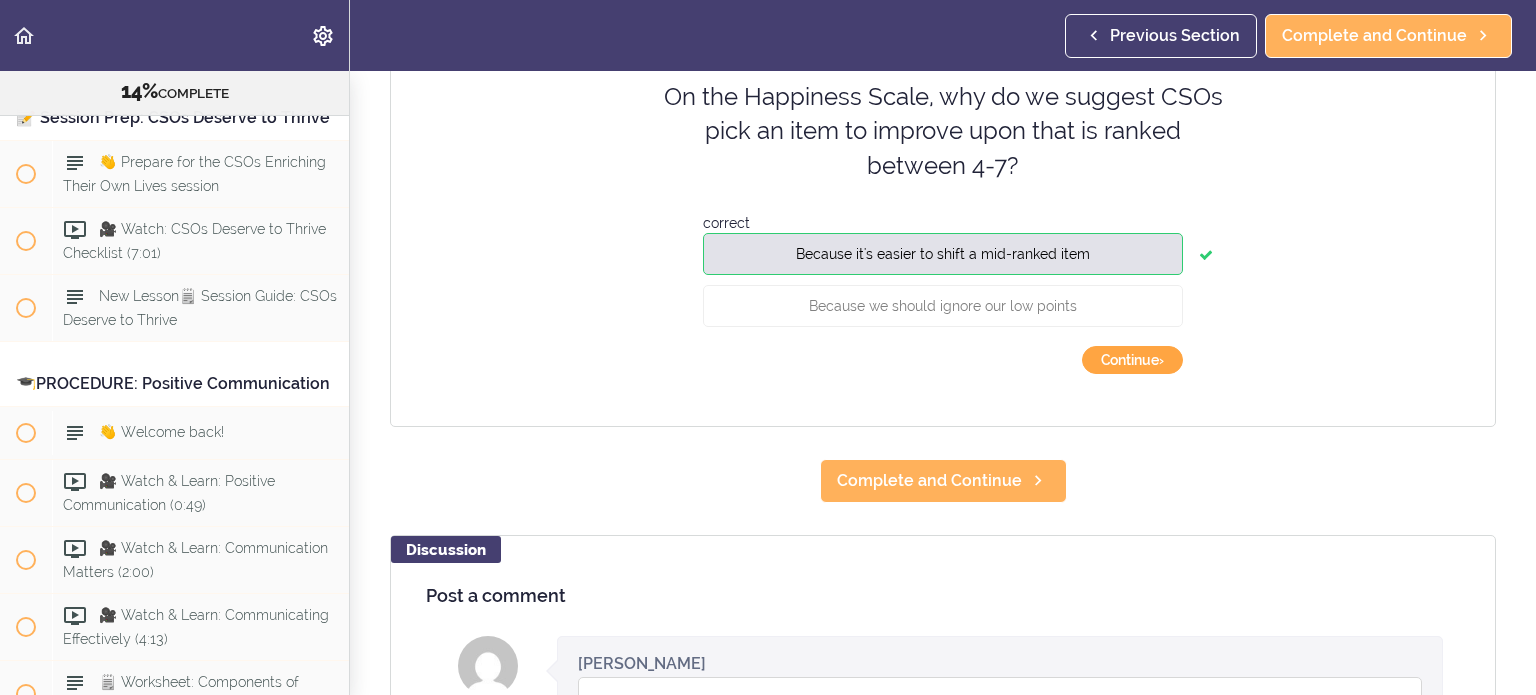 click on "Continue  ›" at bounding box center [1132, 360] 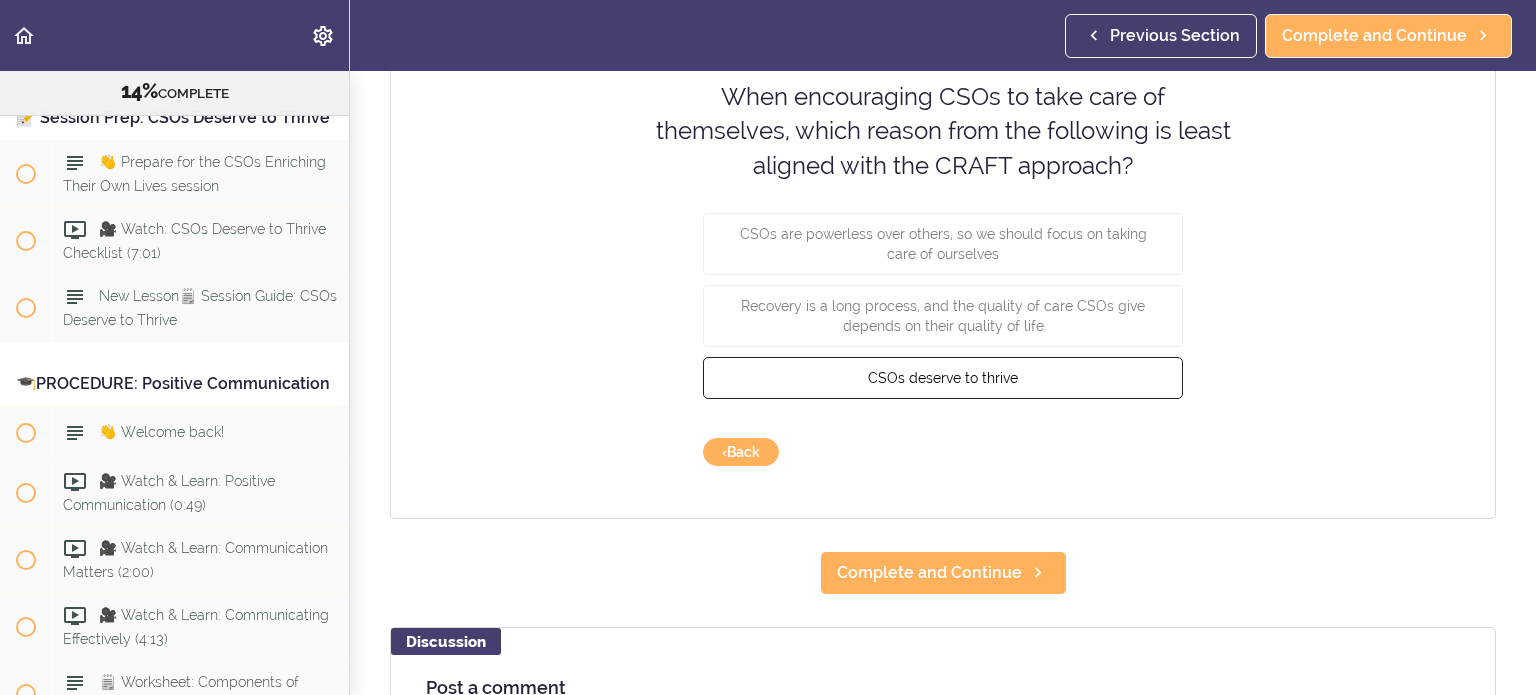 scroll, scrollTop: 200, scrollLeft: 0, axis: vertical 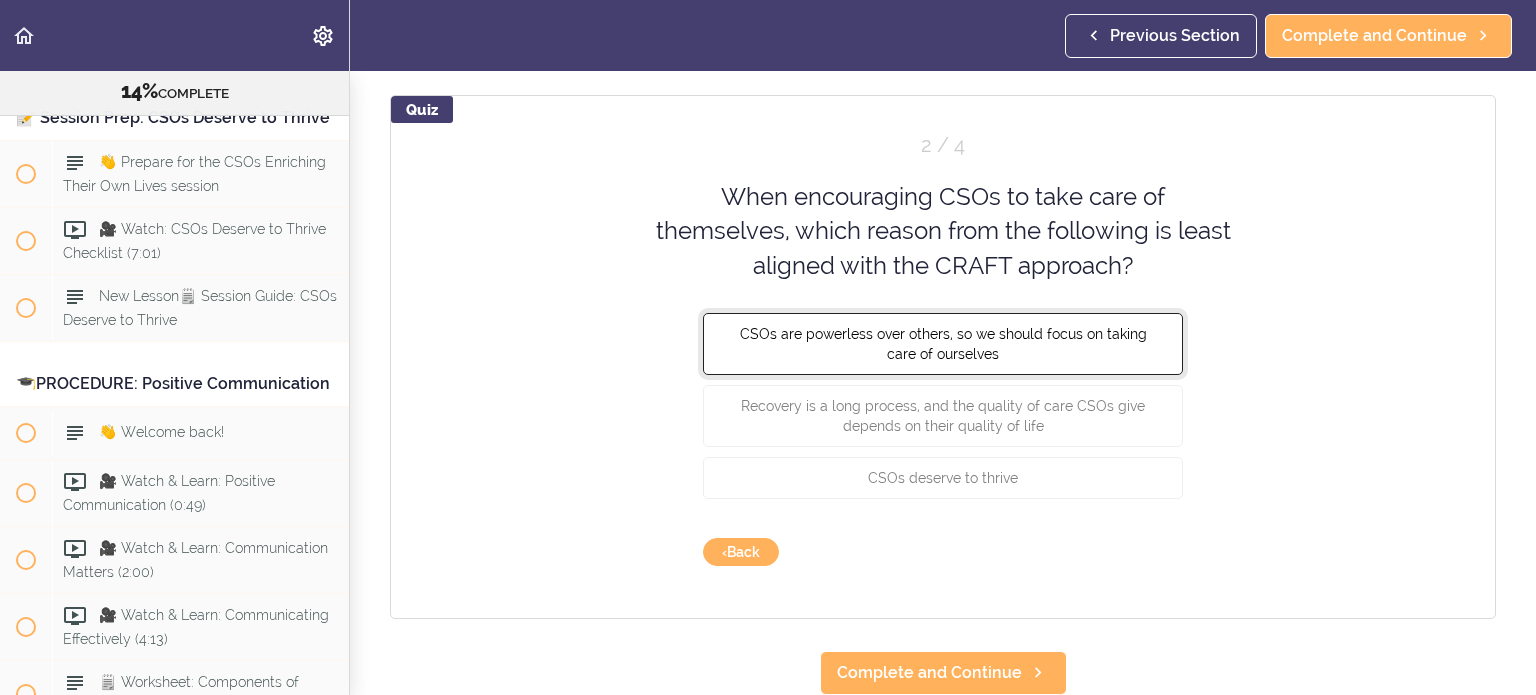 click on "CSOs are powerless over others, so we should focus on taking care of ourselves" at bounding box center [943, 344] 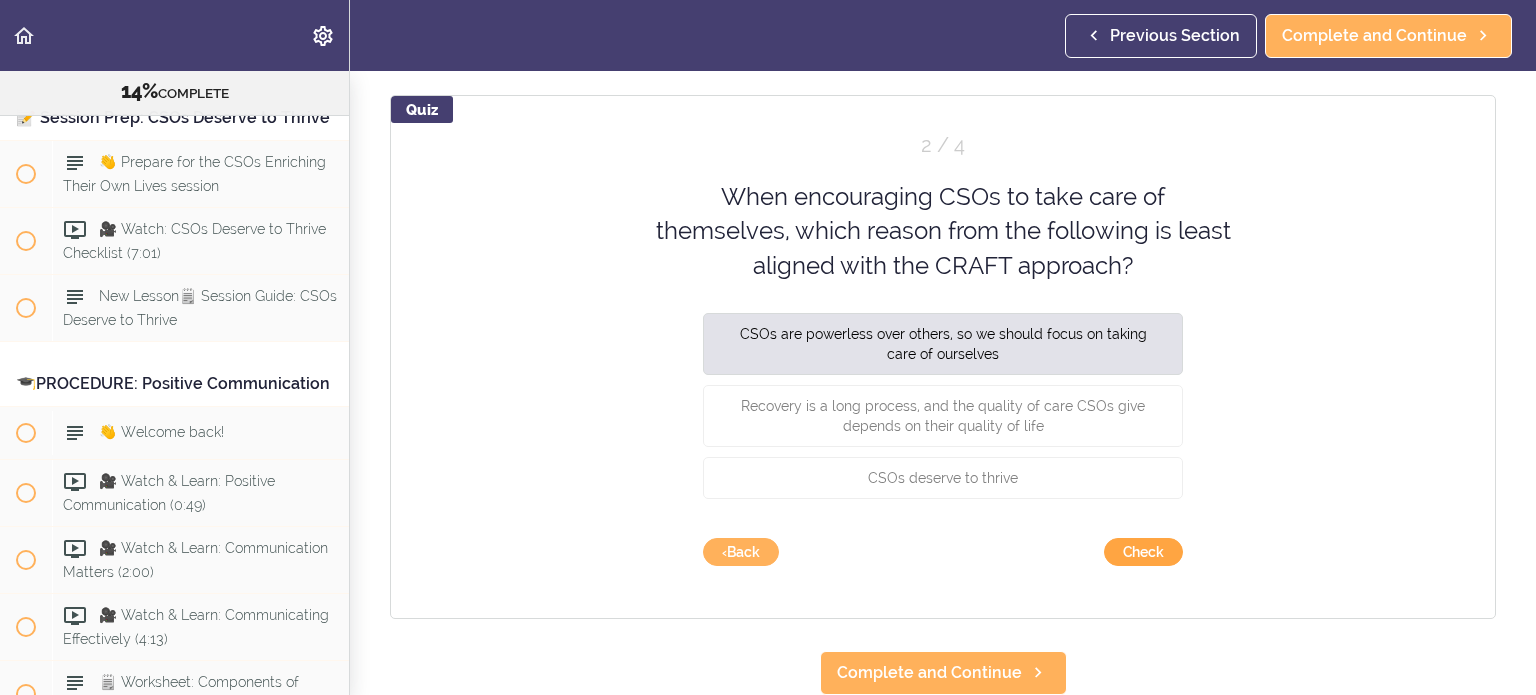 click on "Check" at bounding box center [1143, 552] 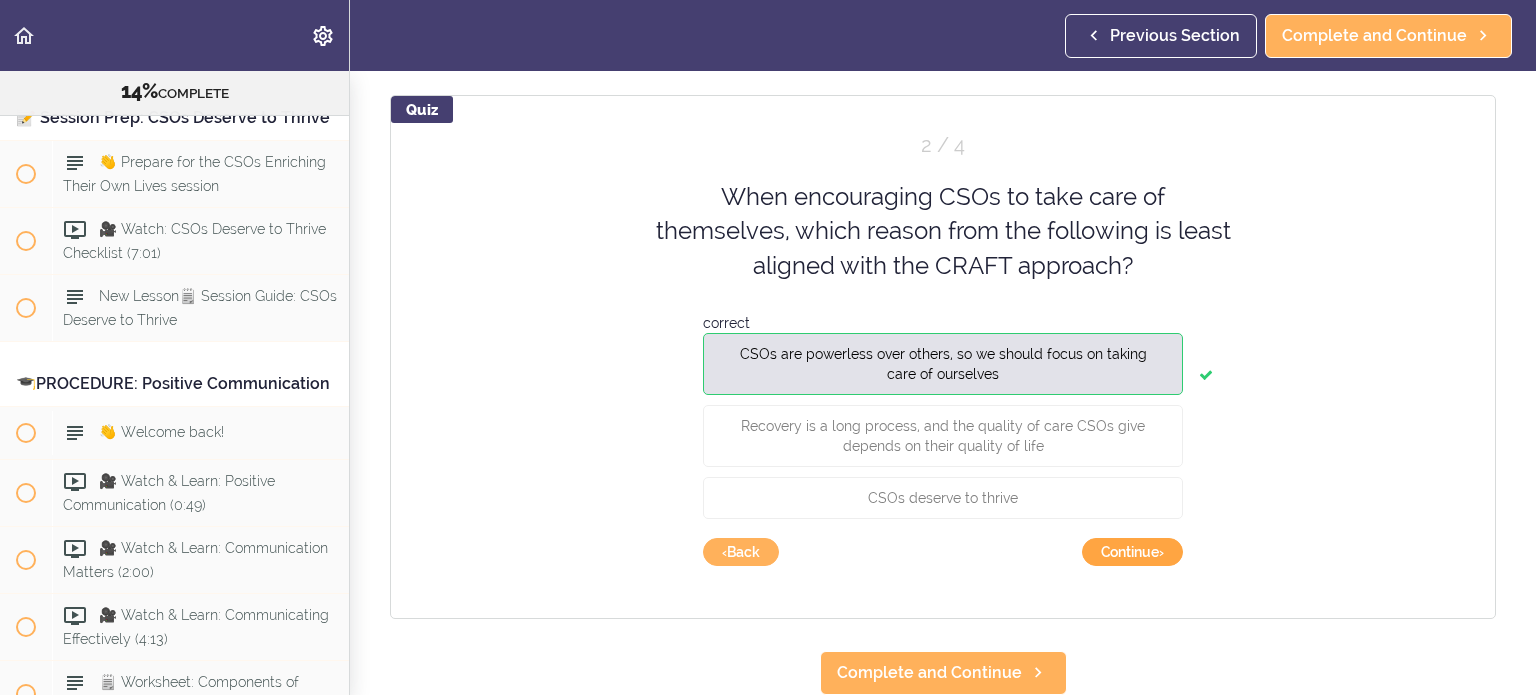 click on "Continue  ›" at bounding box center [1132, 552] 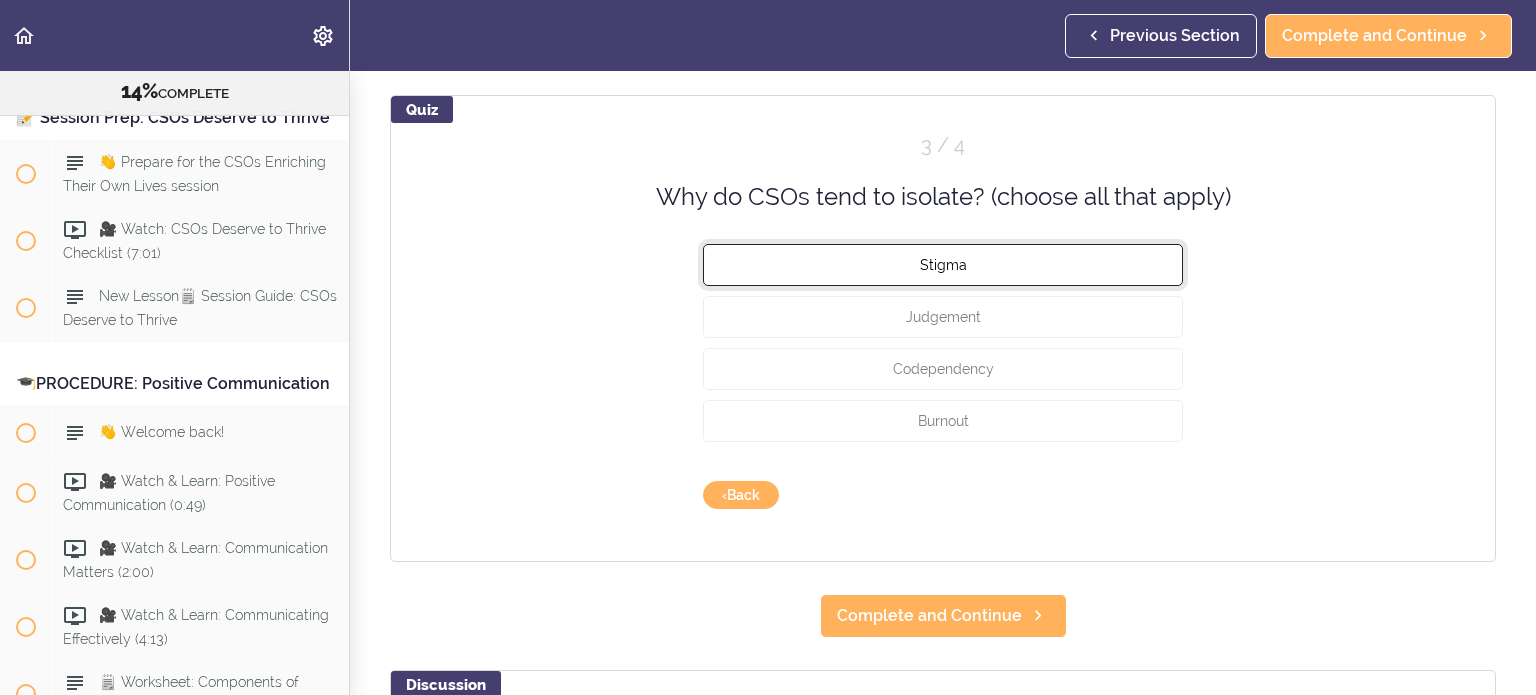 click on "Stigma" at bounding box center (943, 265) 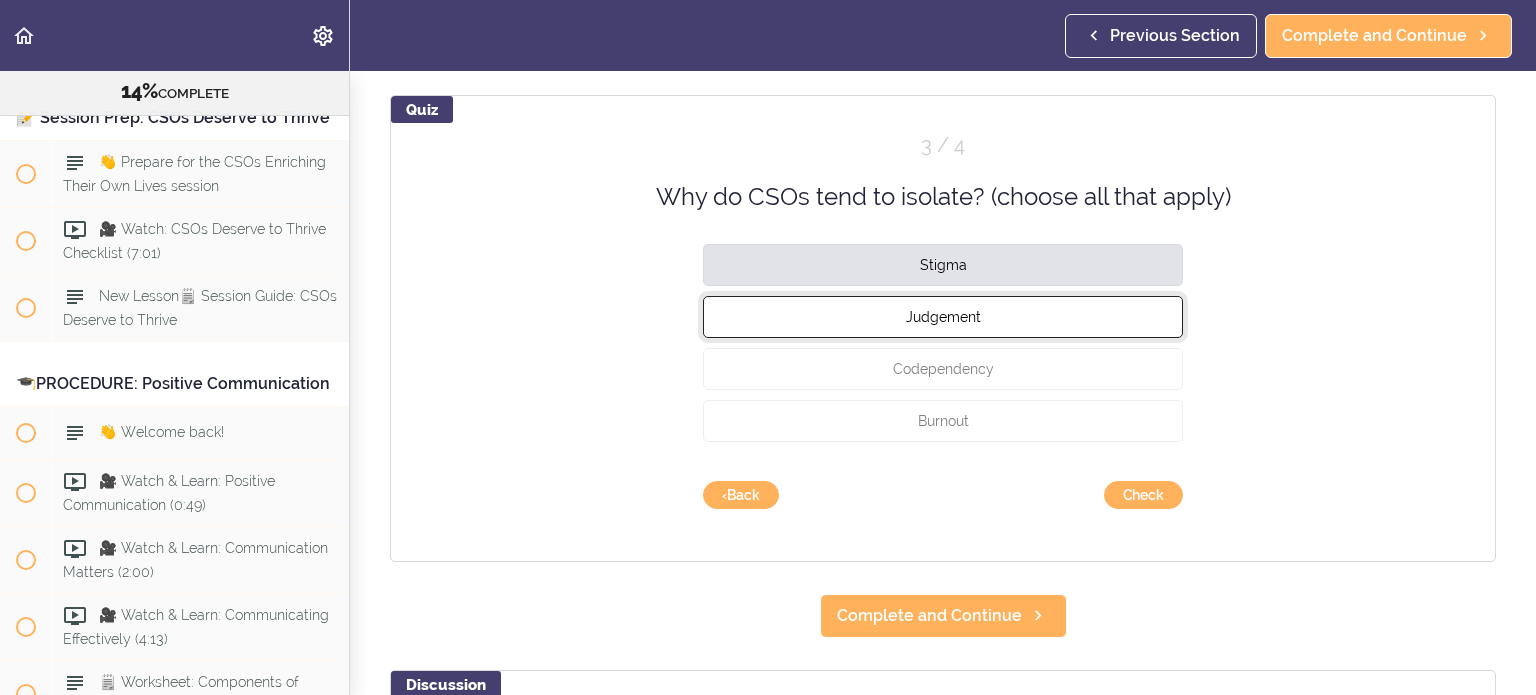 click on "Judgement" at bounding box center [943, 317] 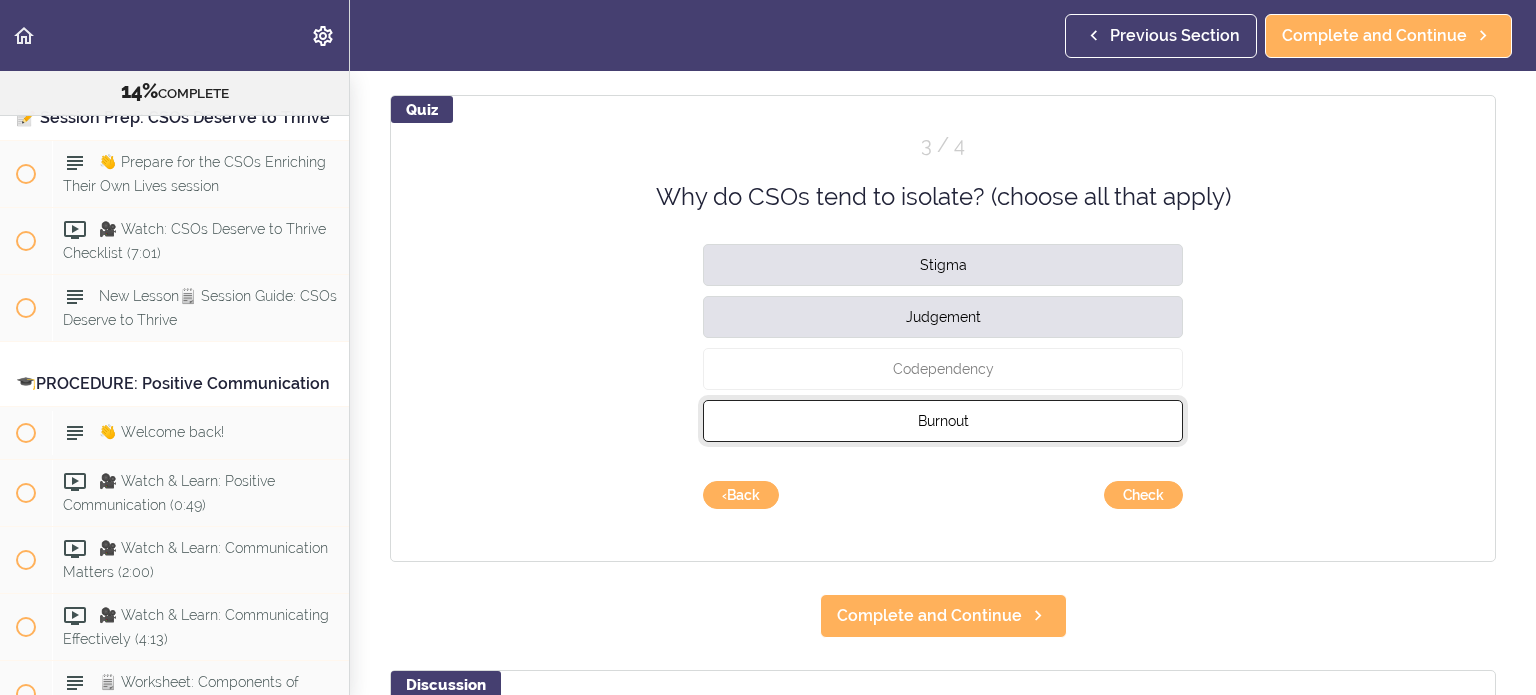 click on "Burnout" at bounding box center [943, 421] 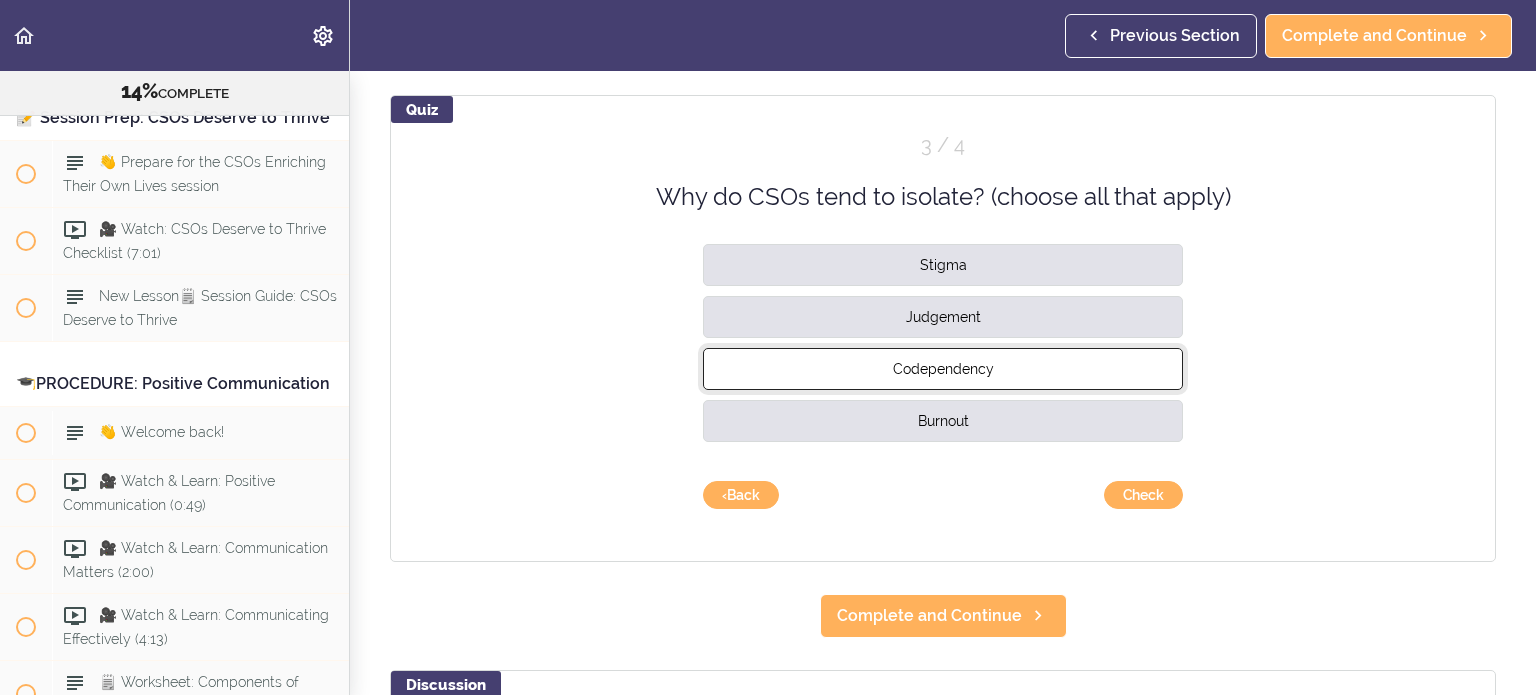 click on "Codependency" at bounding box center [943, 369] 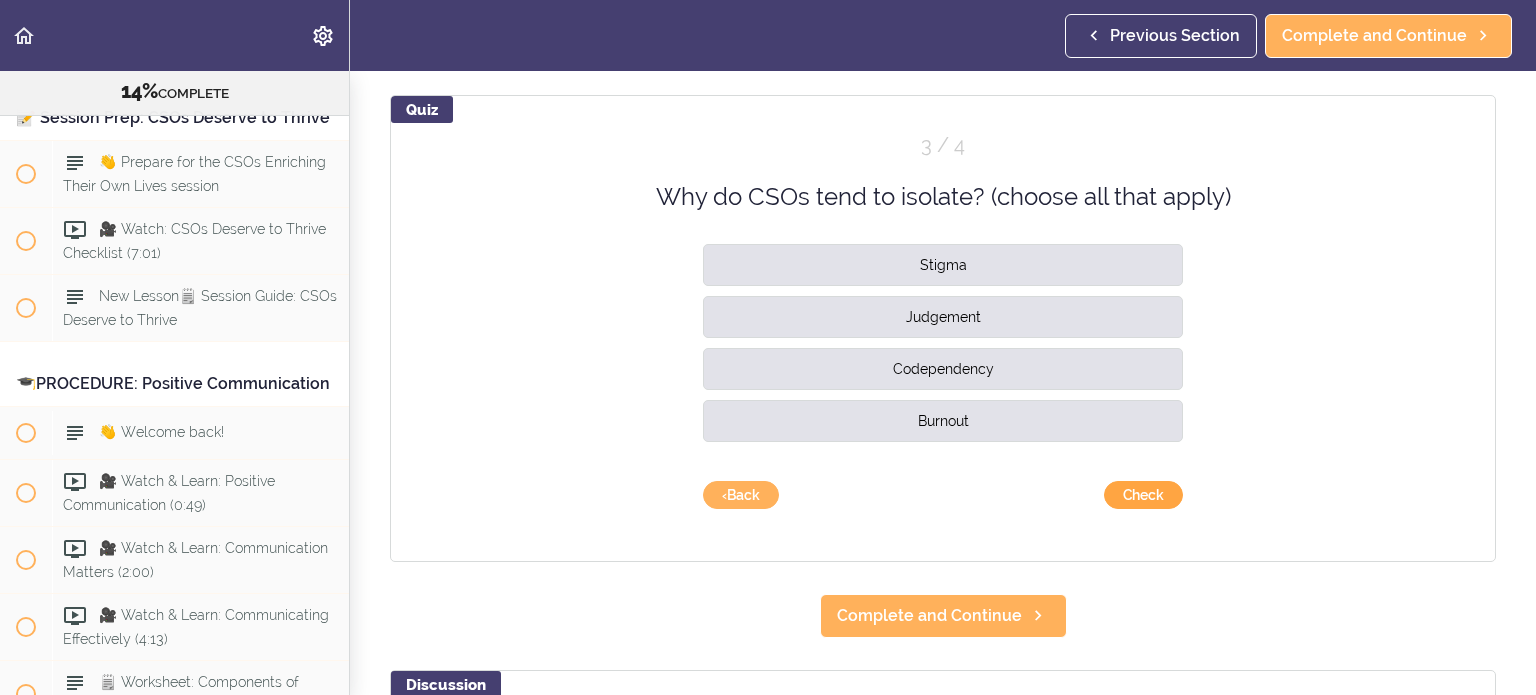 click on "Check" at bounding box center (1143, 495) 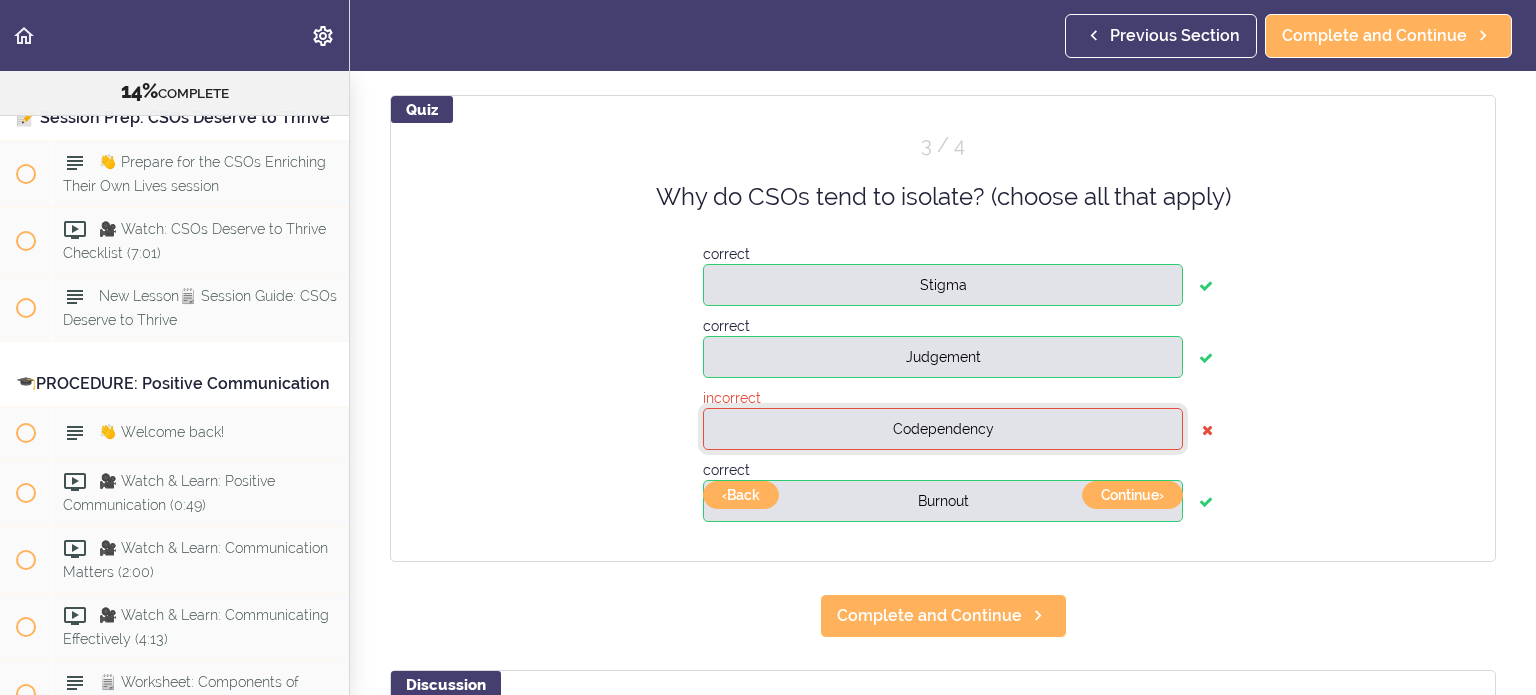click on "Codependency" at bounding box center (943, 429) 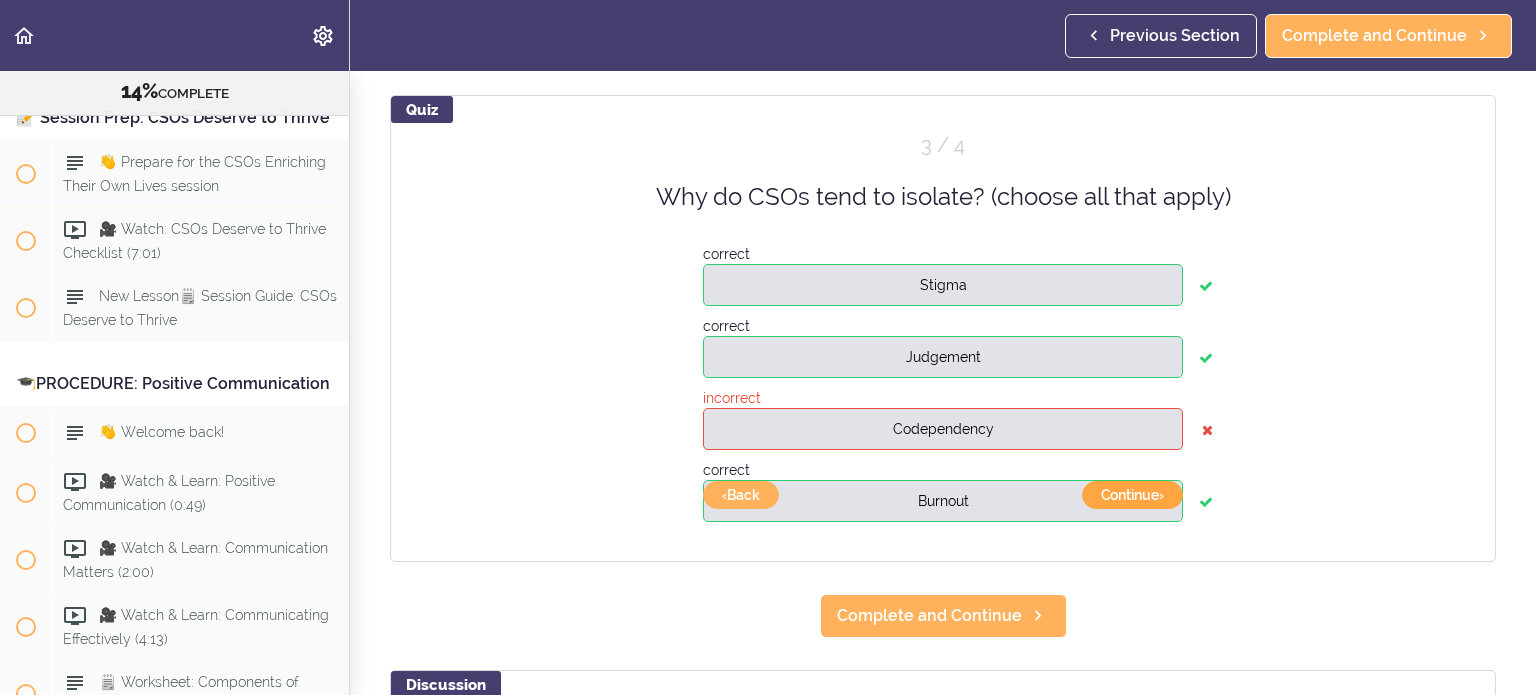 click on "Continue  ›" at bounding box center [1132, 495] 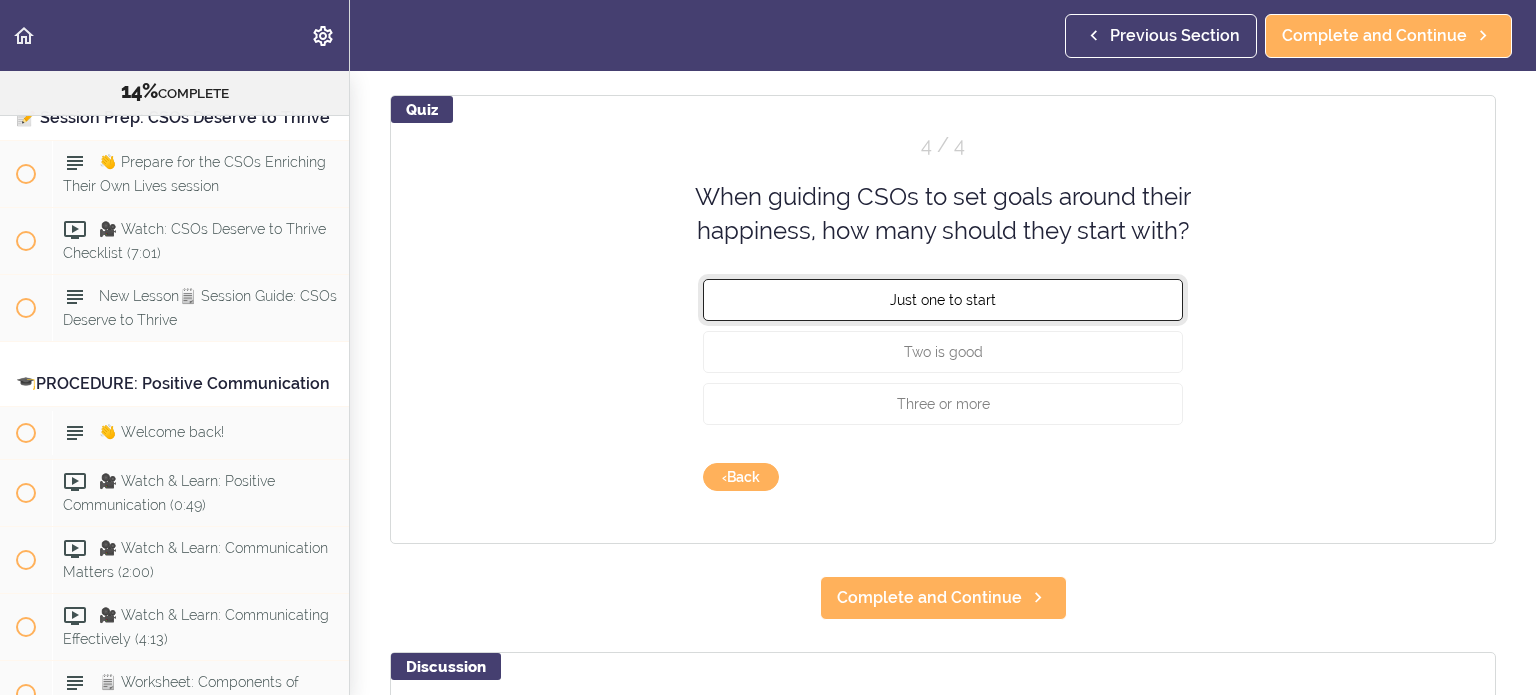 click on "Just one to start" at bounding box center (943, 299) 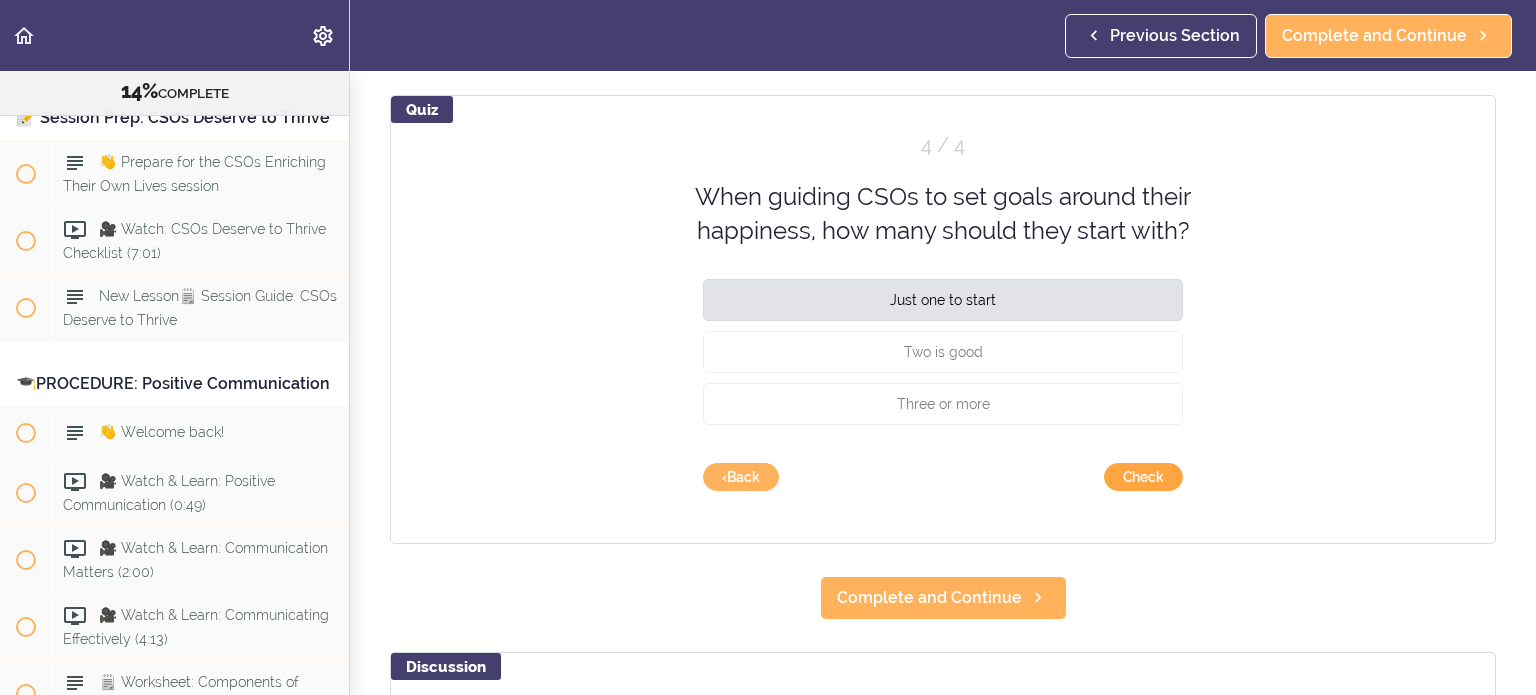 click on "Check" at bounding box center [1143, 477] 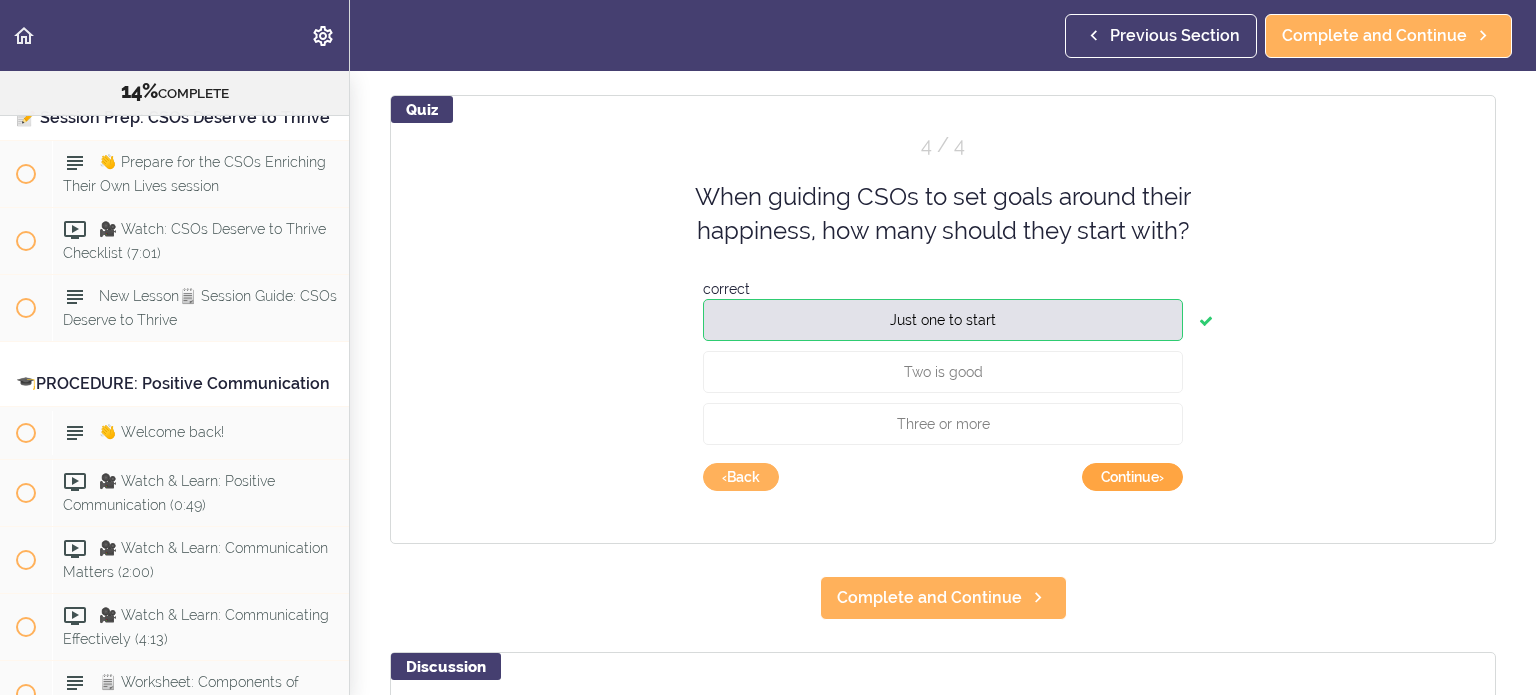 click on "Continue  ›" at bounding box center (1132, 477) 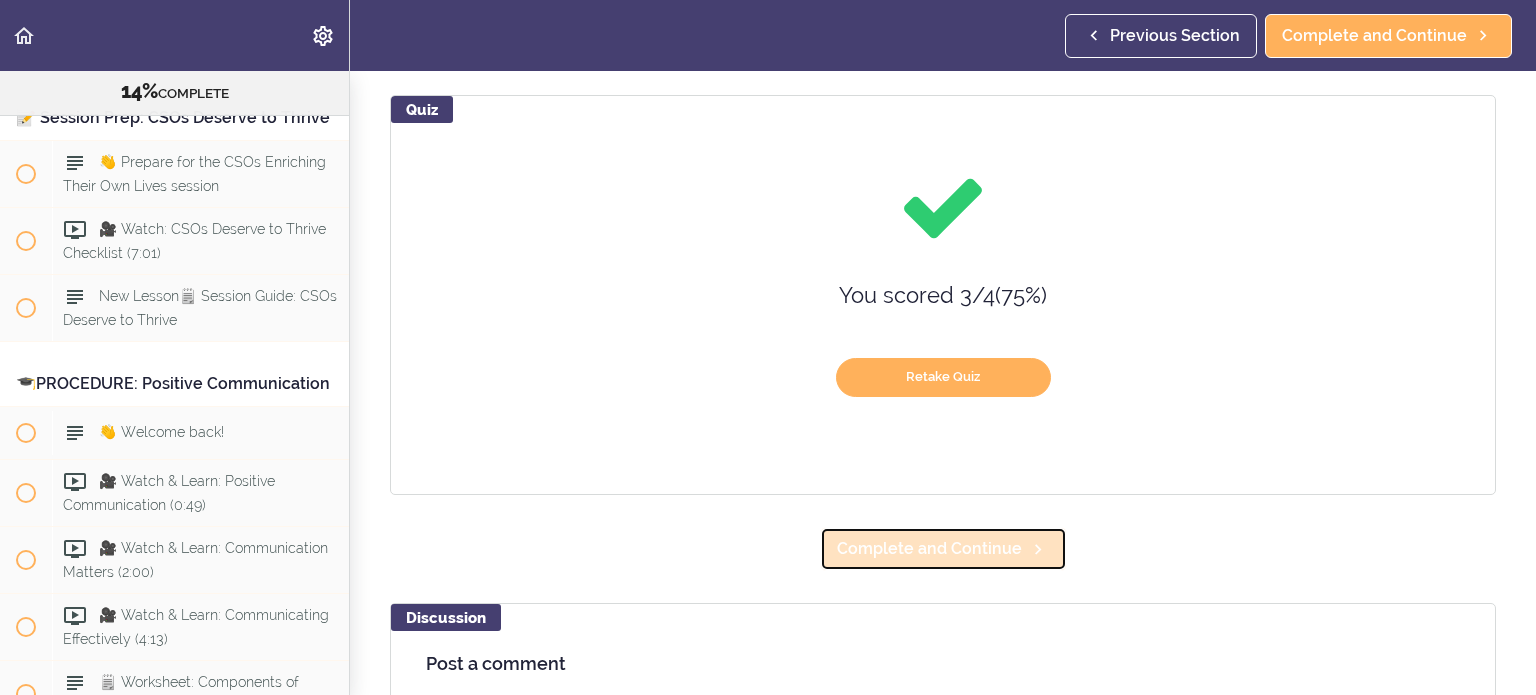 click on "Complete and Continue" at bounding box center (929, 549) 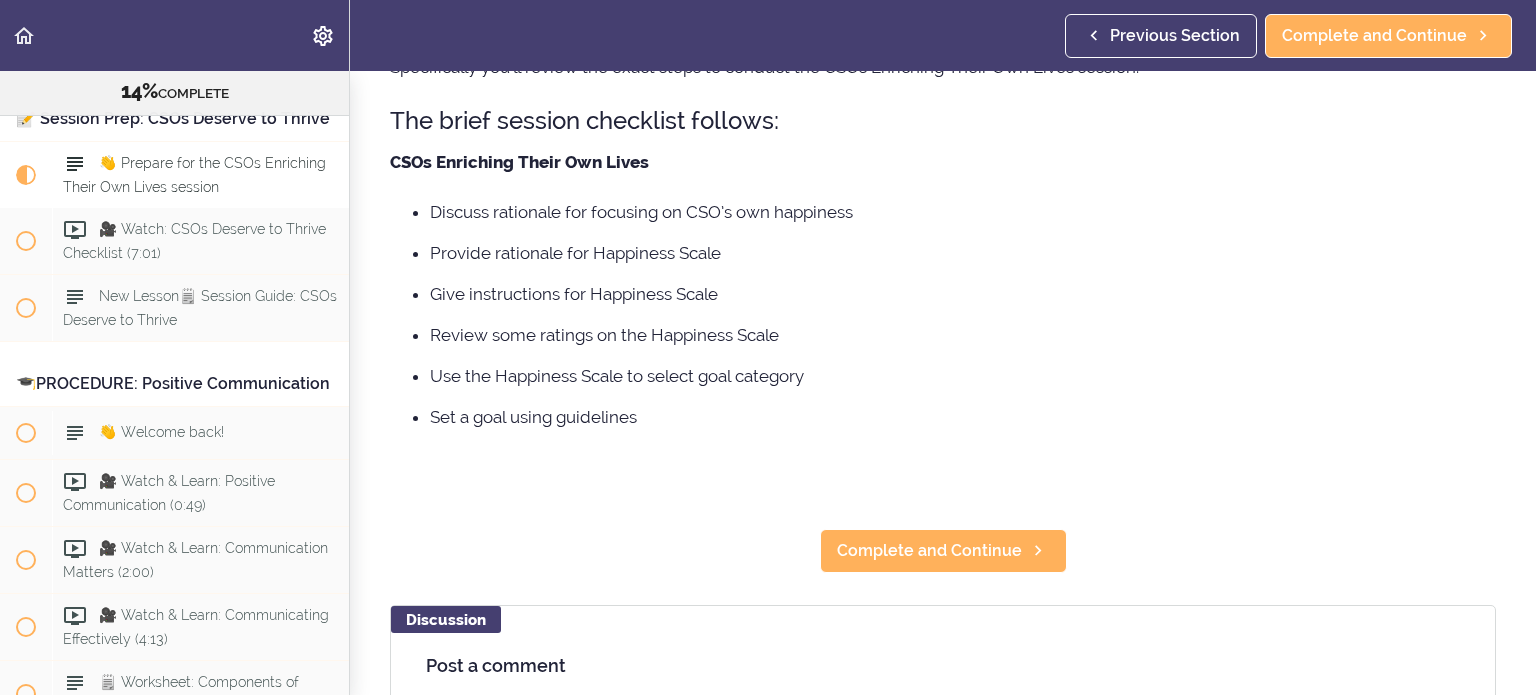scroll, scrollTop: 0, scrollLeft: 0, axis: both 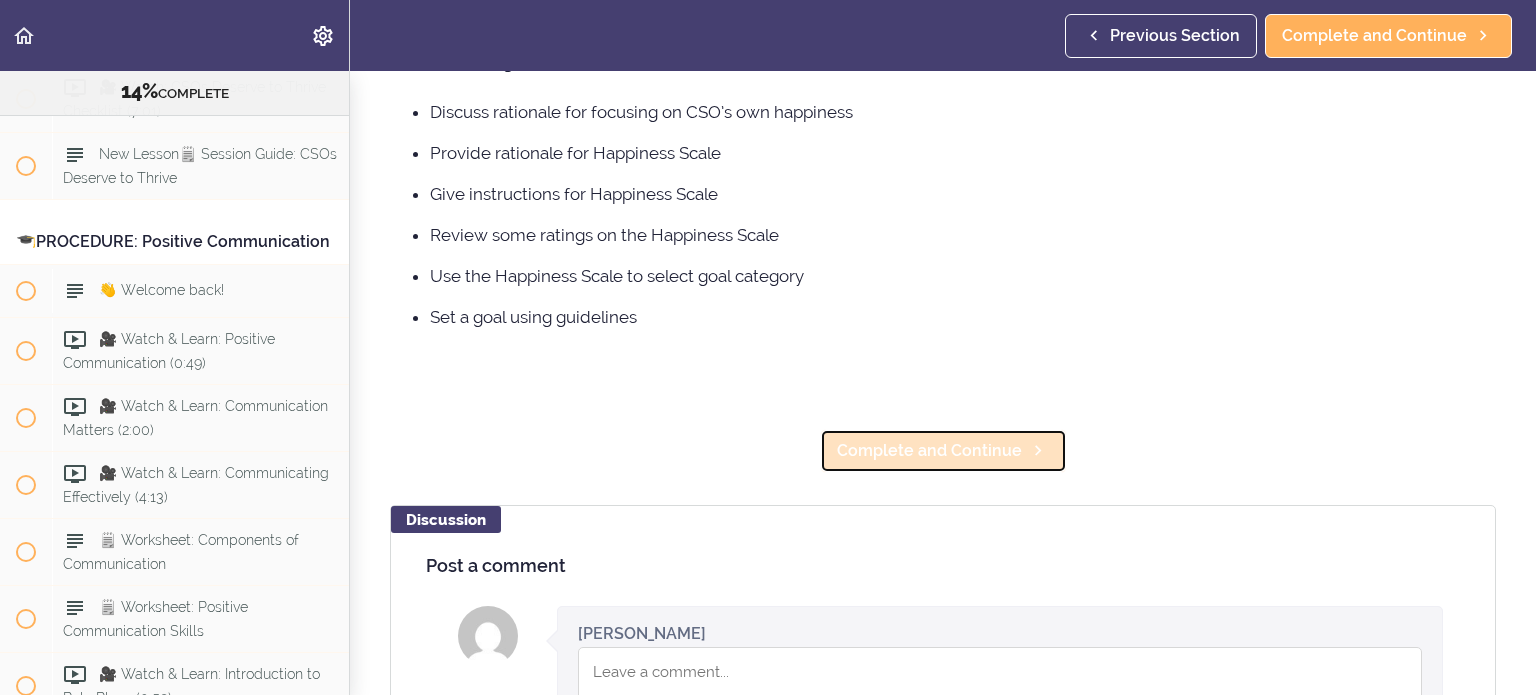 click on "Complete and Continue" at bounding box center (929, 451) 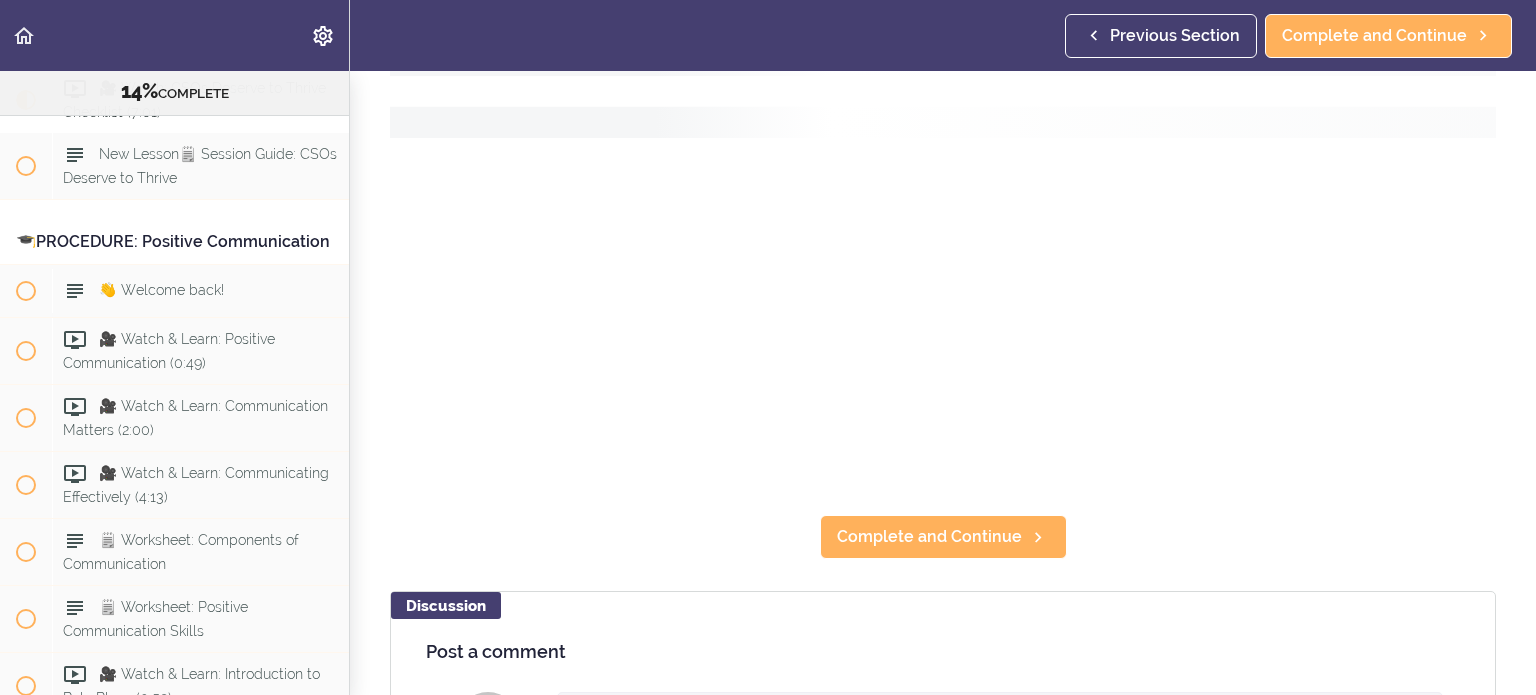 scroll, scrollTop: 0, scrollLeft: 0, axis: both 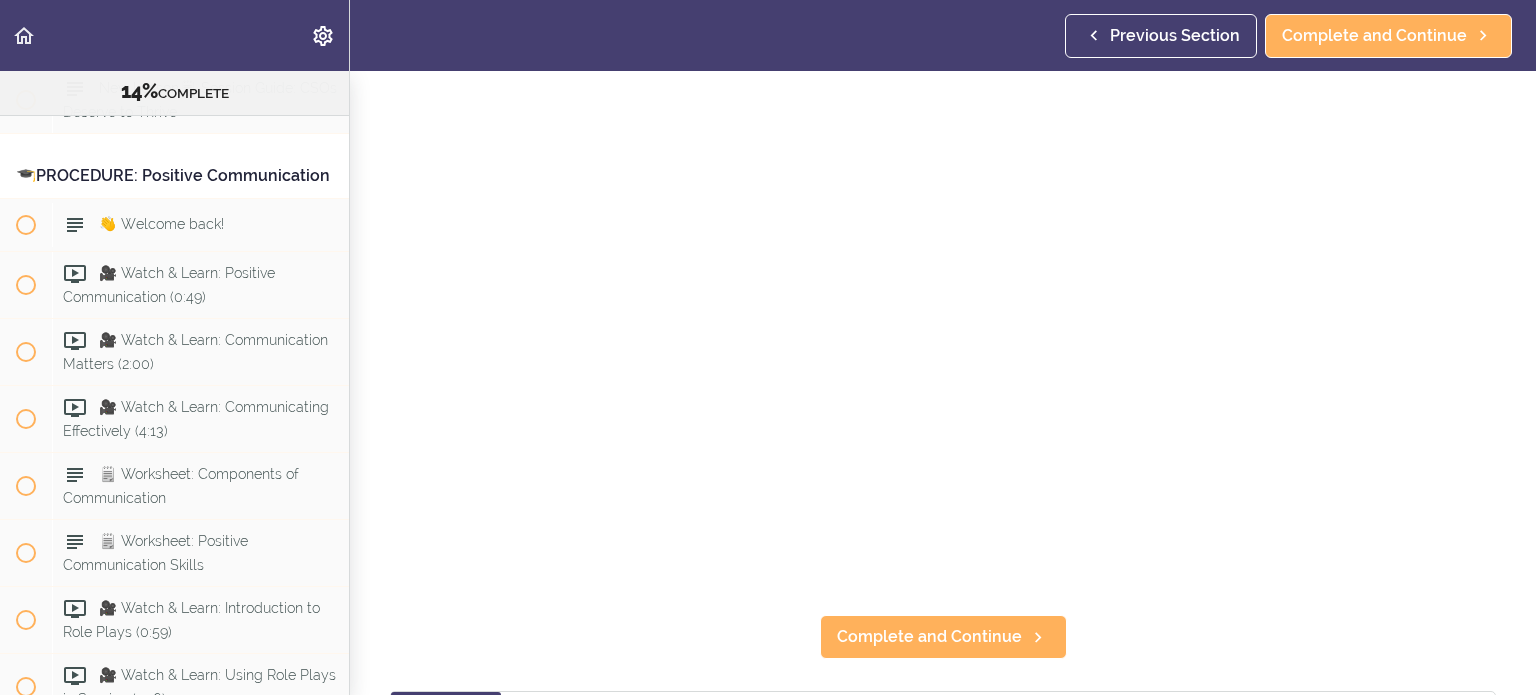 click on "Online Program: CRAFT Training for Professionals (Trainer-Led)
14%
COMPLETE
📜Introduction to this Training
👋 Welcome to this training!" at bounding box center [768, 383] 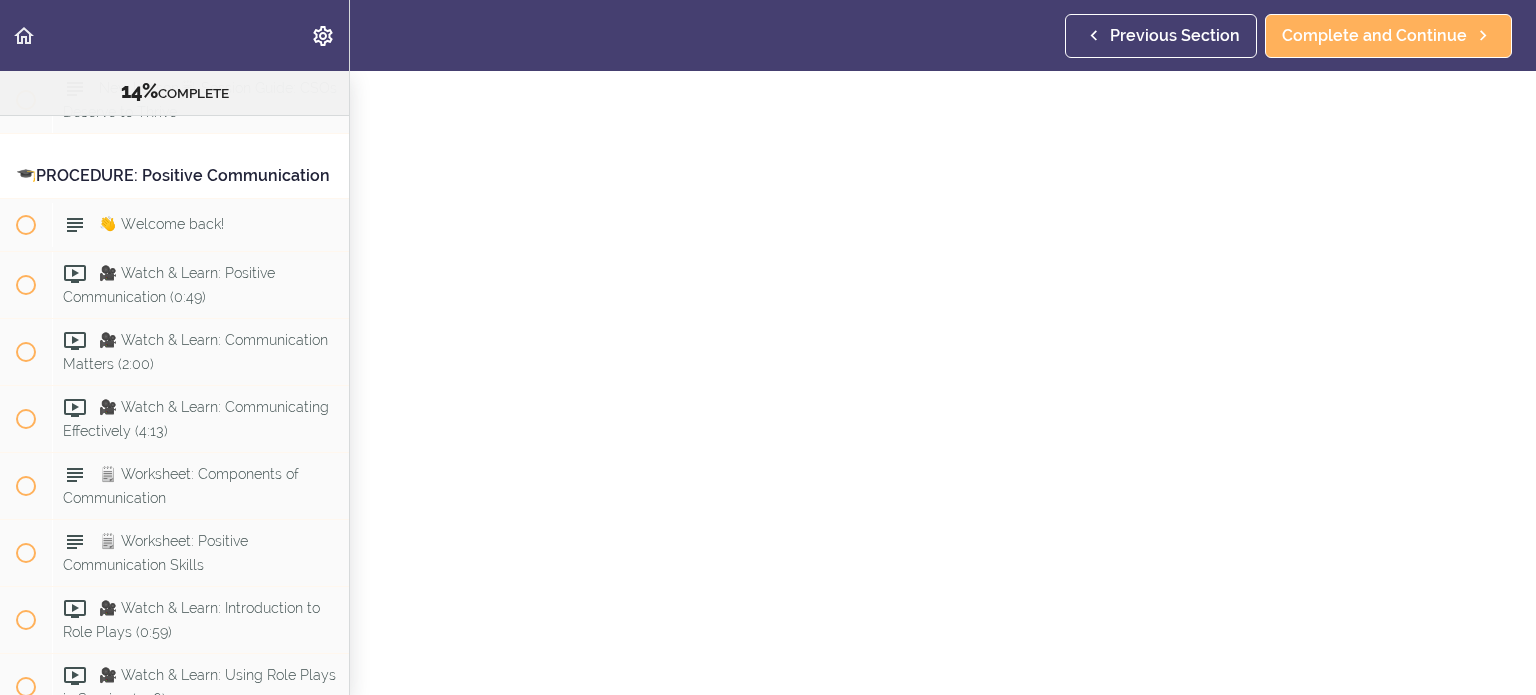 scroll, scrollTop: 400, scrollLeft: 0, axis: vertical 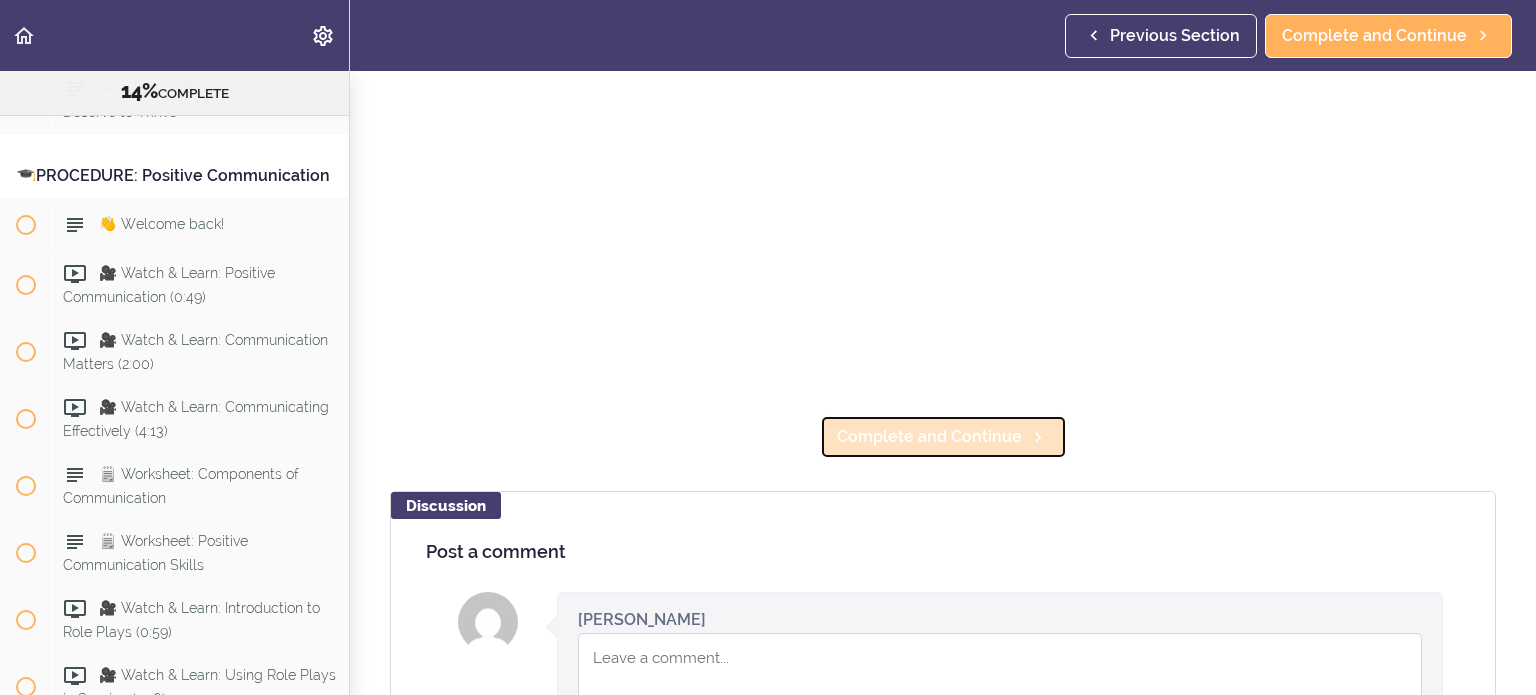 click on "Complete and Continue" at bounding box center [929, 437] 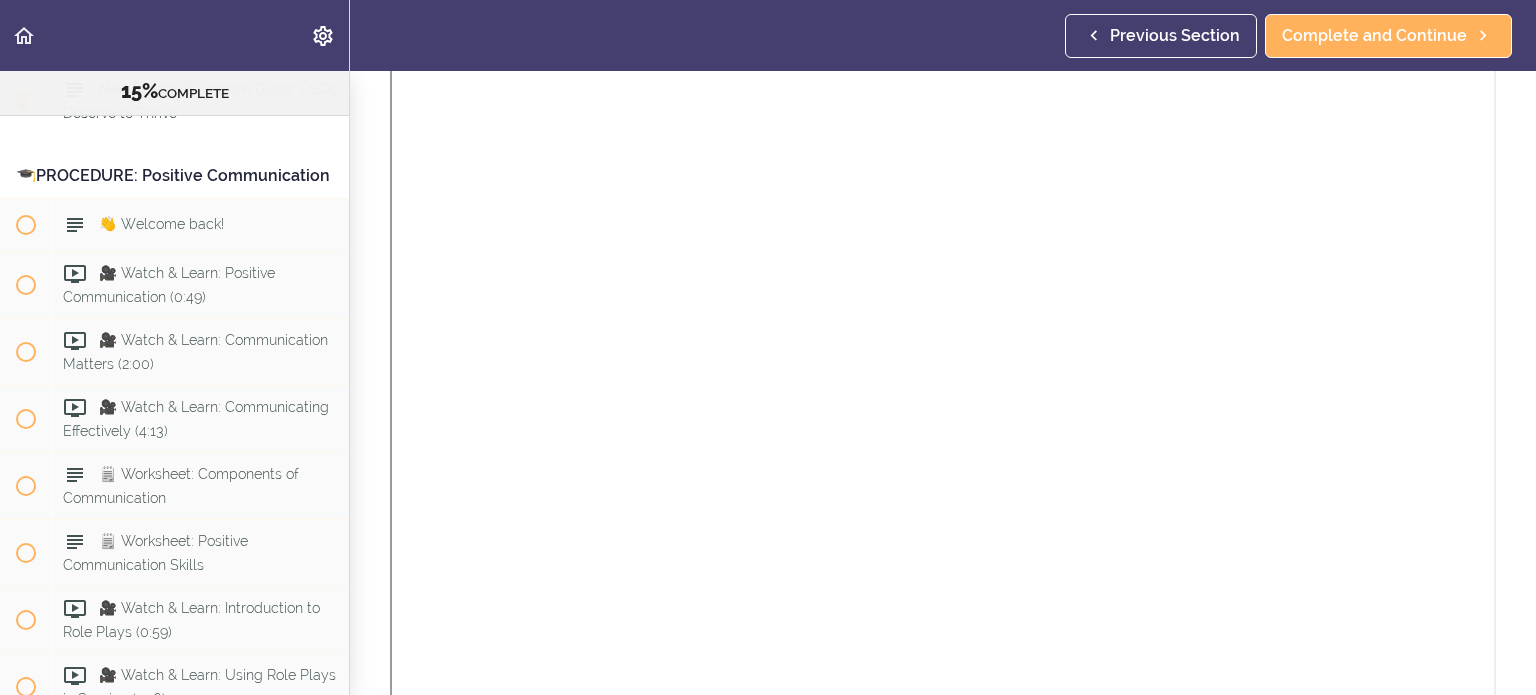 scroll, scrollTop: 0, scrollLeft: 0, axis: both 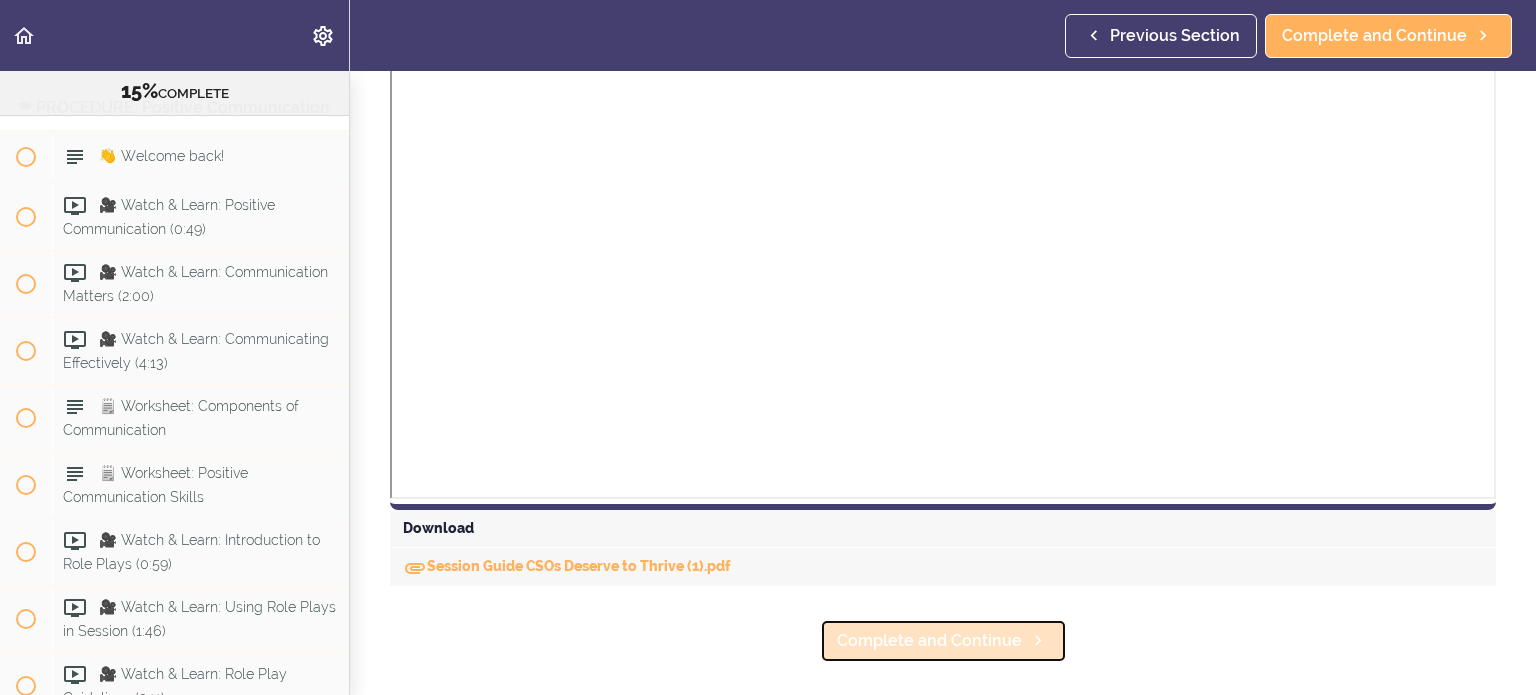 click on "Complete and Continue" at bounding box center [929, 641] 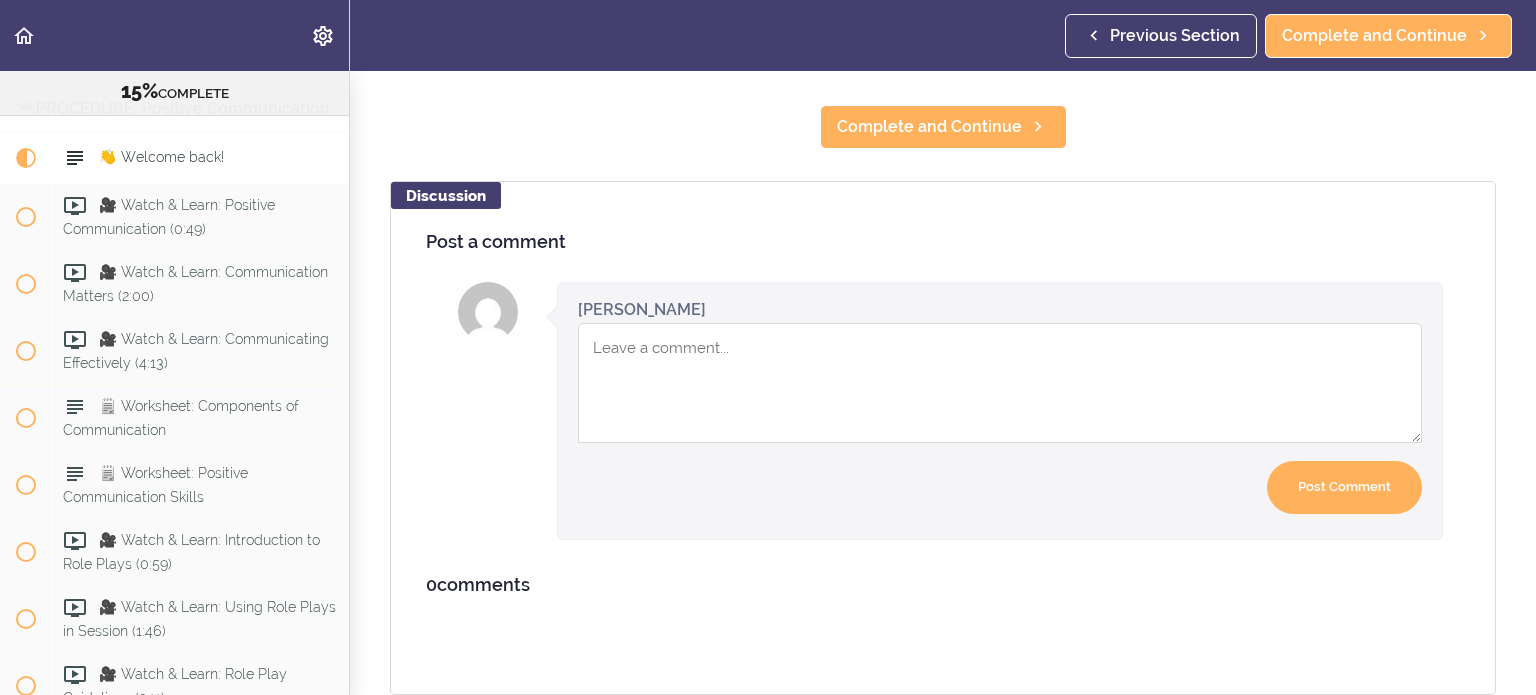 scroll, scrollTop: 0, scrollLeft: 0, axis: both 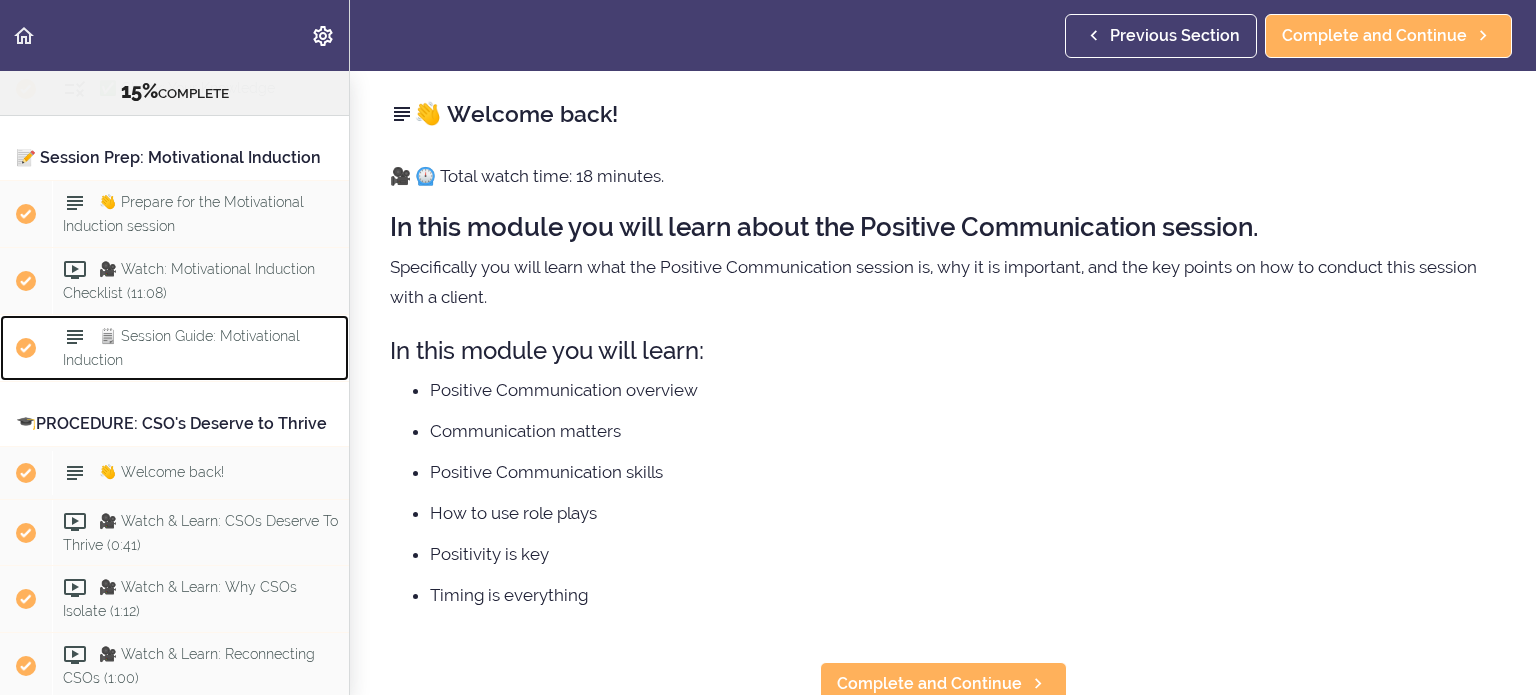 click on "🗒️ Session Guide: Motivational Induction" at bounding box center (181, 347) 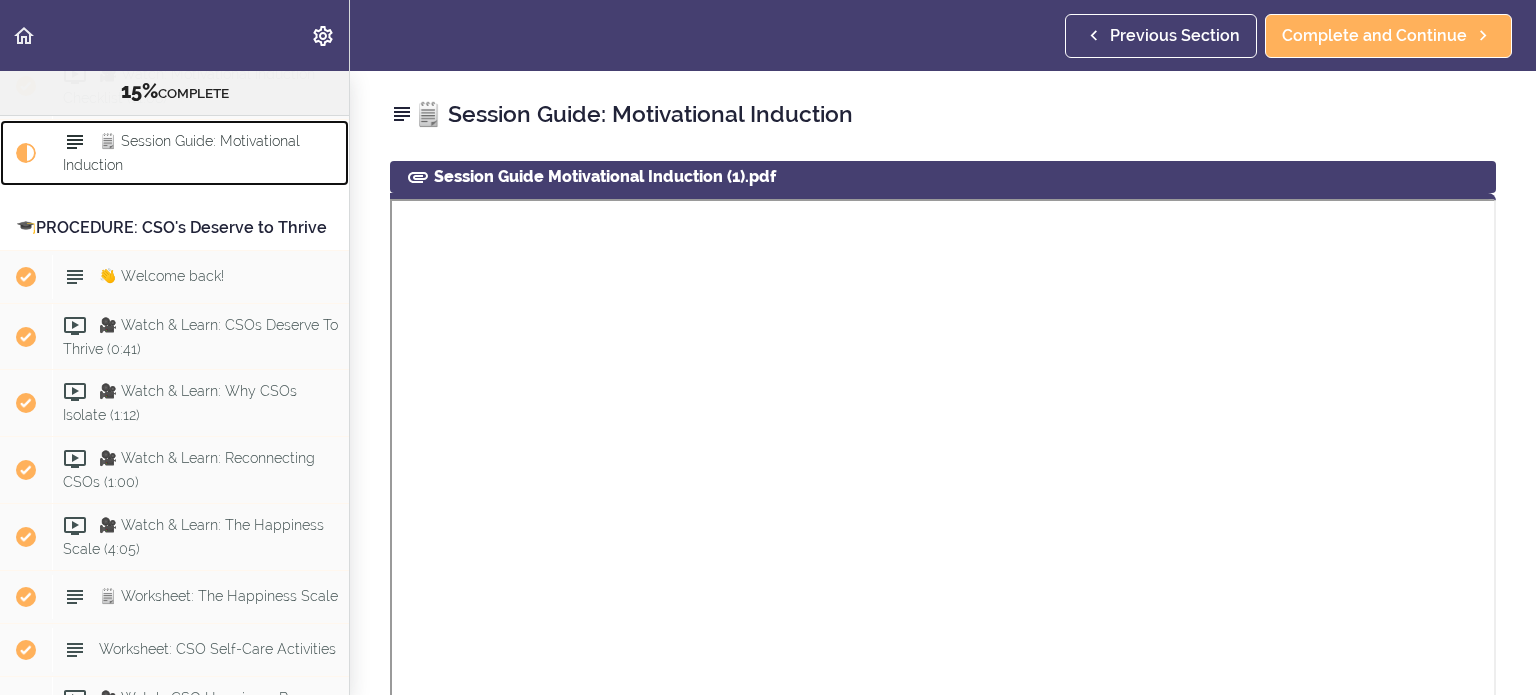 scroll, scrollTop: 3978, scrollLeft: 0, axis: vertical 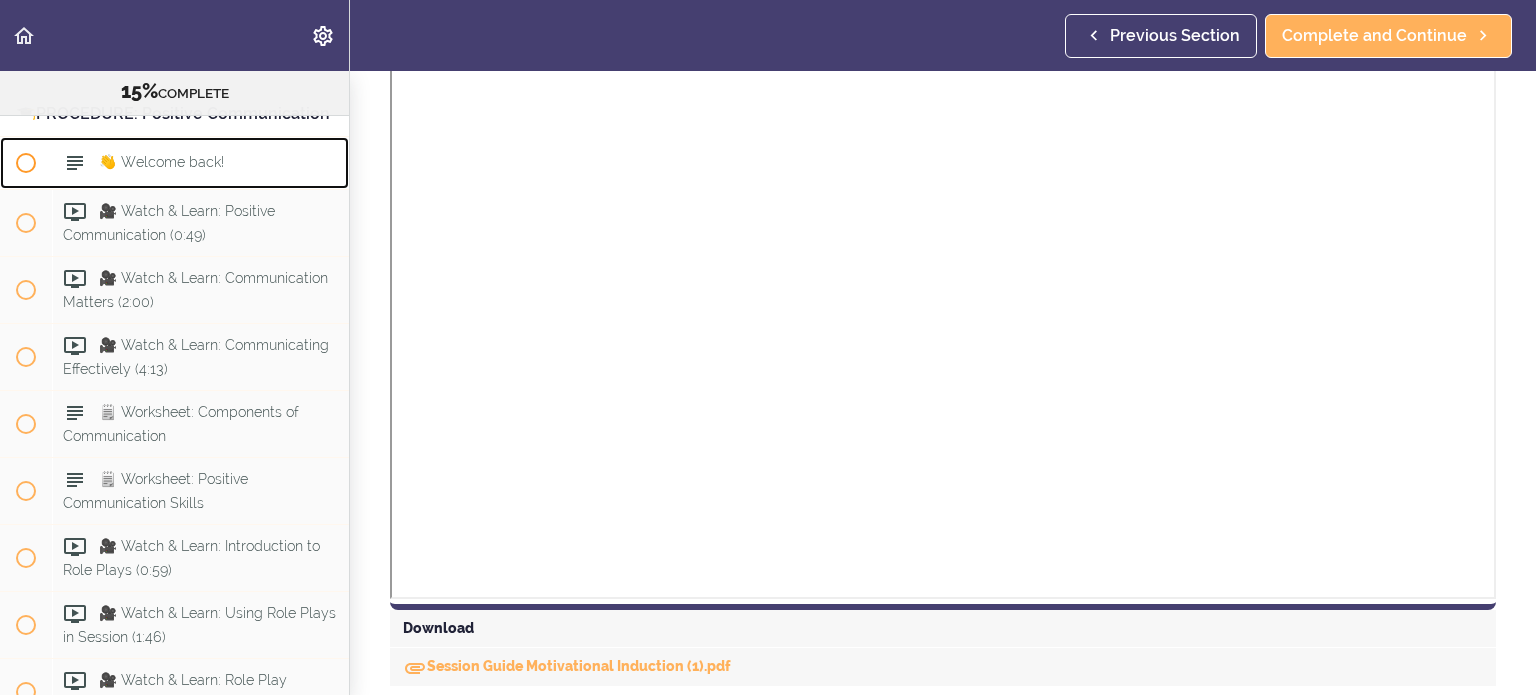 click on "👋 Welcome back!" at bounding box center [161, 162] 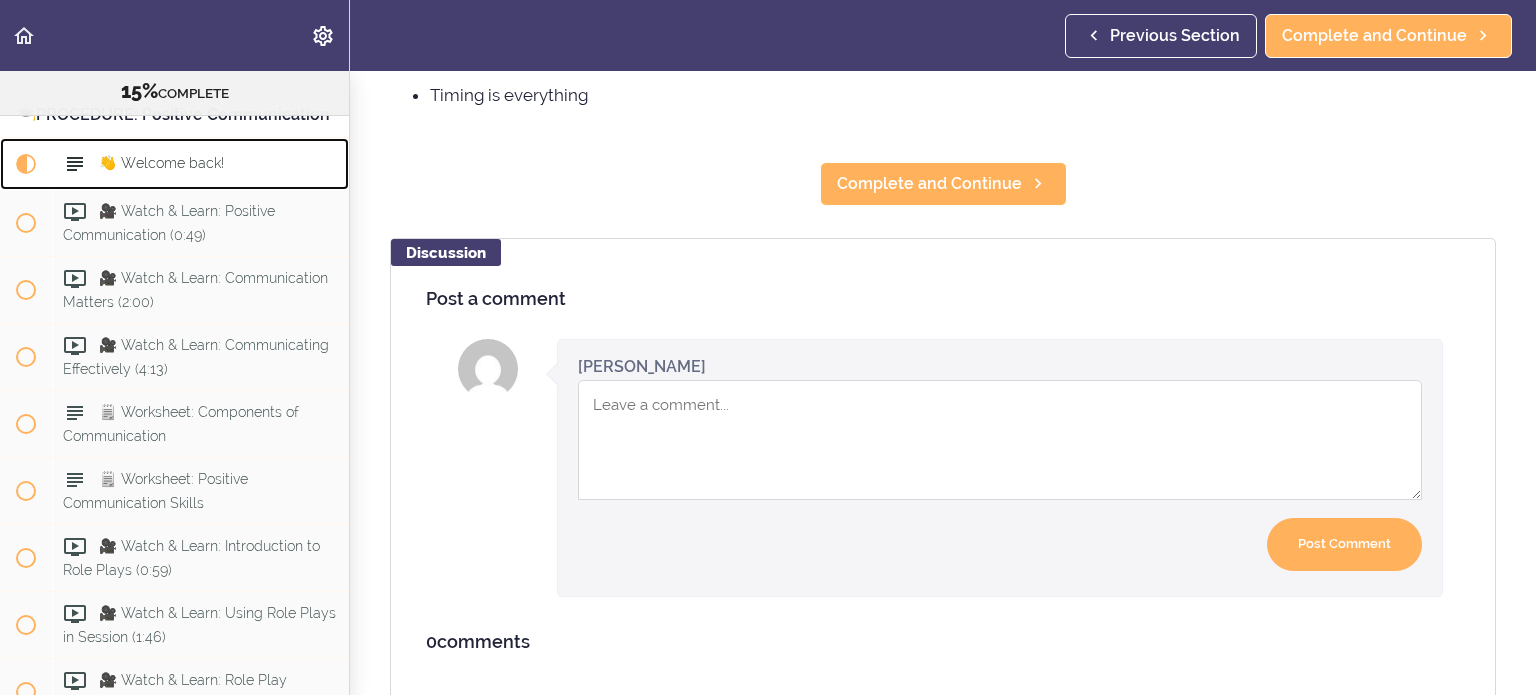 scroll, scrollTop: 5096, scrollLeft: 0, axis: vertical 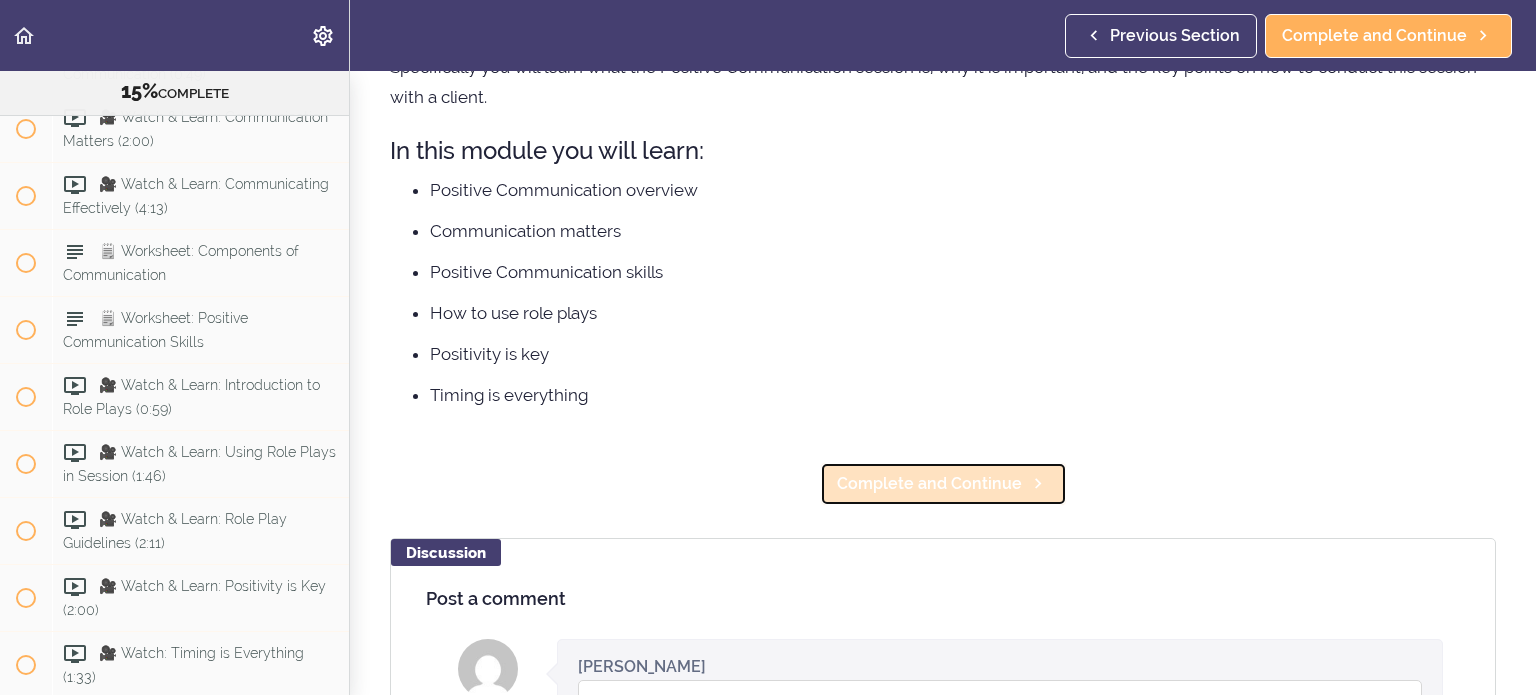 click on "Complete and Continue" at bounding box center [929, 484] 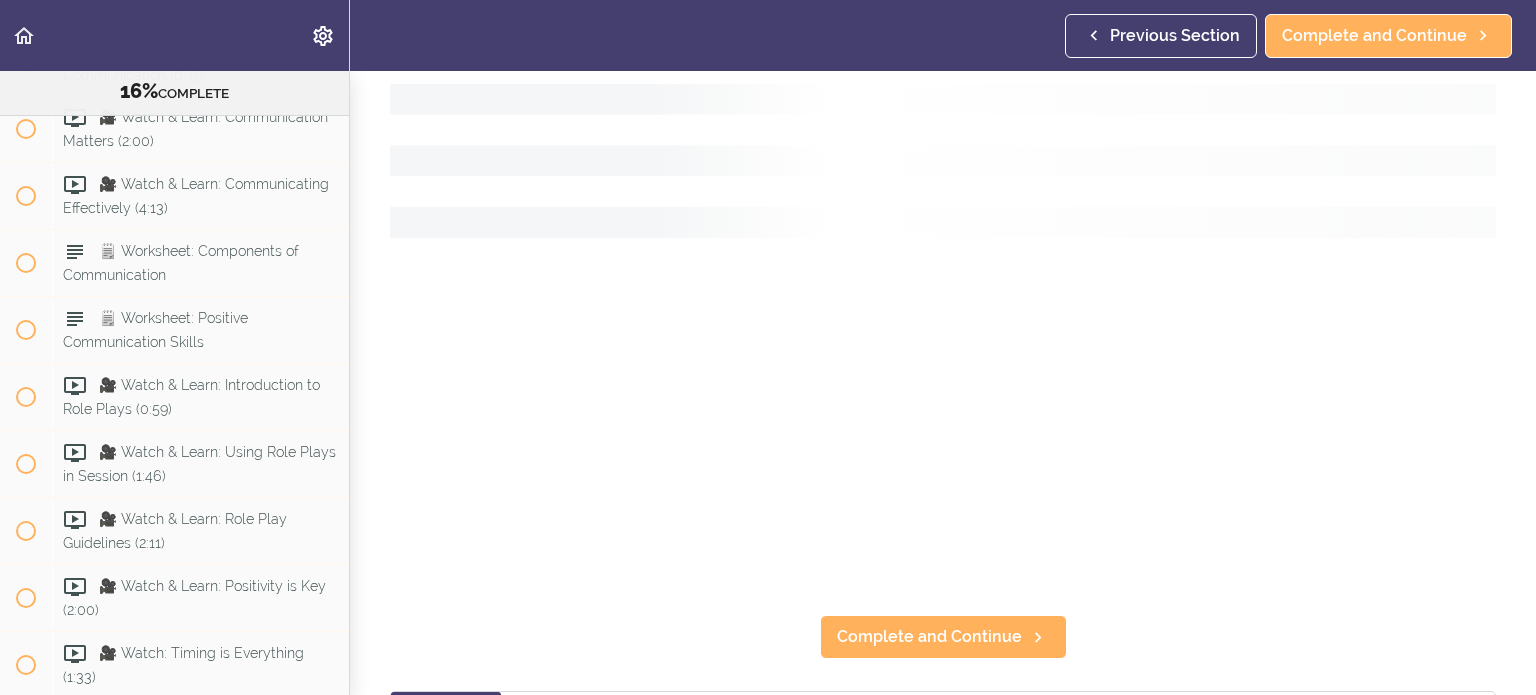 scroll, scrollTop: 0, scrollLeft: 0, axis: both 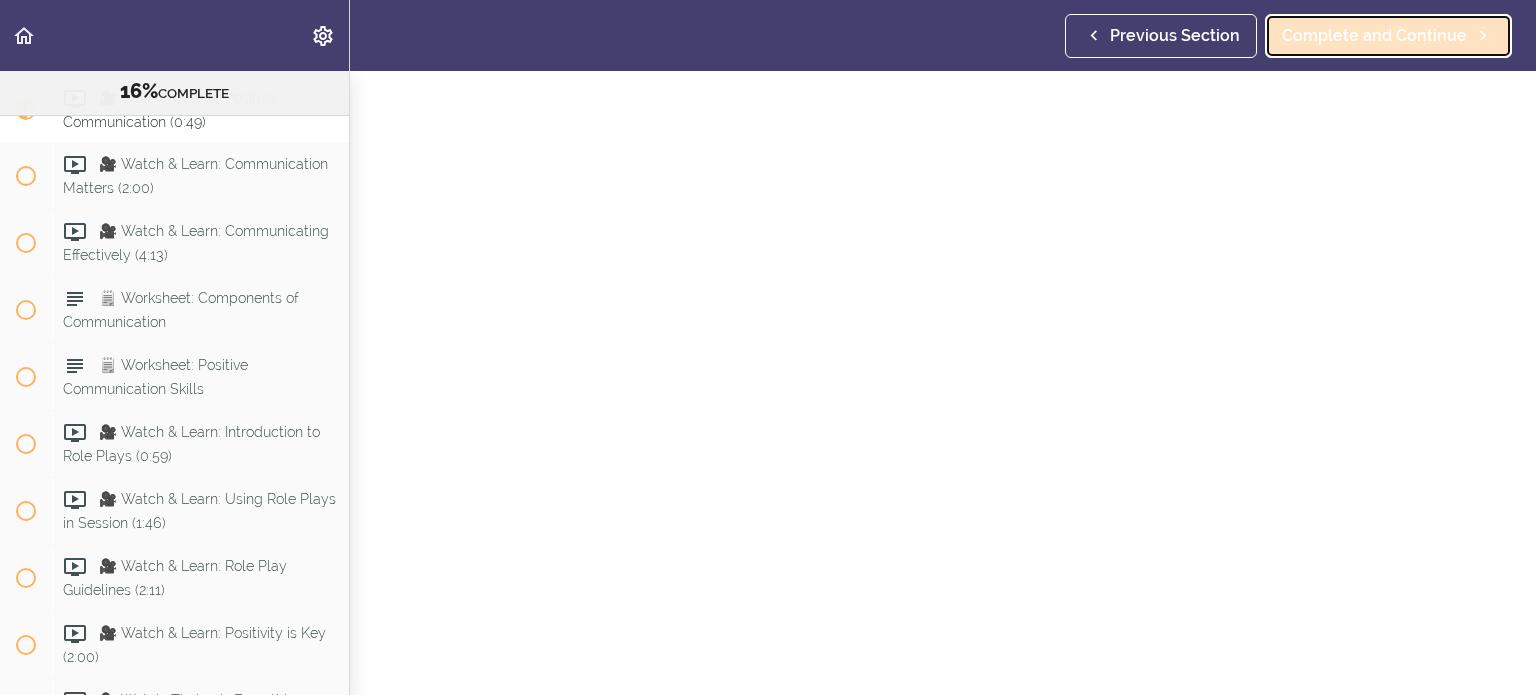 click on "Complete and Continue" at bounding box center (1388, 36) 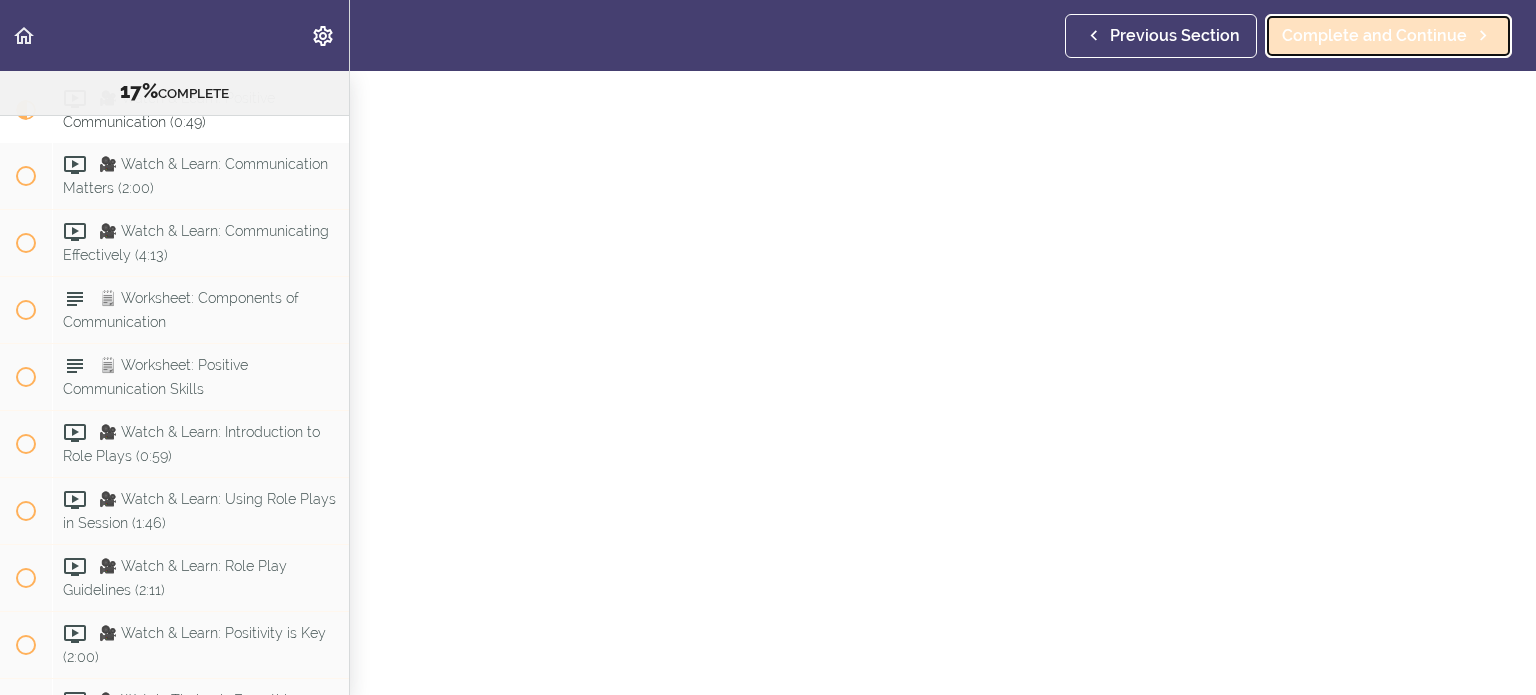 scroll, scrollTop: 4, scrollLeft: 0, axis: vertical 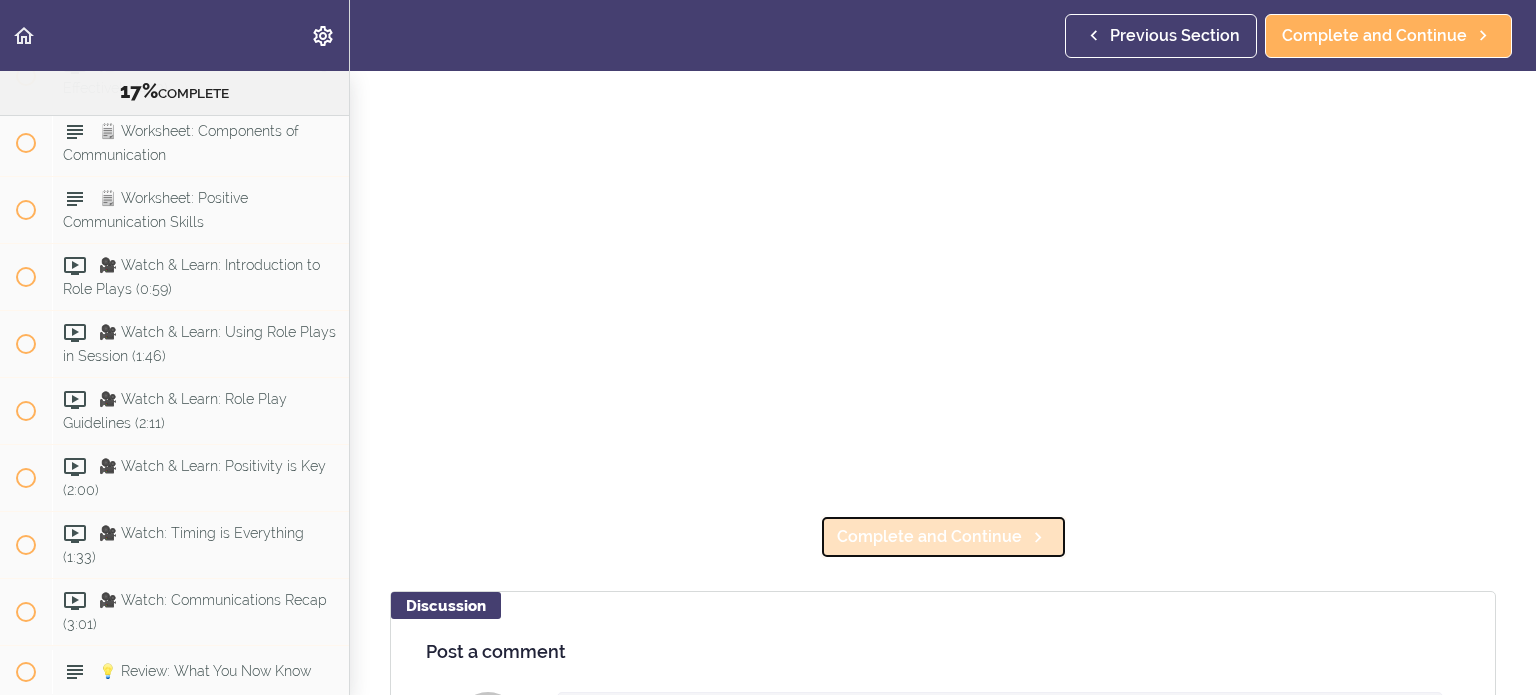 click on "Complete and Continue" at bounding box center (929, 537) 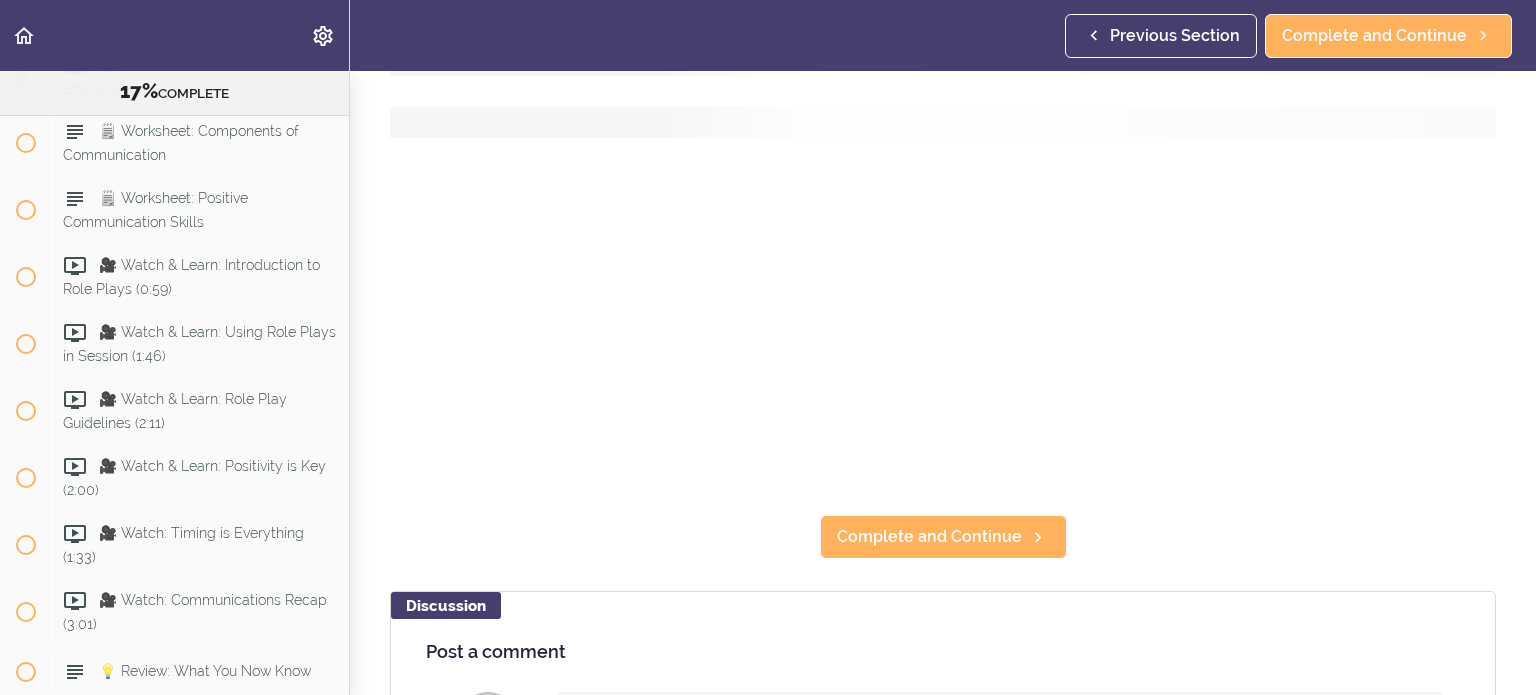 scroll, scrollTop: 0, scrollLeft: 0, axis: both 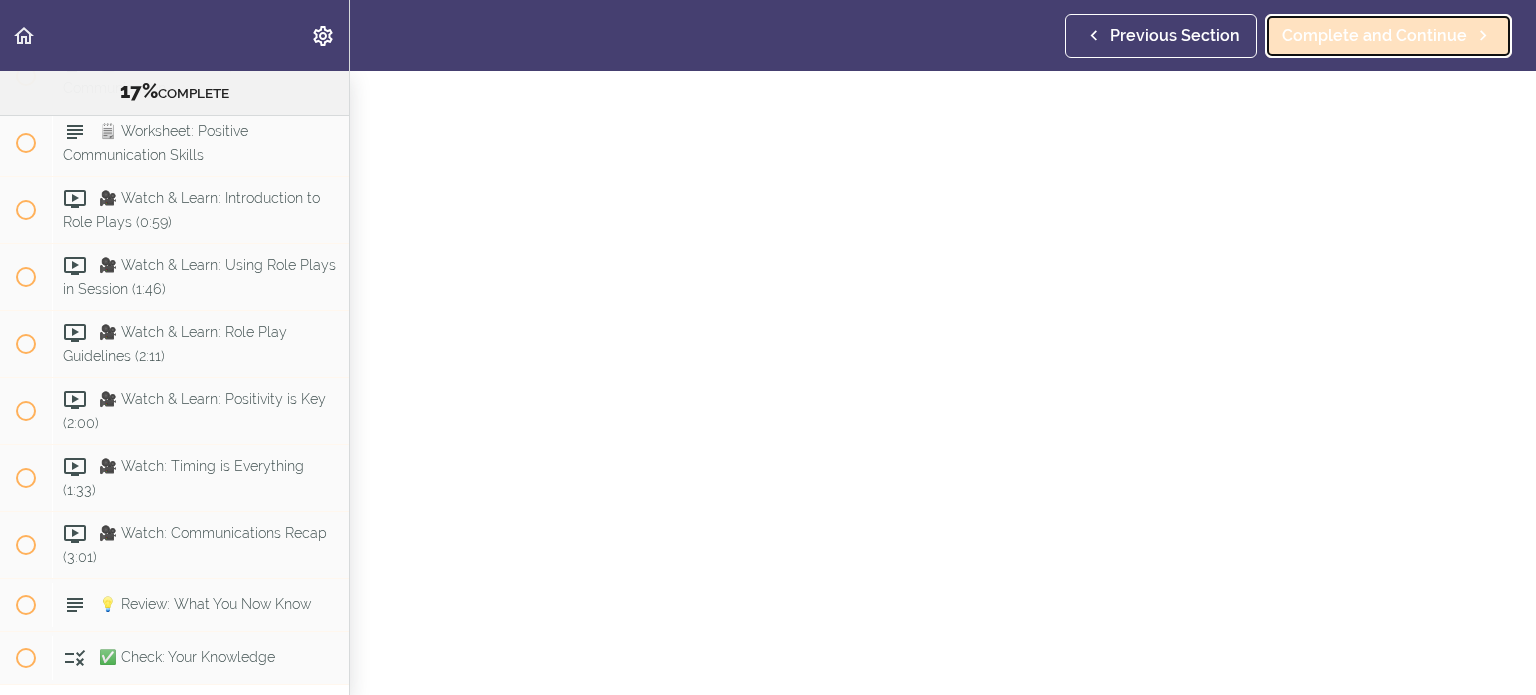 click on "Complete and Continue" at bounding box center [1374, 36] 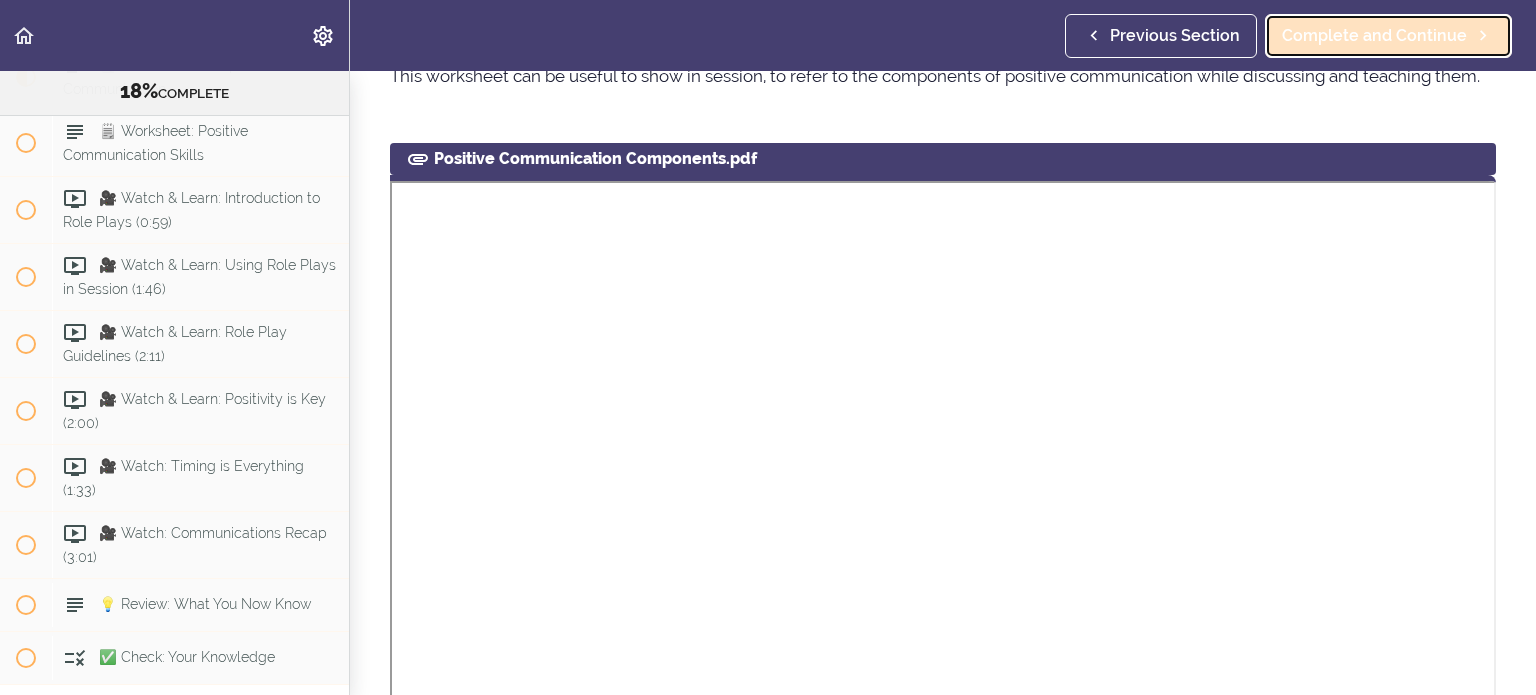 scroll, scrollTop: 0, scrollLeft: 0, axis: both 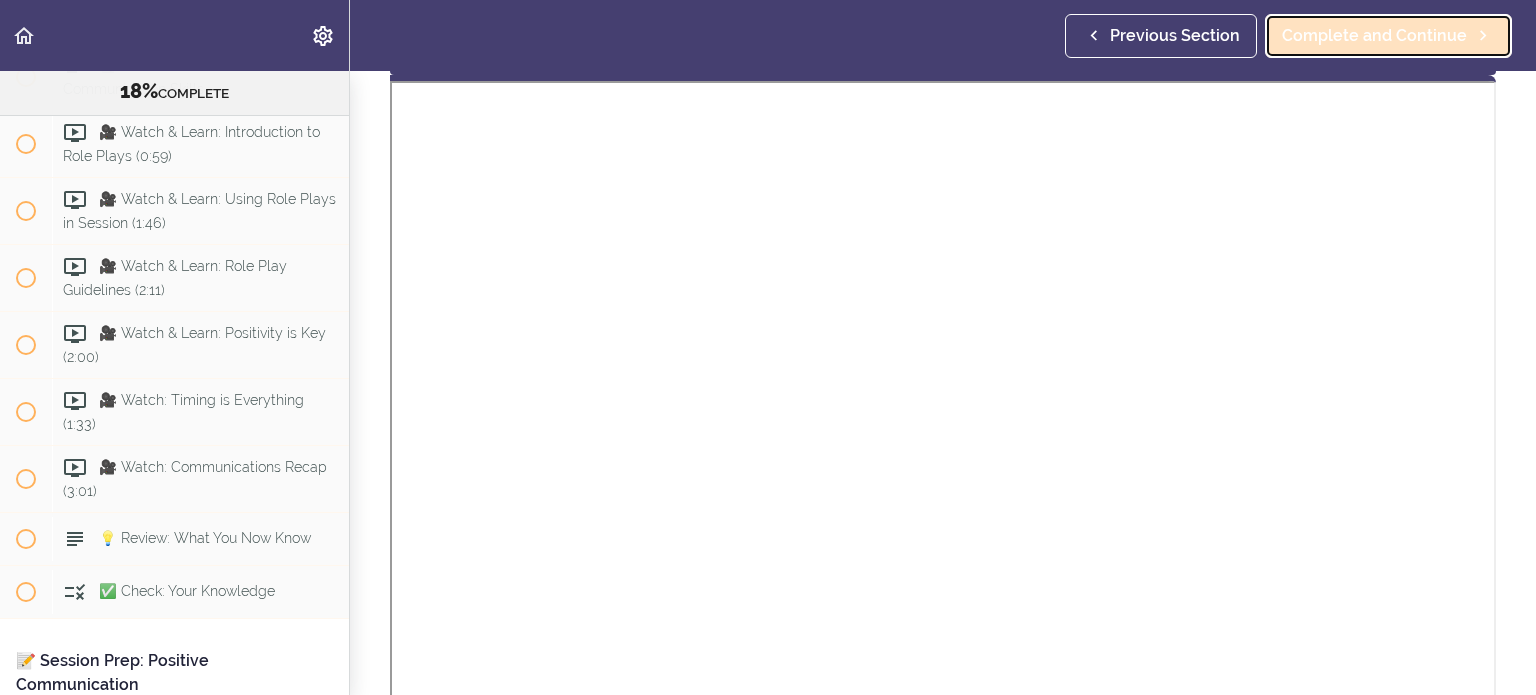 click on "Complete and Continue" at bounding box center [1374, 36] 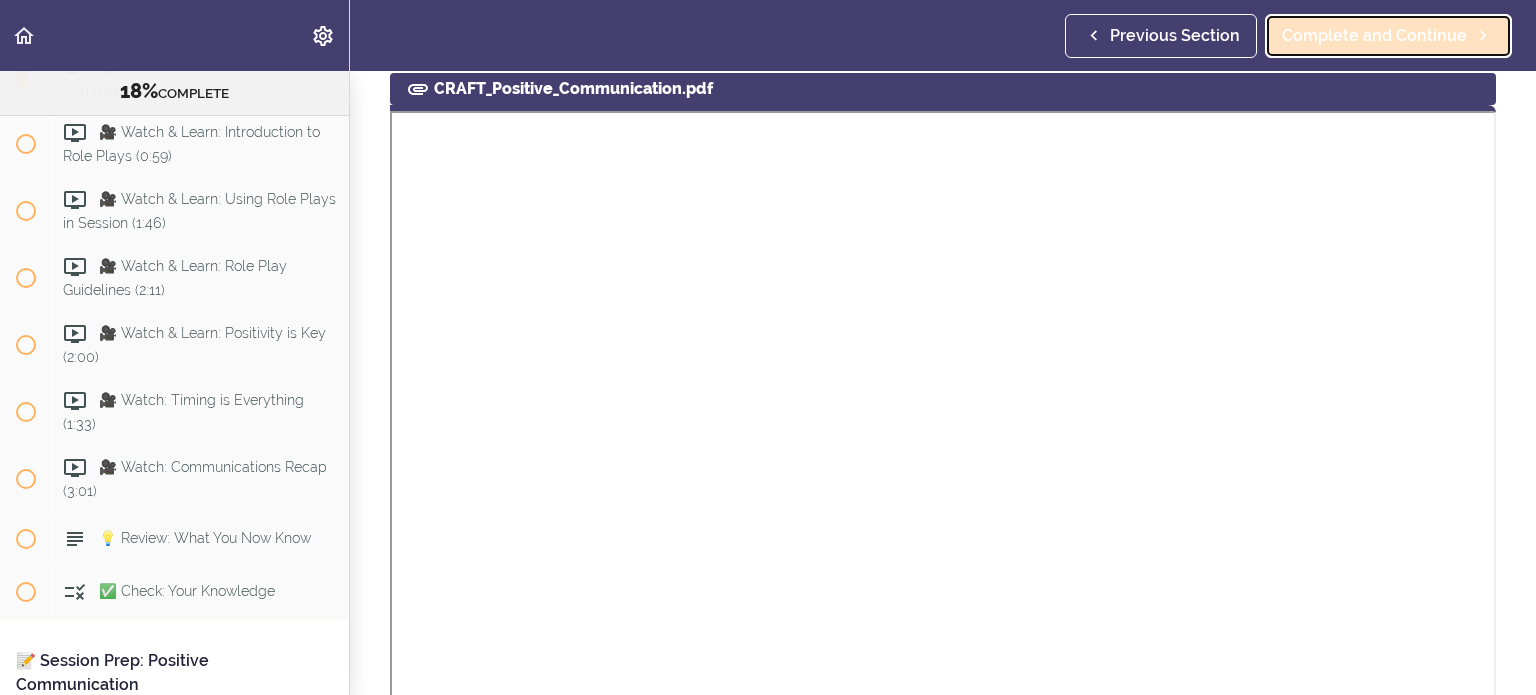 scroll, scrollTop: 24, scrollLeft: 0, axis: vertical 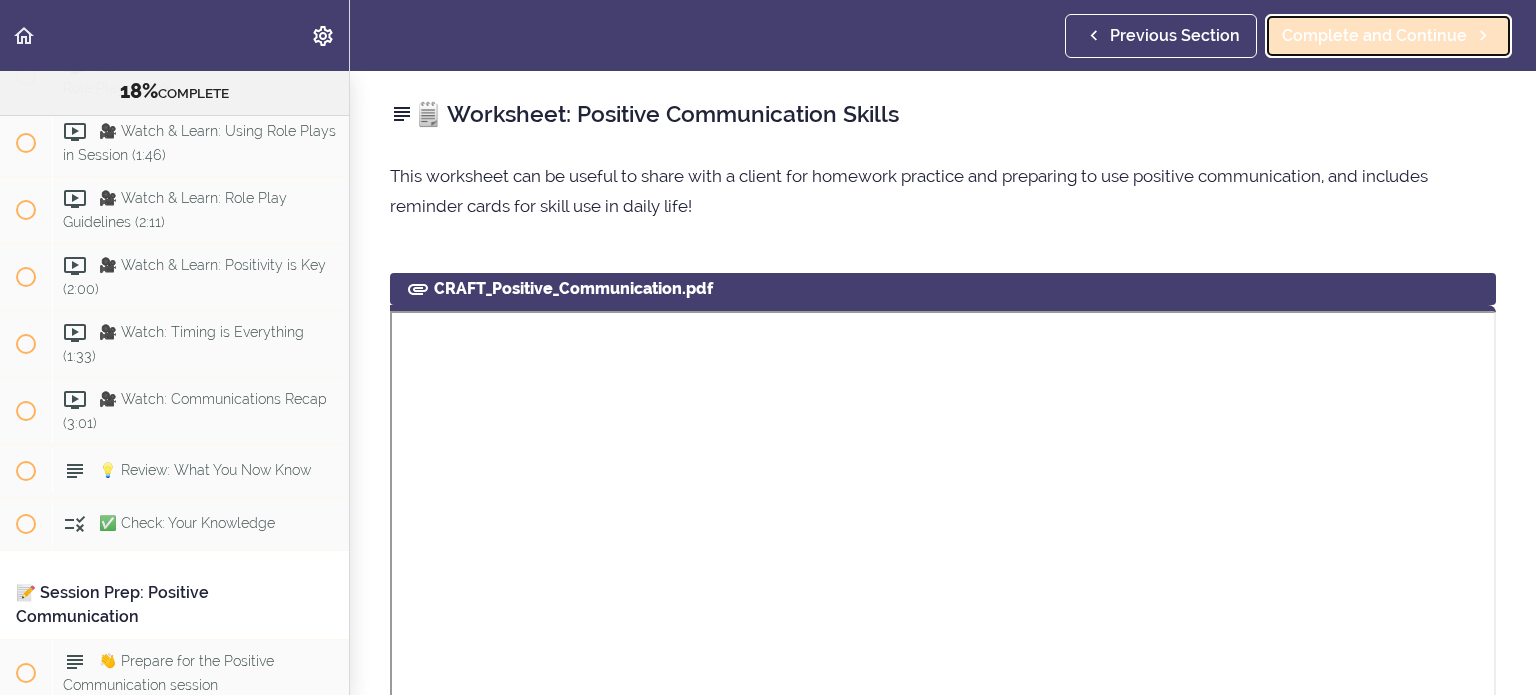 click on "Complete and Continue" at bounding box center [1374, 36] 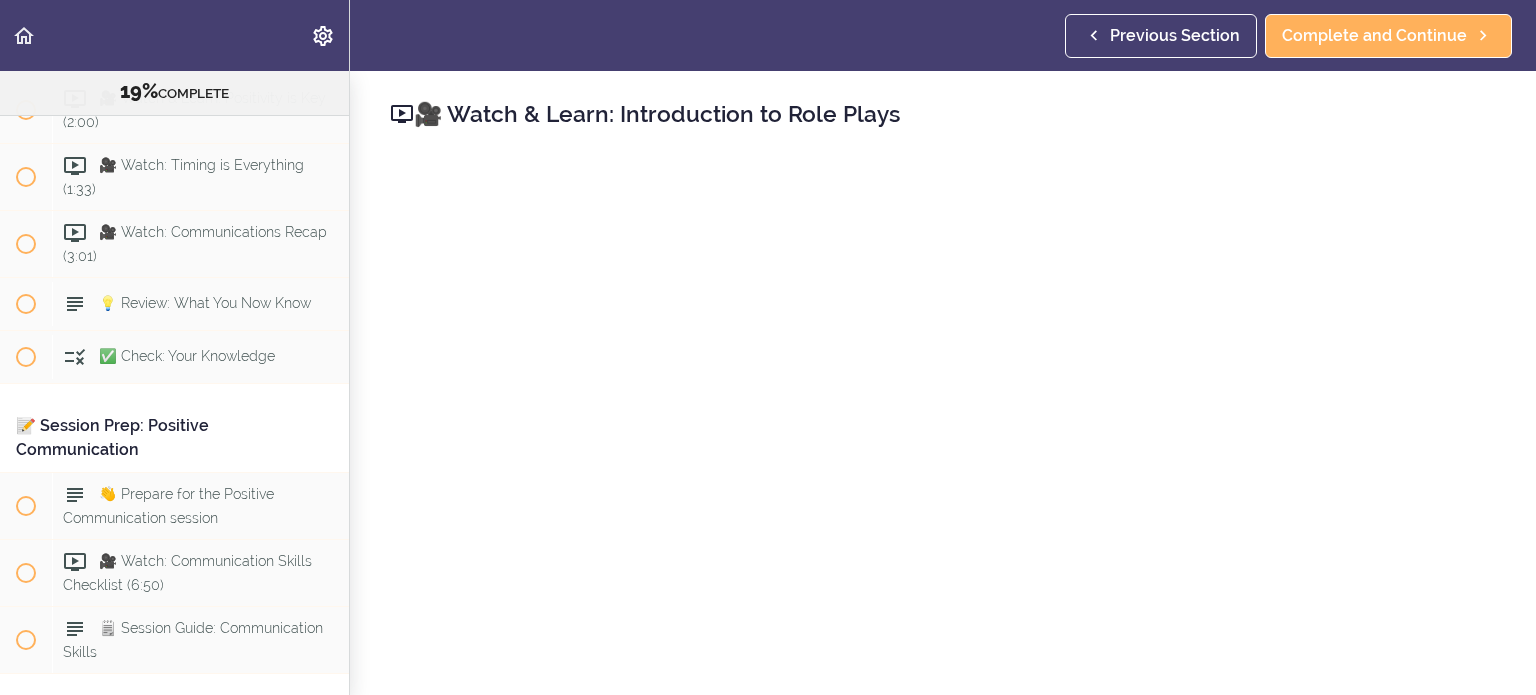 scroll, scrollTop: 5727, scrollLeft: 0, axis: vertical 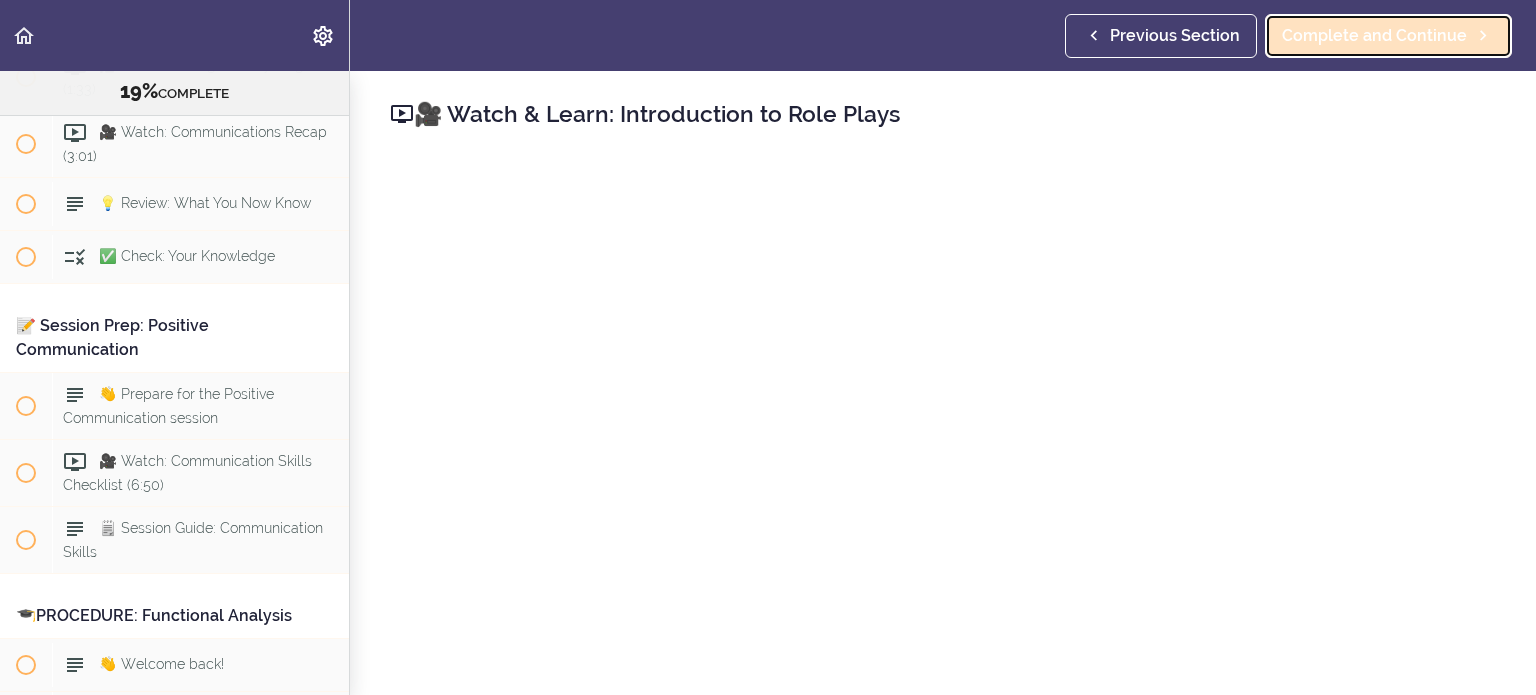 click on "Complete and Continue" at bounding box center [1374, 36] 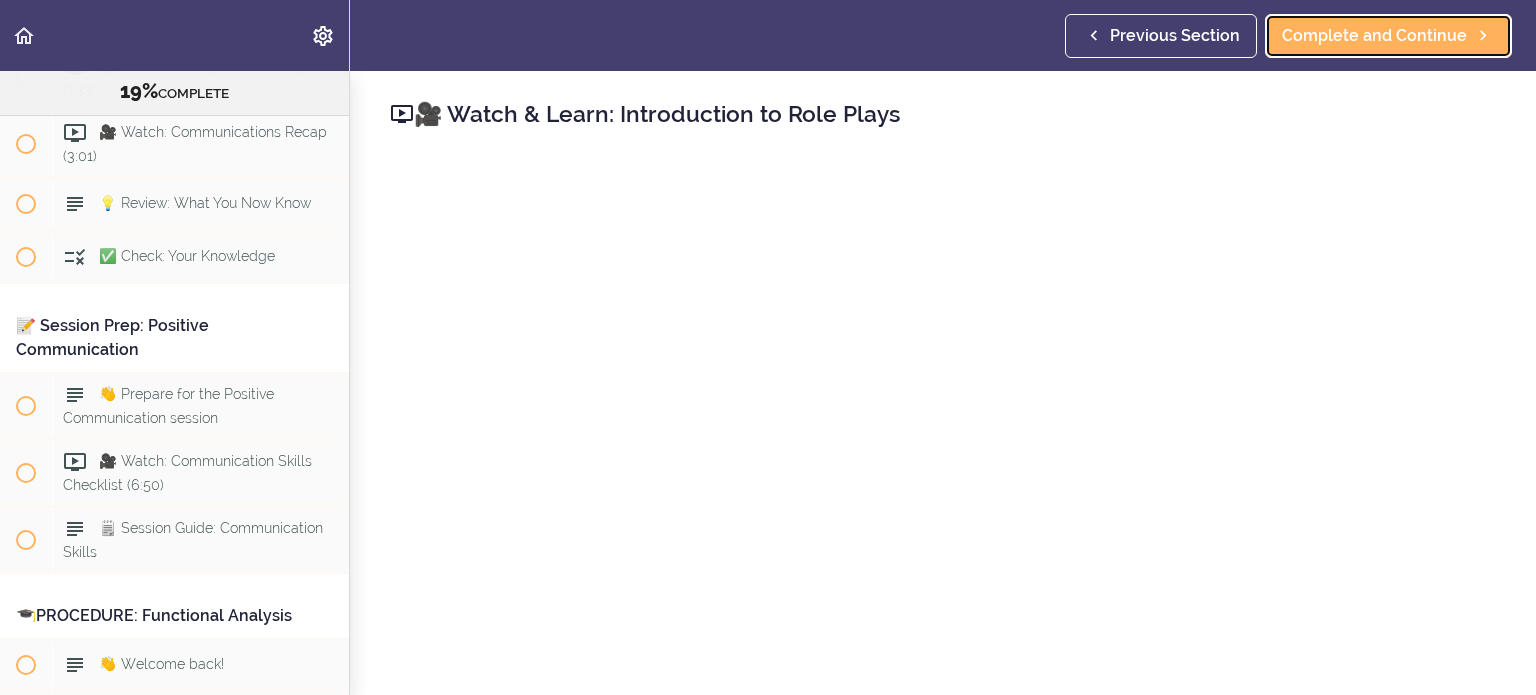 scroll, scrollTop: 5696, scrollLeft: 0, axis: vertical 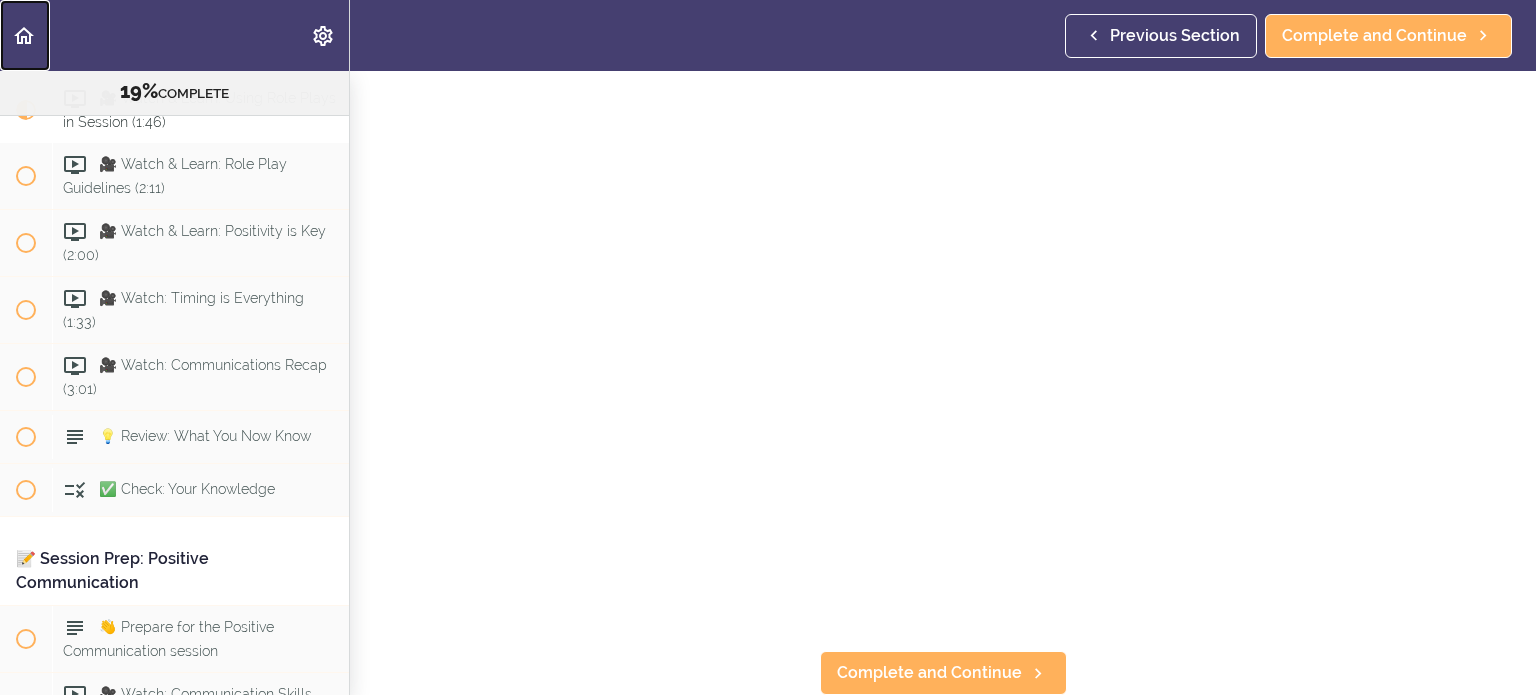 click 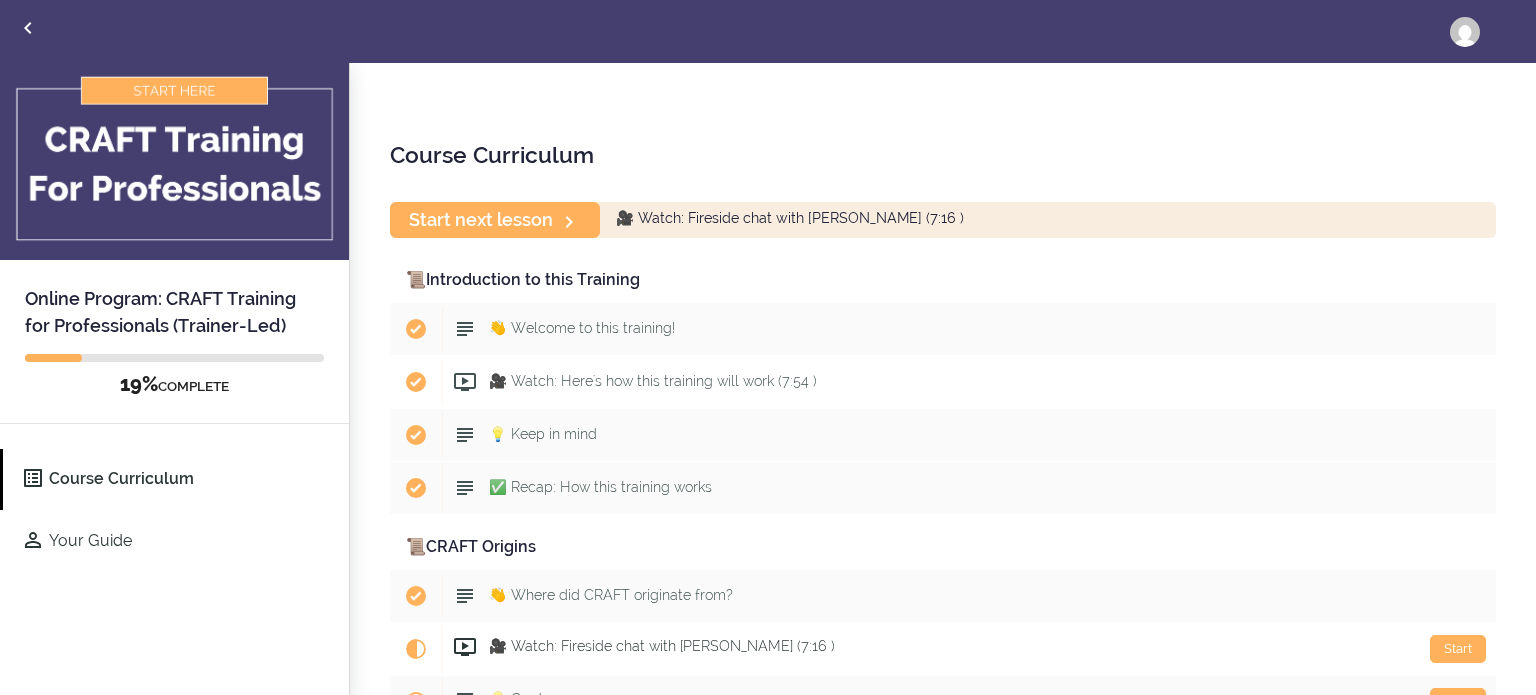 scroll, scrollTop: 0, scrollLeft: 0, axis: both 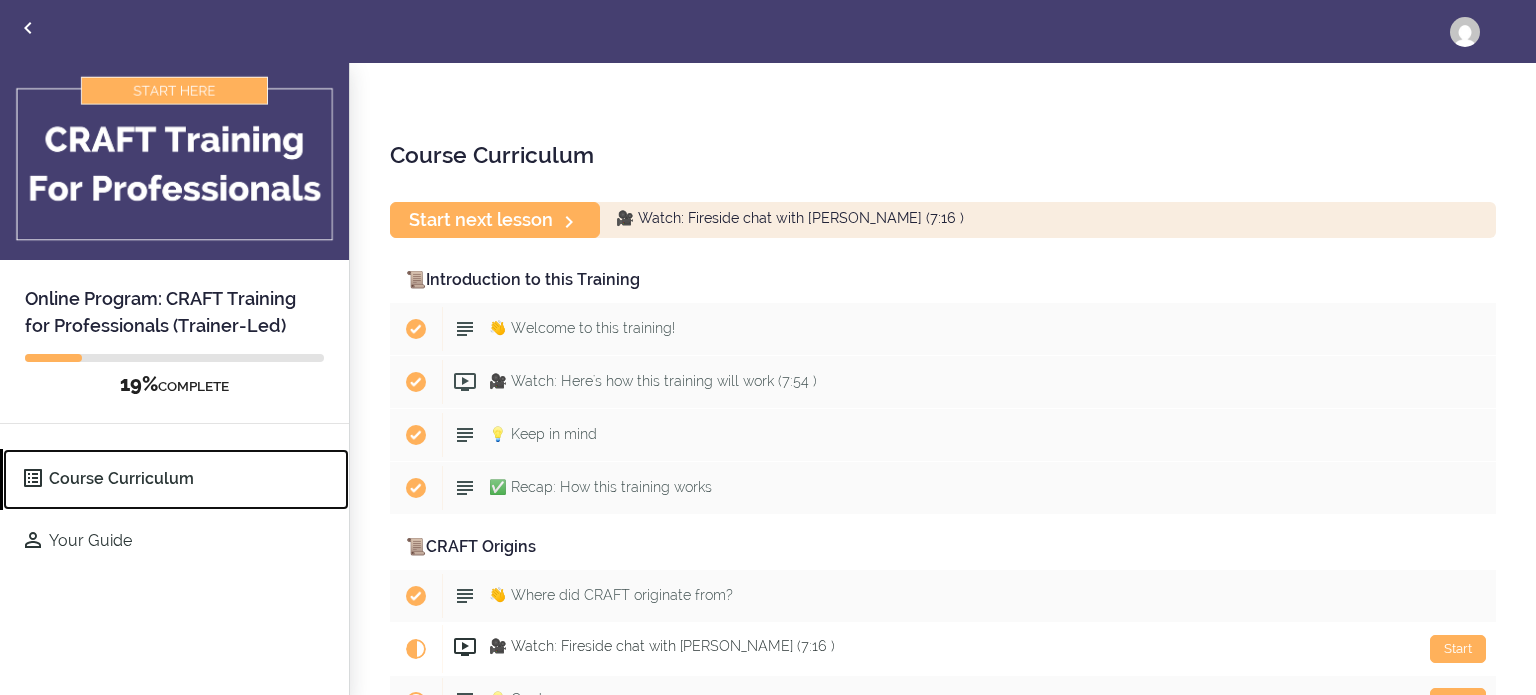 click on "Course Curriculum" at bounding box center (176, 479) 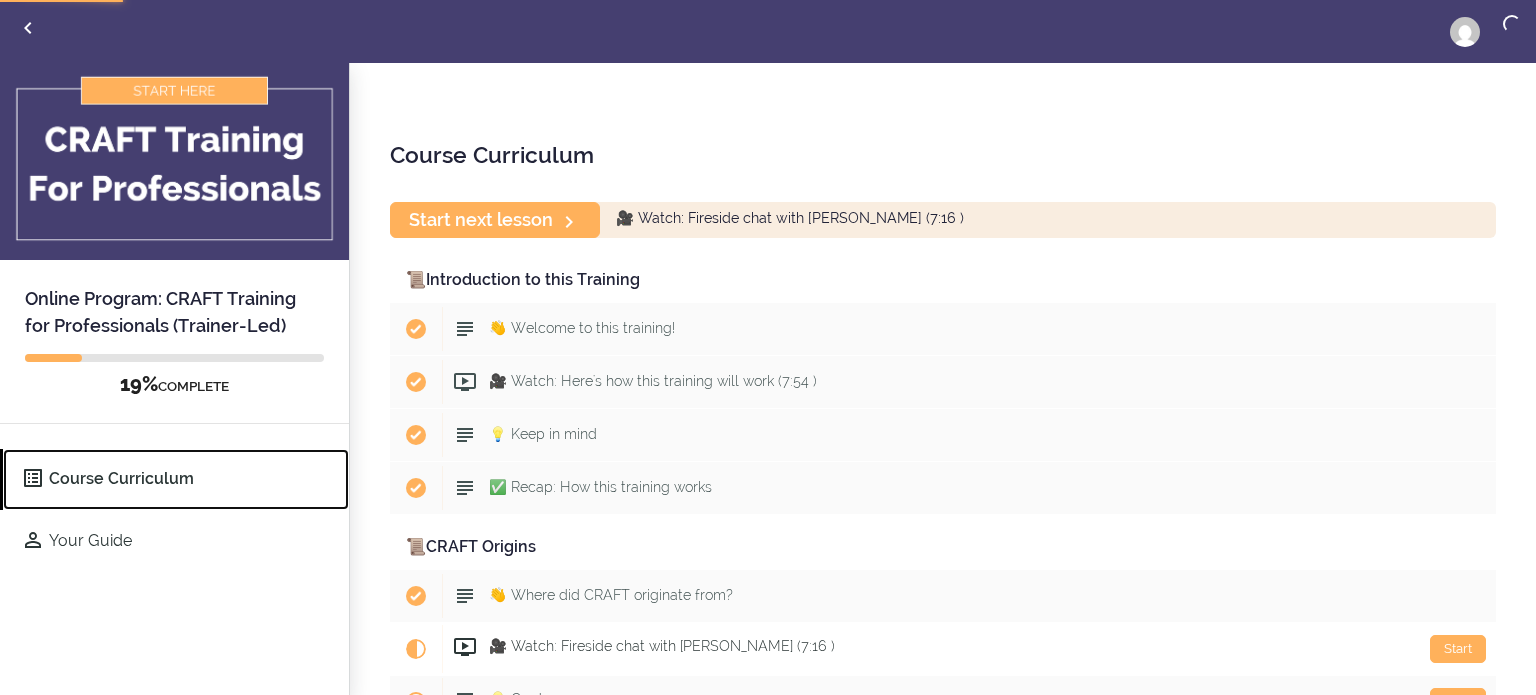 scroll, scrollTop: 102, scrollLeft: 0, axis: vertical 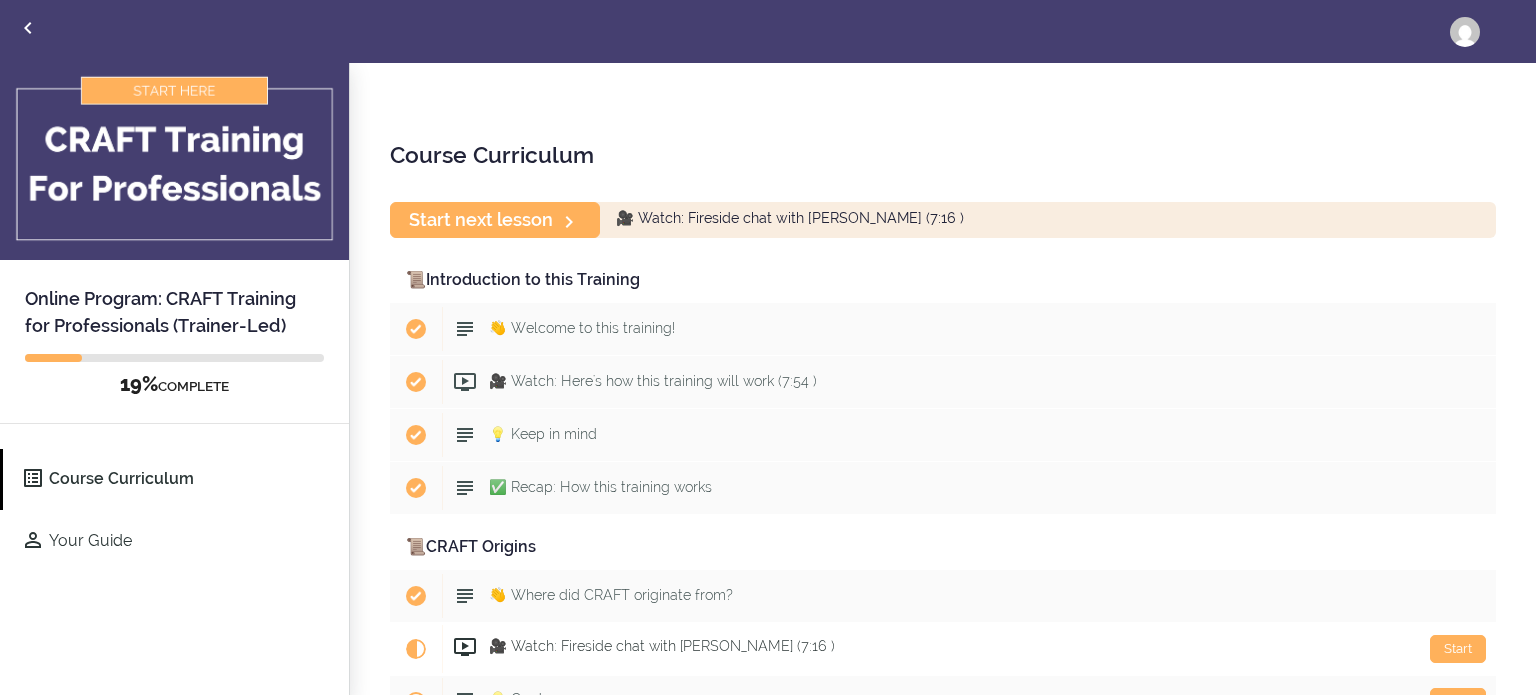 click on "Online Program: CRAFT Training for Professionals (Trainer-Led)" at bounding box center (174, 299) 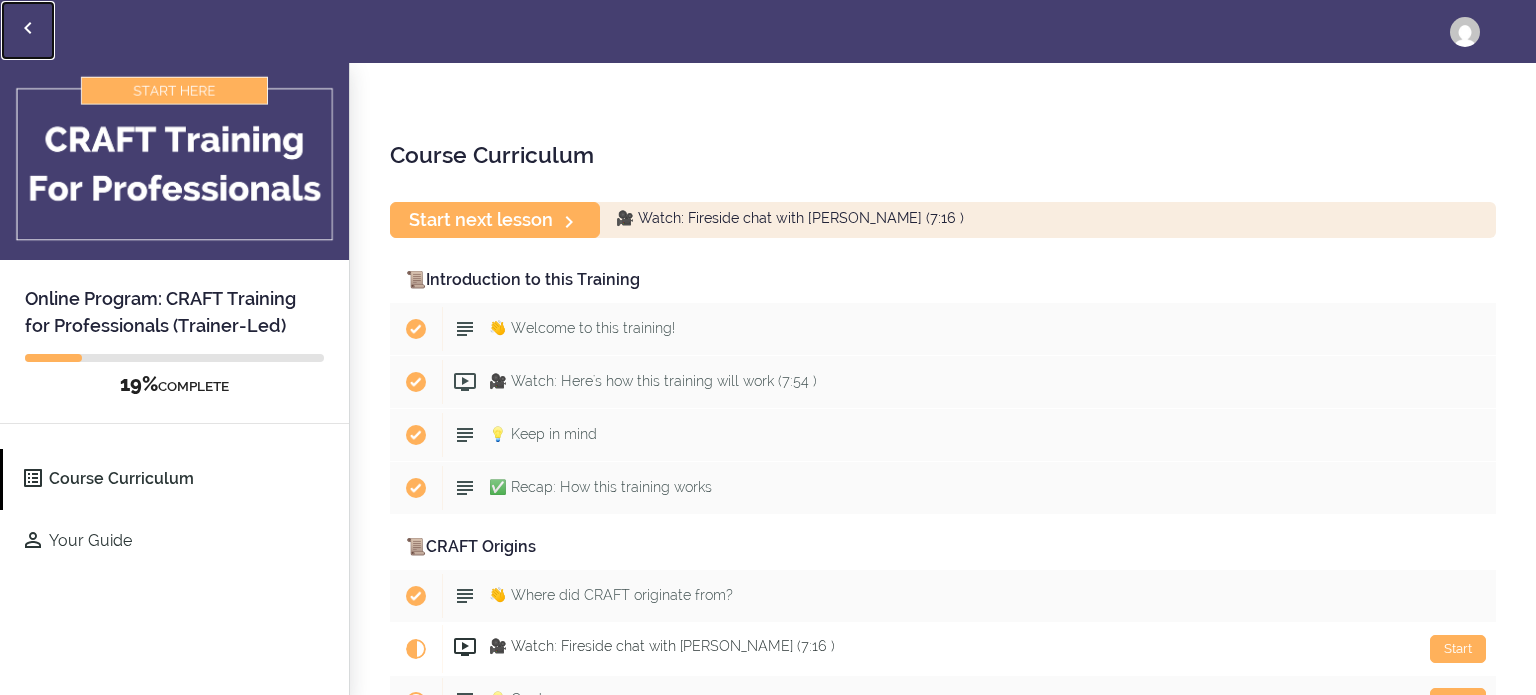 click 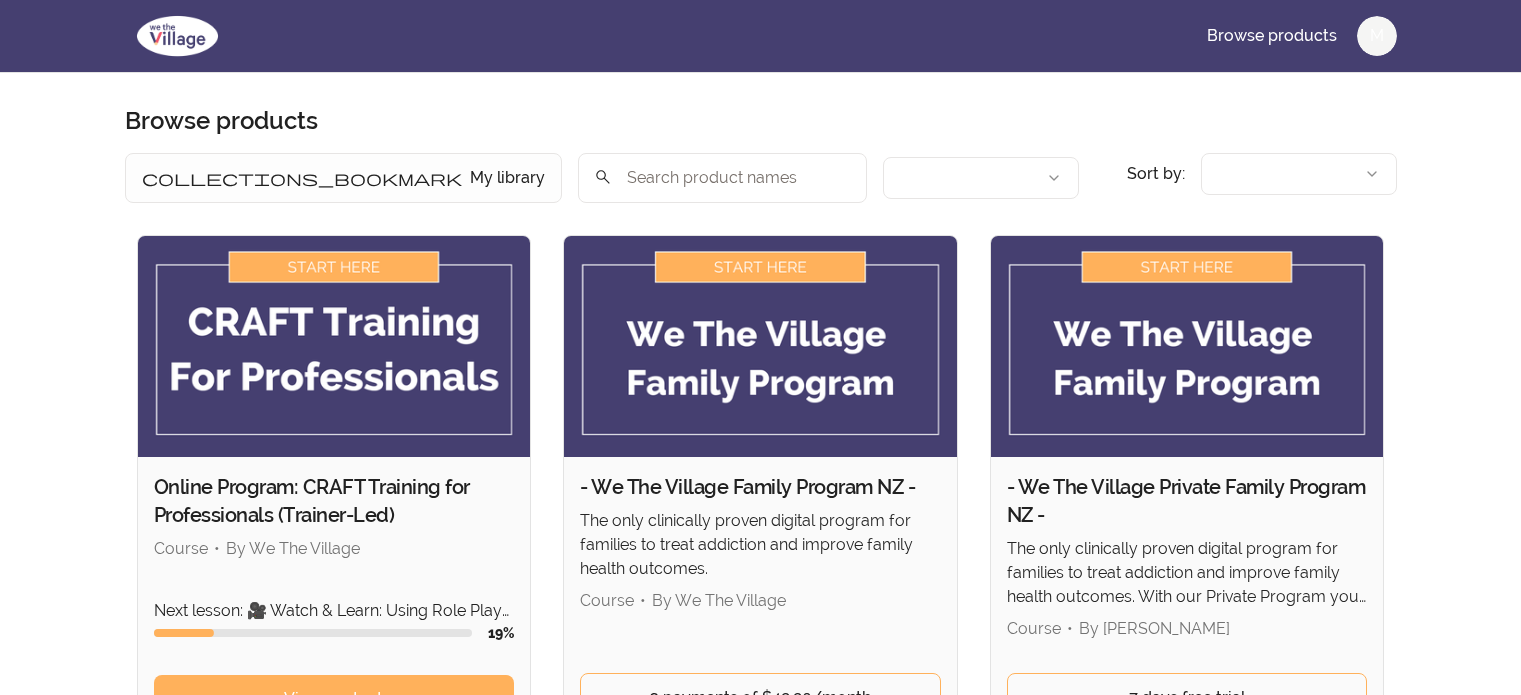 scroll, scrollTop: 0, scrollLeft: 0, axis: both 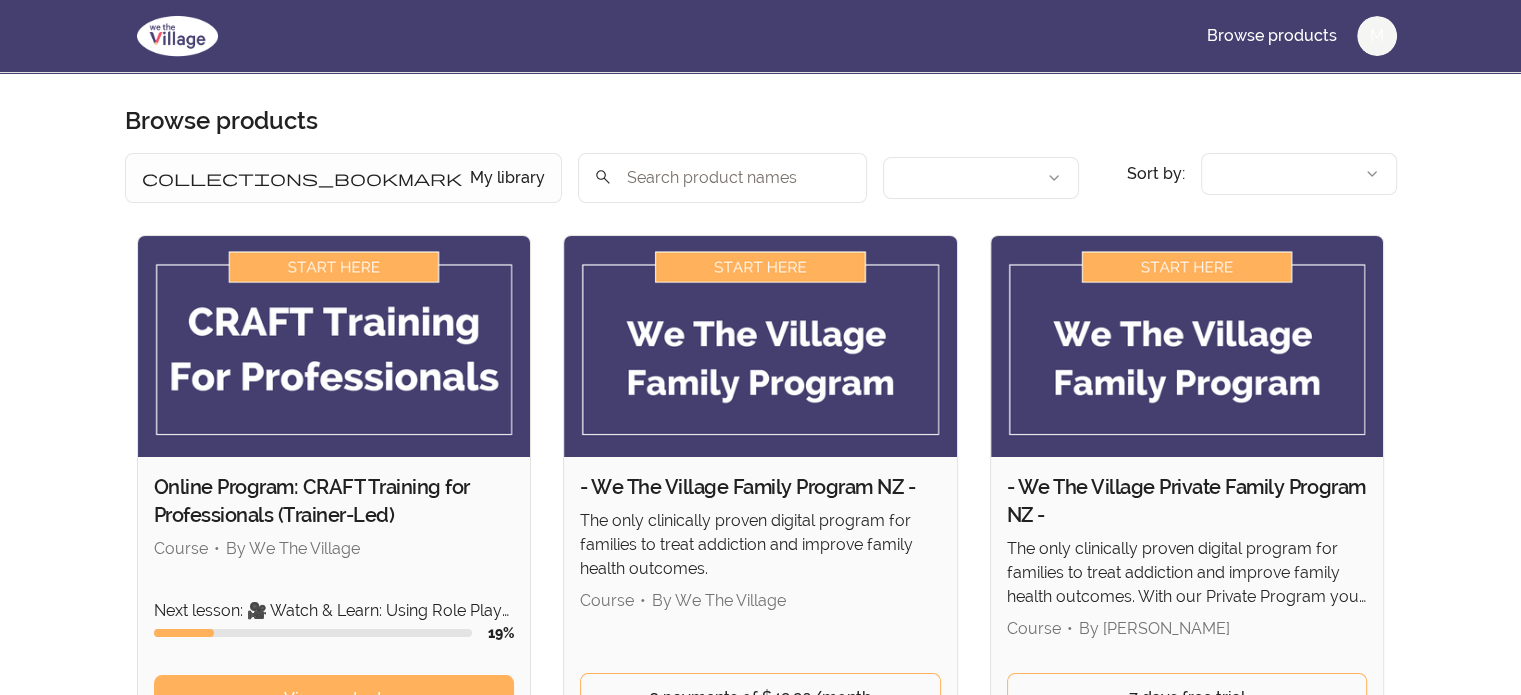 type 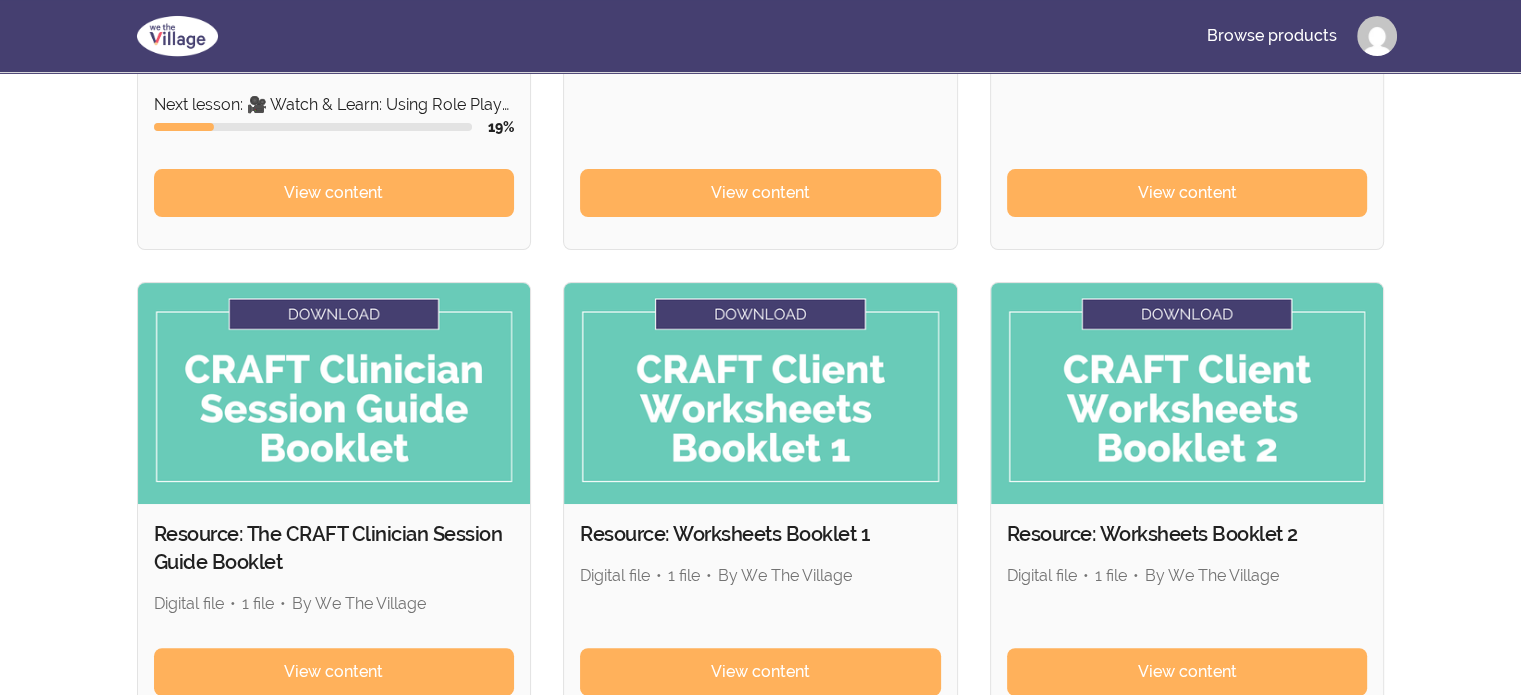 scroll, scrollTop: 0, scrollLeft: 0, axis: both 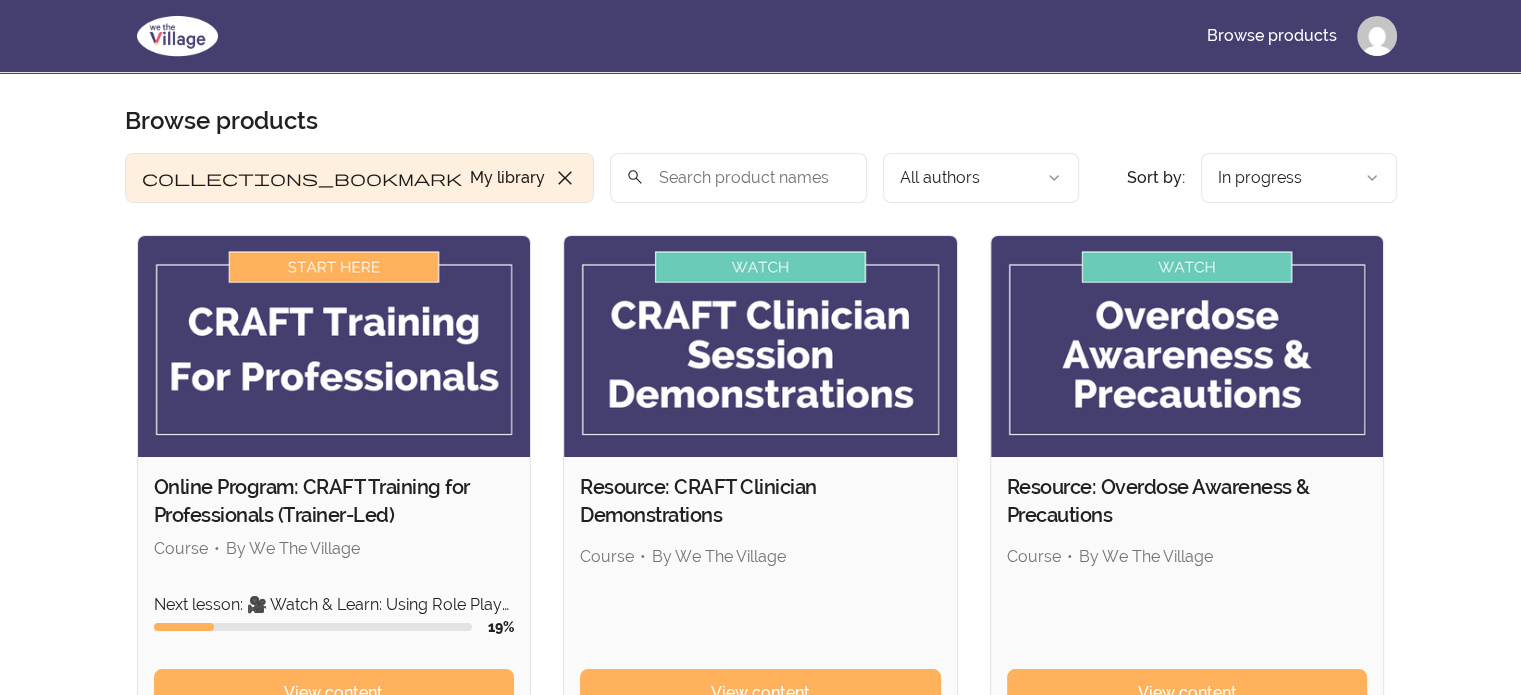 click at bounding box center (334, 346) 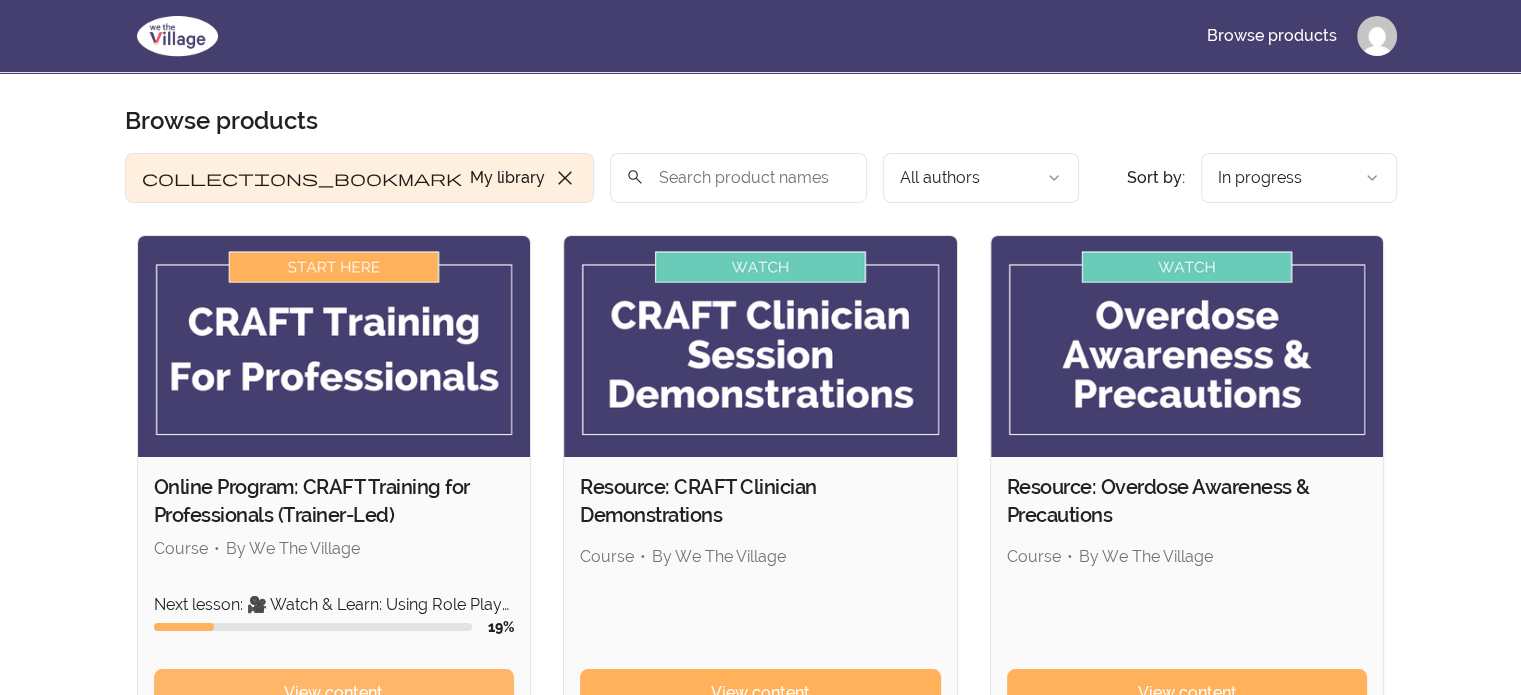 click on "View content" at bounding box center (334, 693) 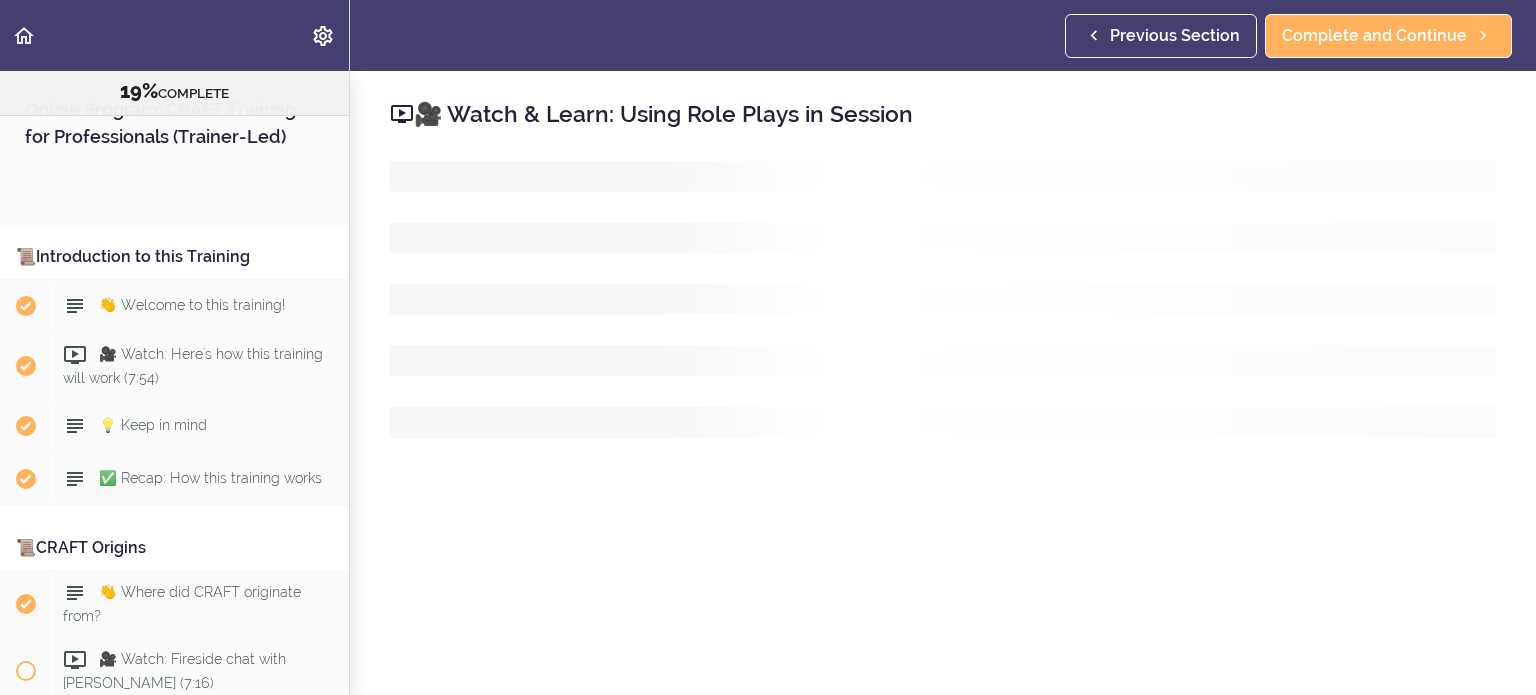 scroll, scrollTop: 0, scrollLeft: 0, axis: both 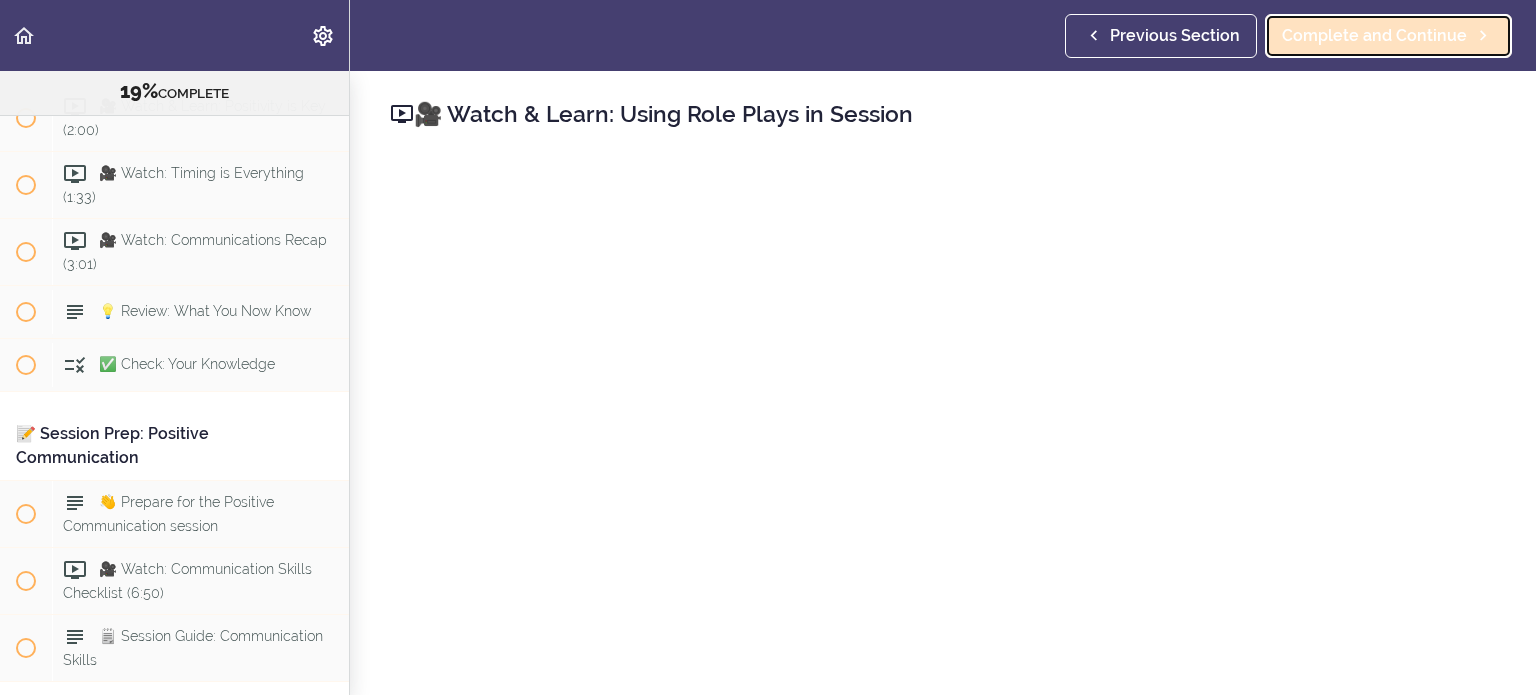 click on "Complete and Continue" at bounding box center [1374, 36] 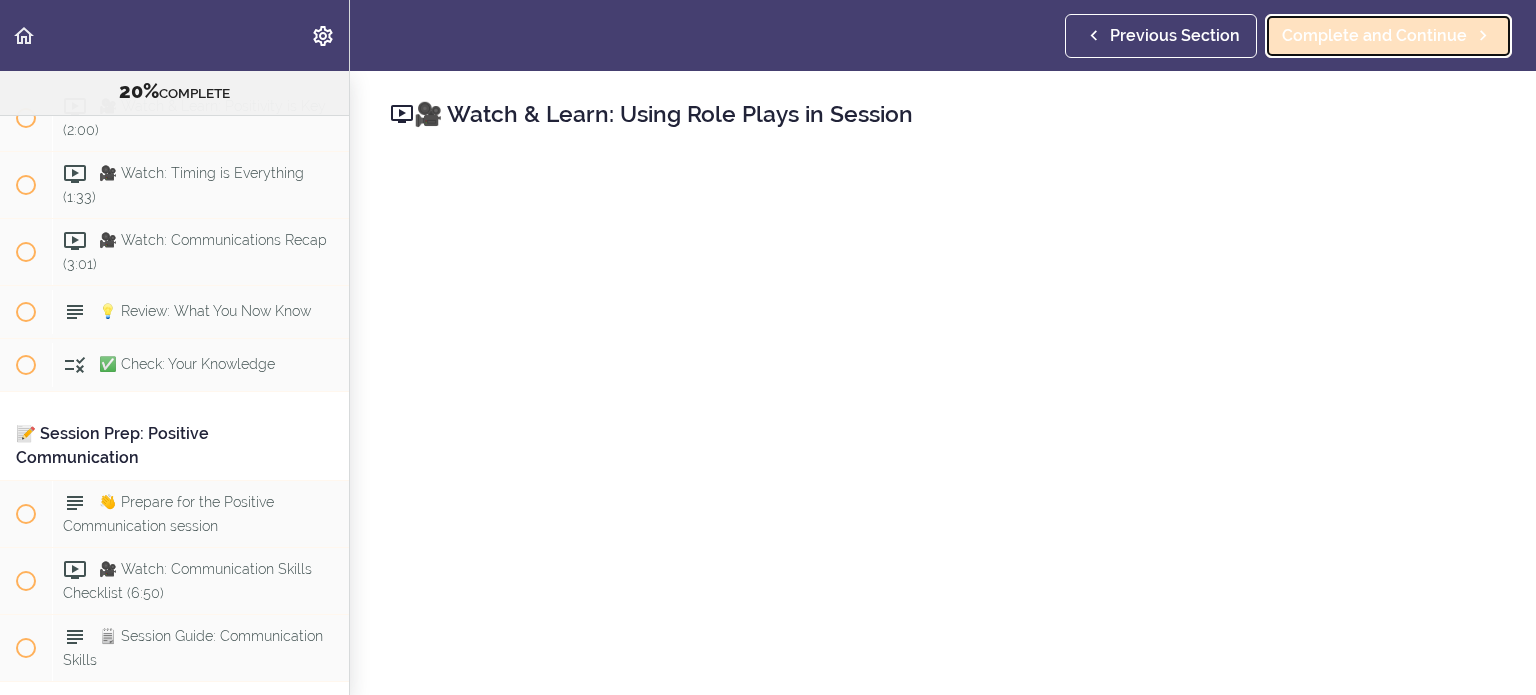 click on "Complete and Continue" at bounding box center (1374, 36) 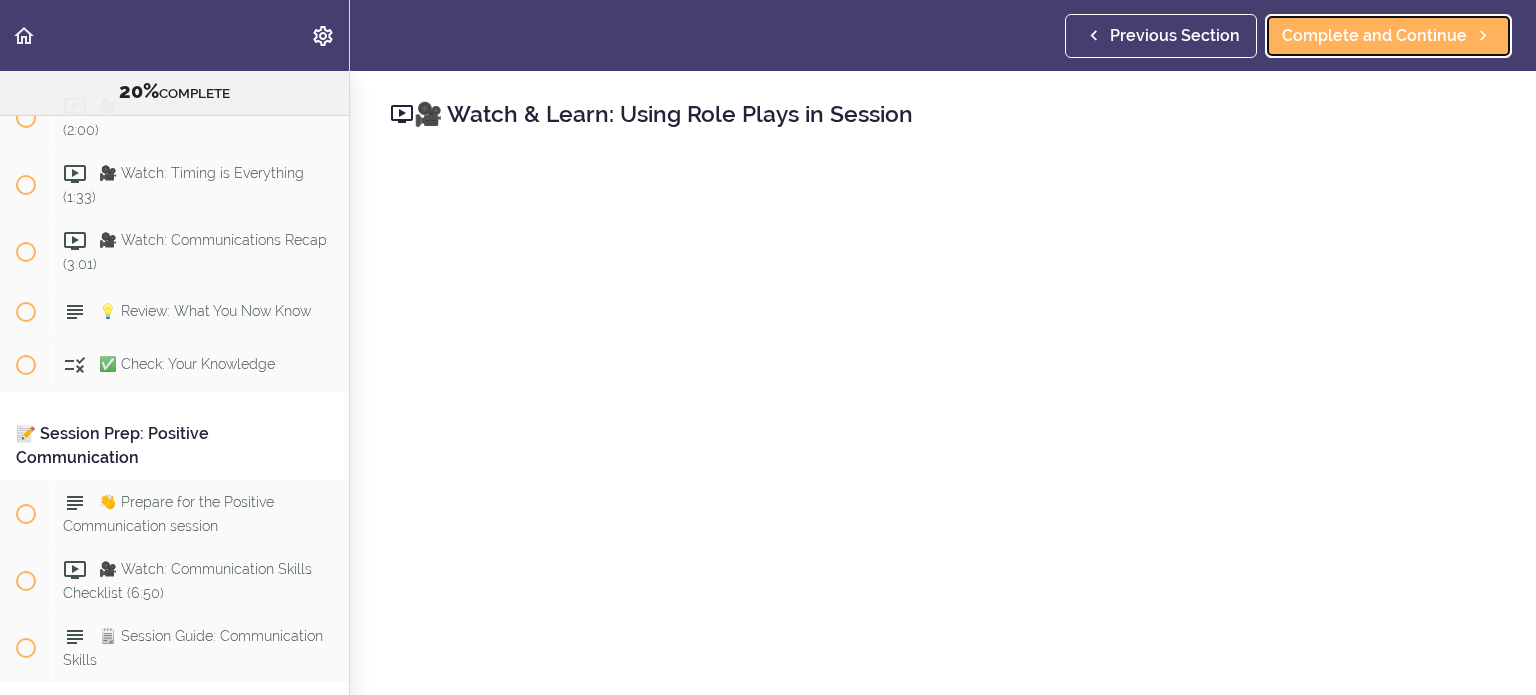 scroll, scrollTop: 170, scrollLeft: 0, axis: vertical 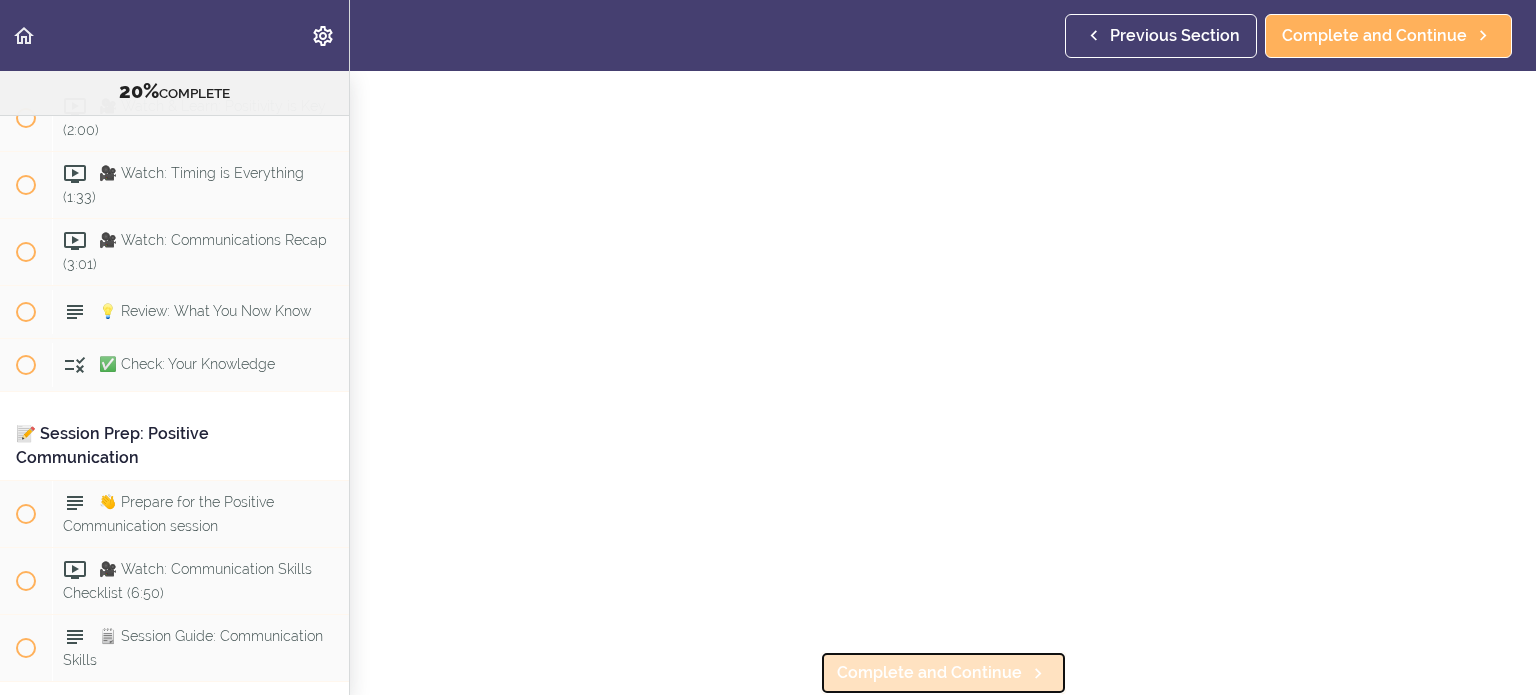 click on "Complete and Continue" at bounding box center [929, 673] 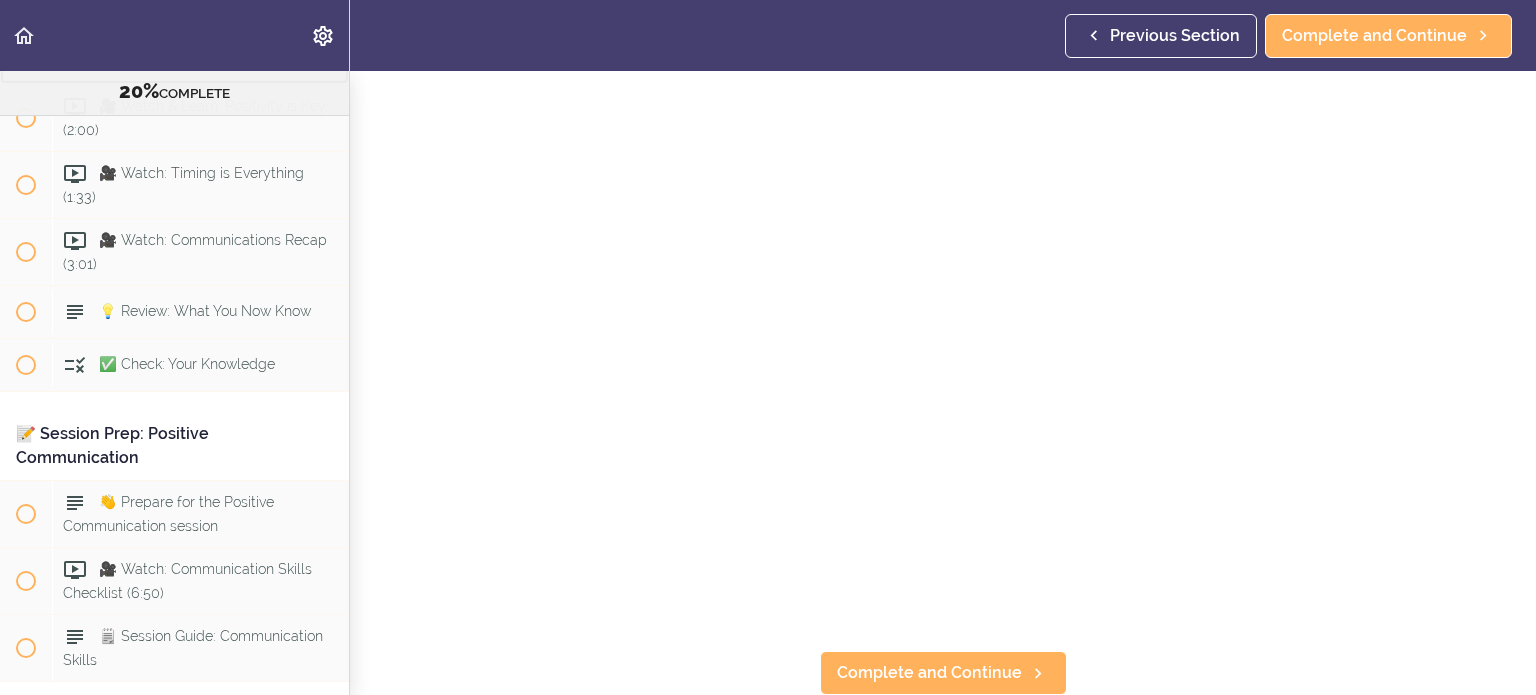 click on "🎥 Watch & Learn: Role Play Guidelines
(2:11)" at bounding box center (175, 50) 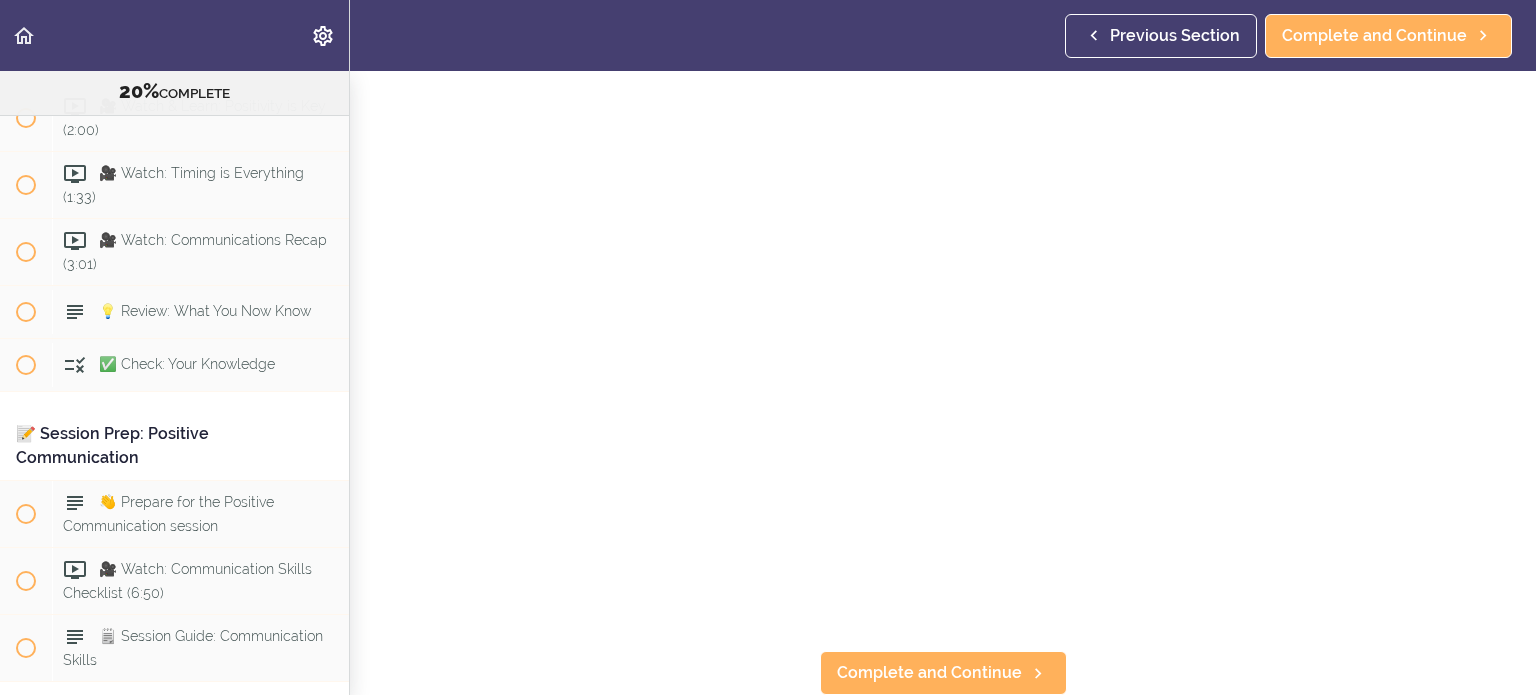 click on "🎥 Watch & Learn: Using Role Plays in Session
(1:46)" at bounding box center [199, -16] 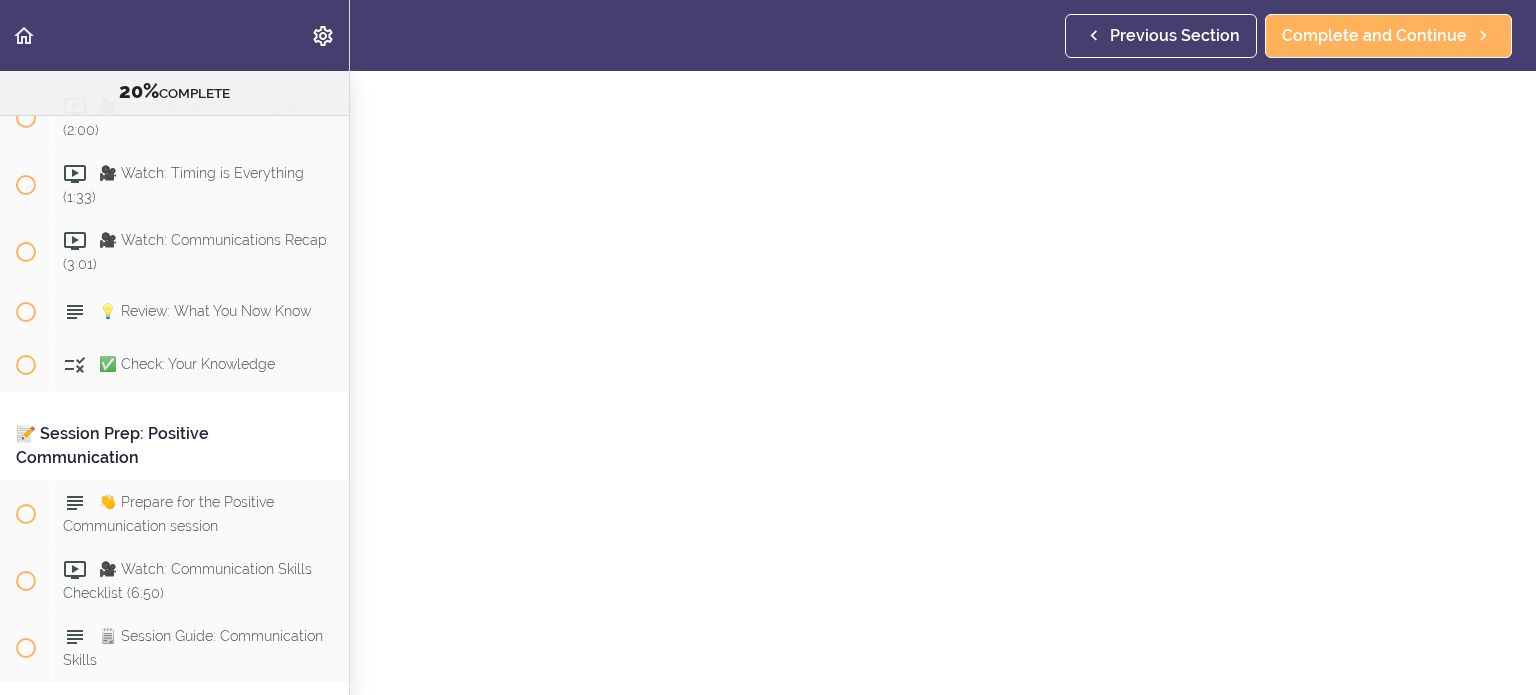 scroll, scrollTop: 0, scrollLeft: 0, axis: both 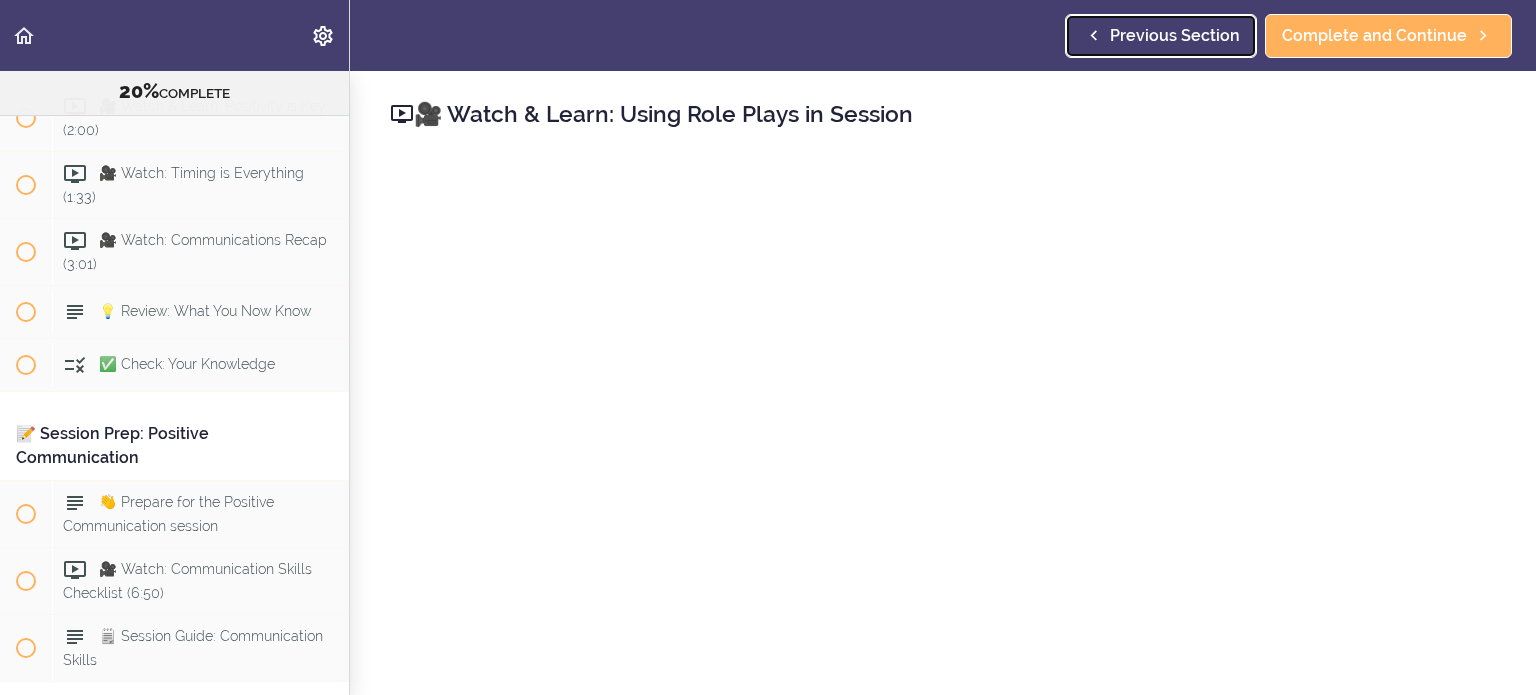 click on "Previous Section" at bounding box center [1175, 36] 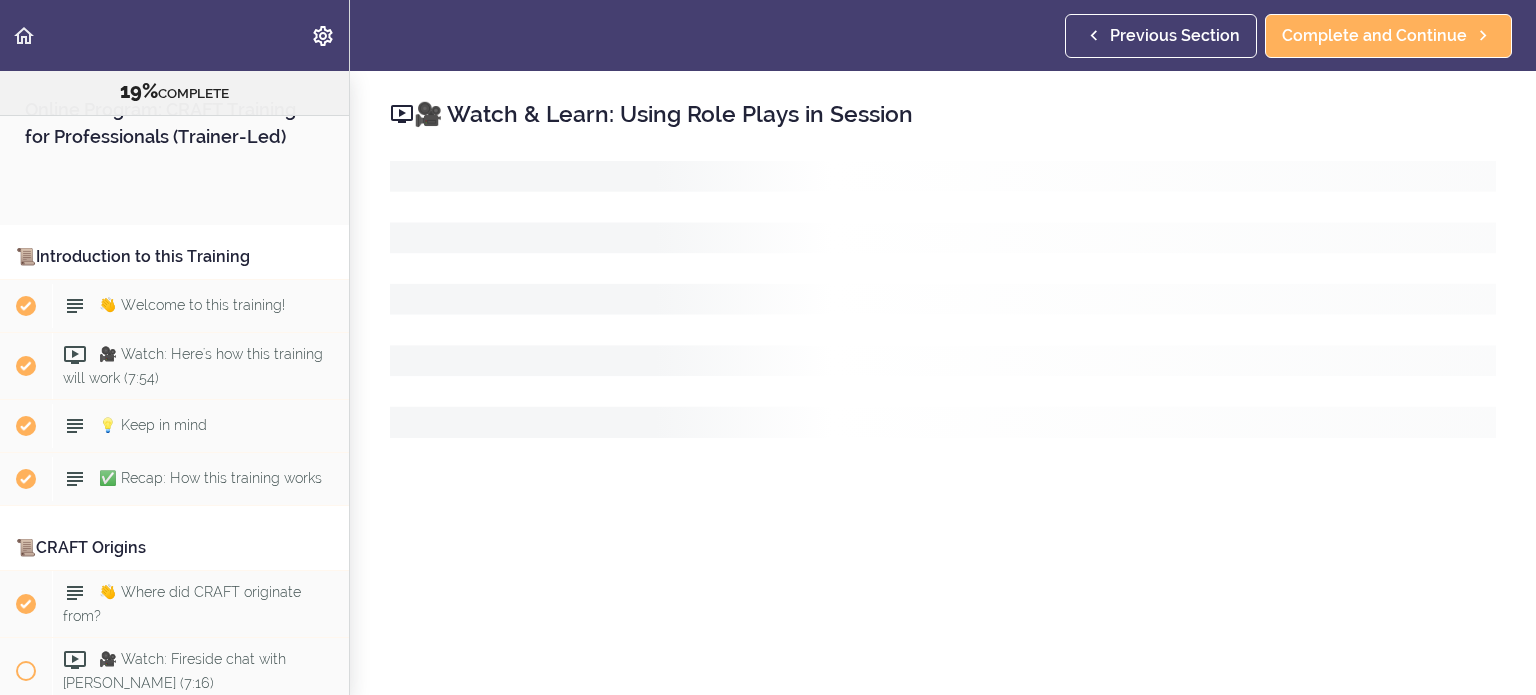 scroll, scrollTop: 0, scrollLeft: 0, axis: both 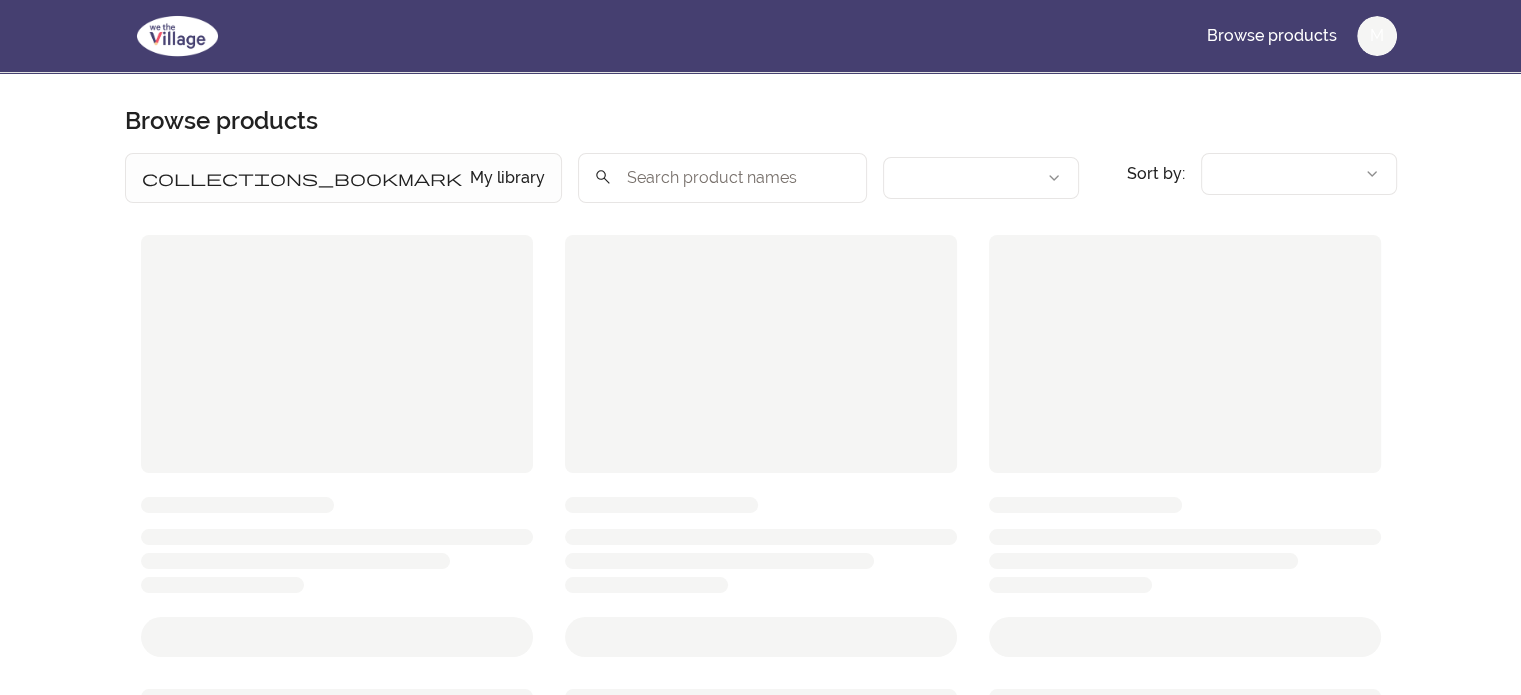 type 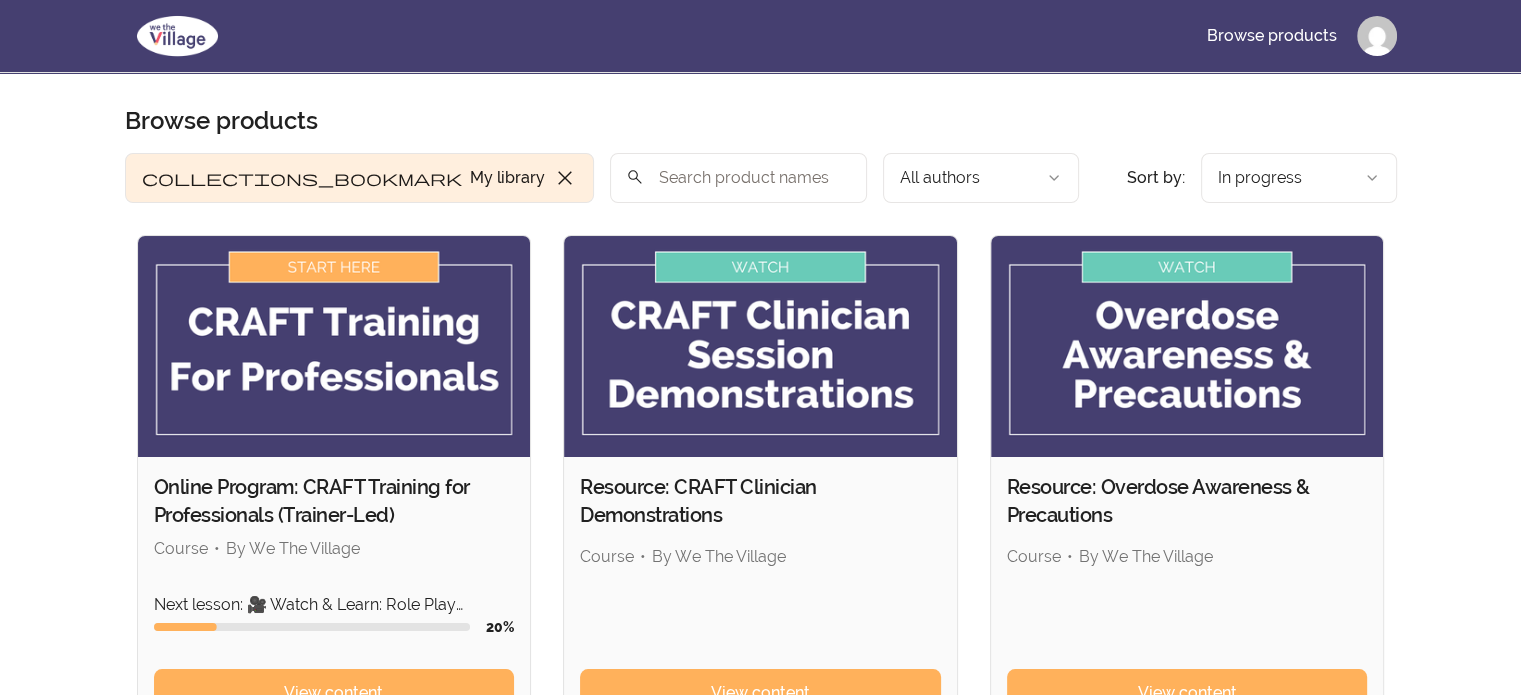 click at bounding box center (334, 346) 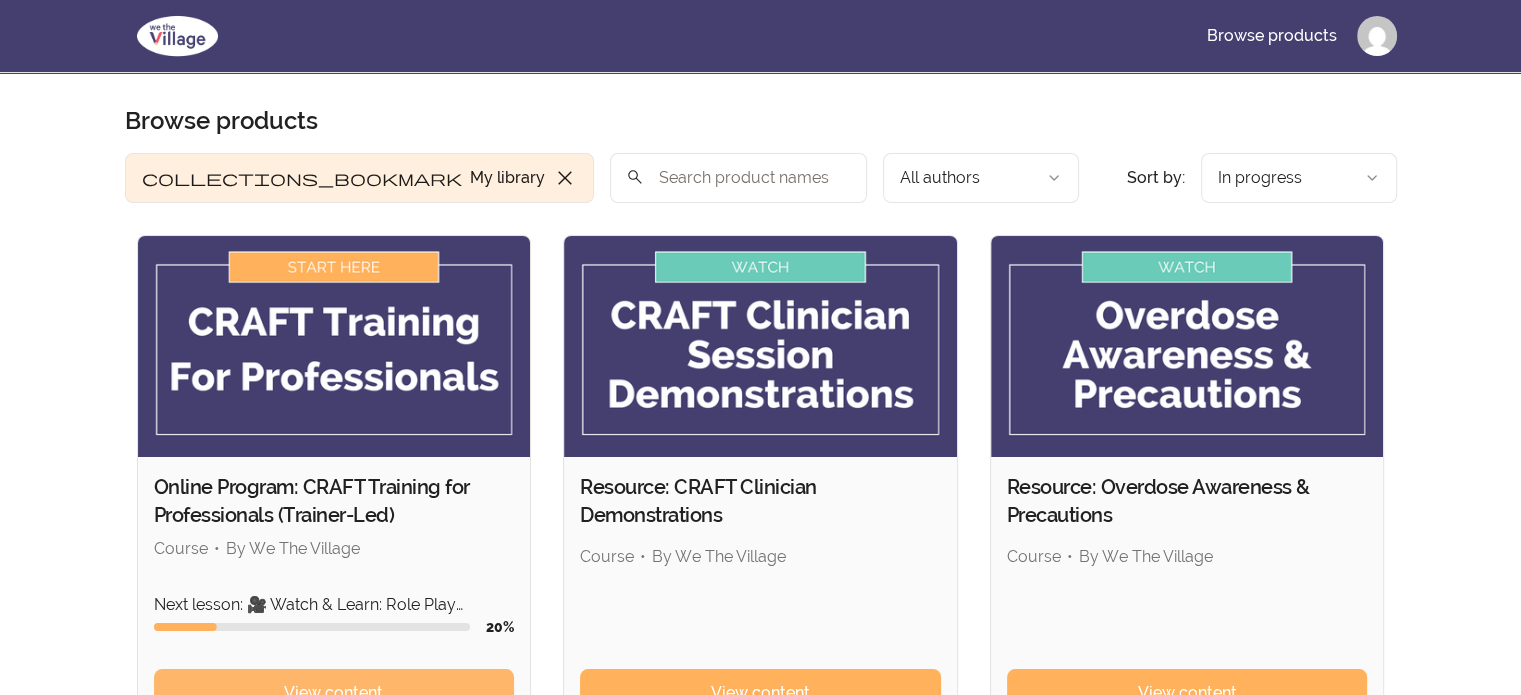 click on "View content" at bounding box center (334, 693) 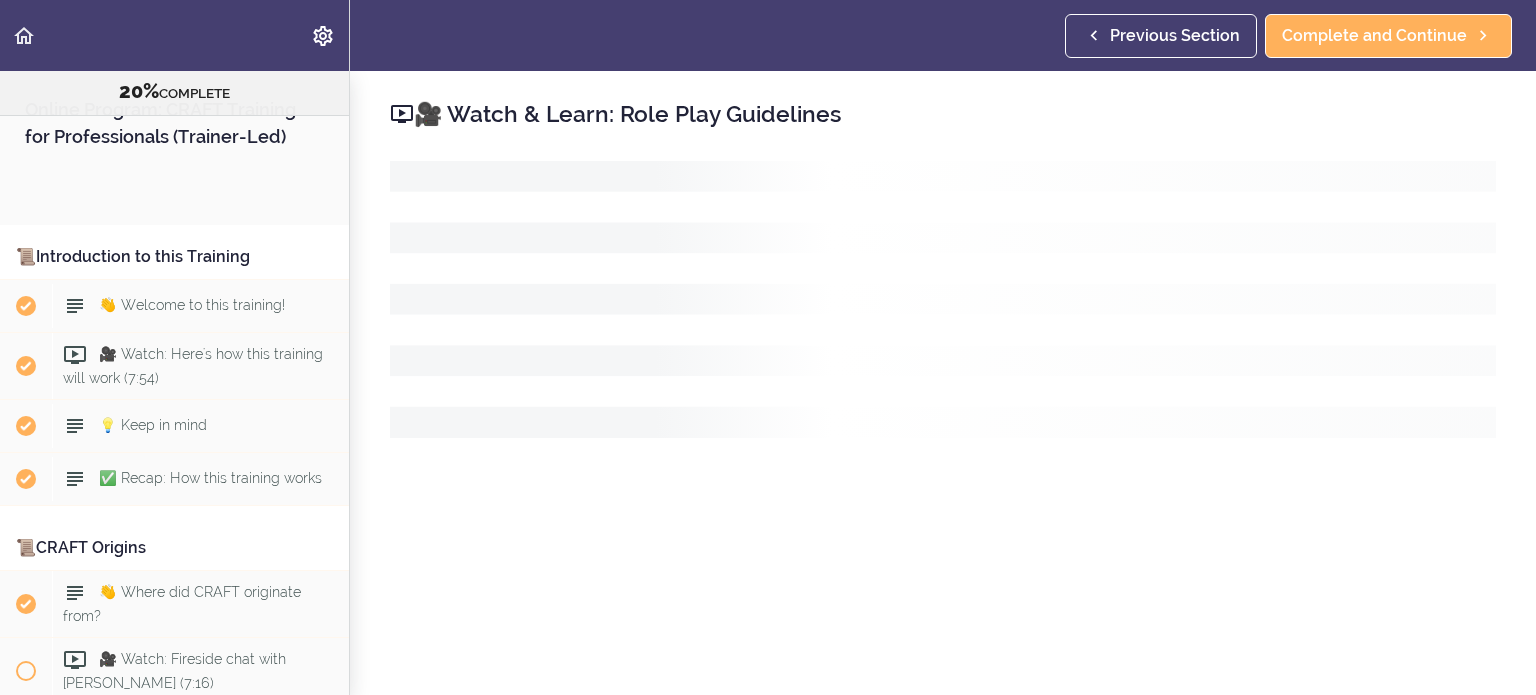 scroll, scrollTop: 0, scrollLeft: 0, axis: both 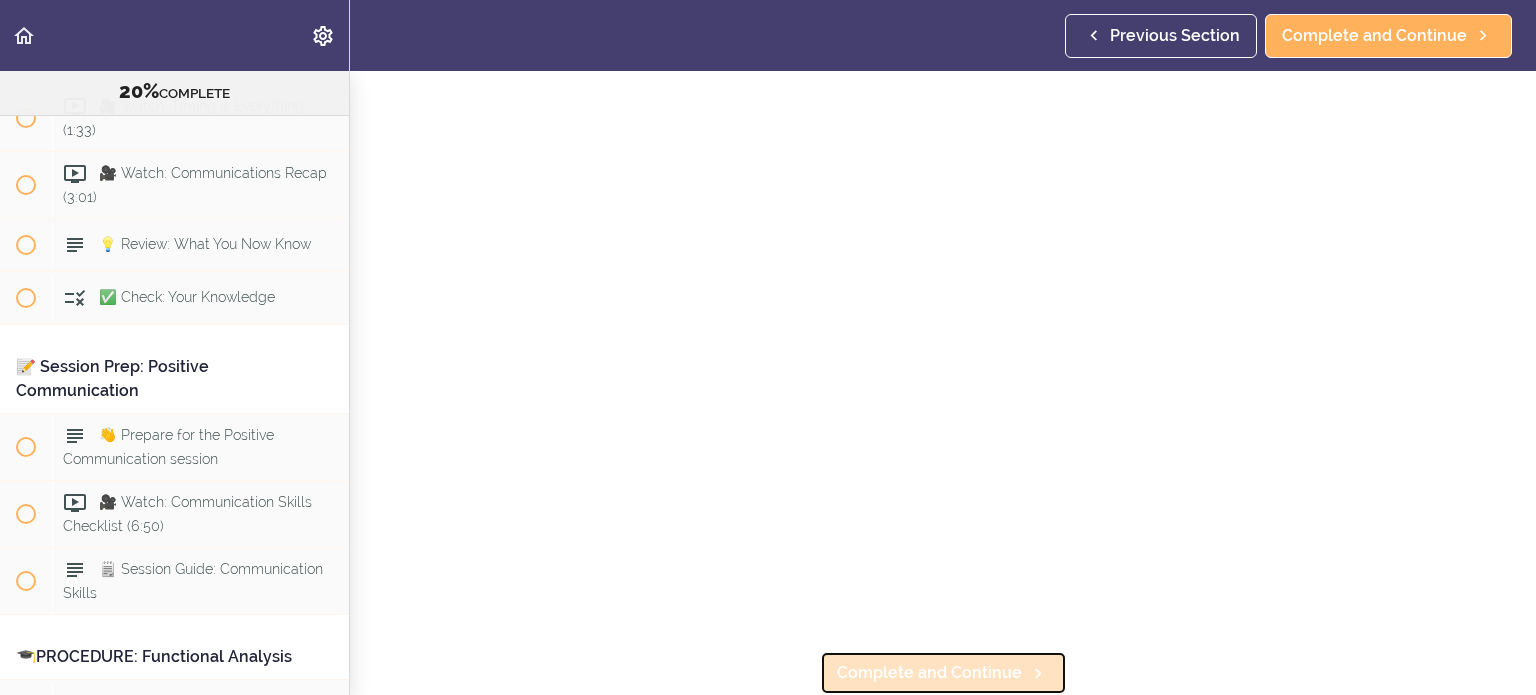 click on "Complete and Continue" at bounding box center (929, 673) 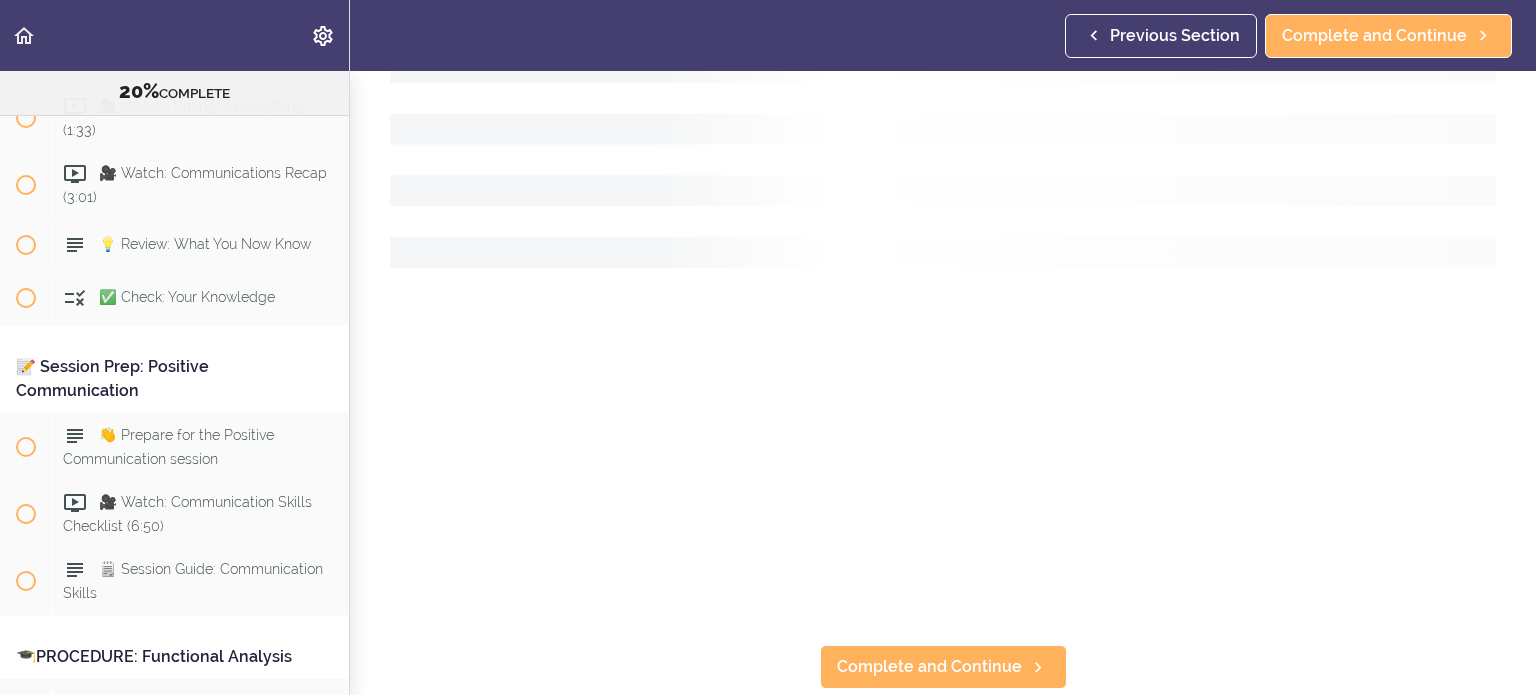 scroll, scrollTop: 6, scrollLeft: 0, axis: vertical 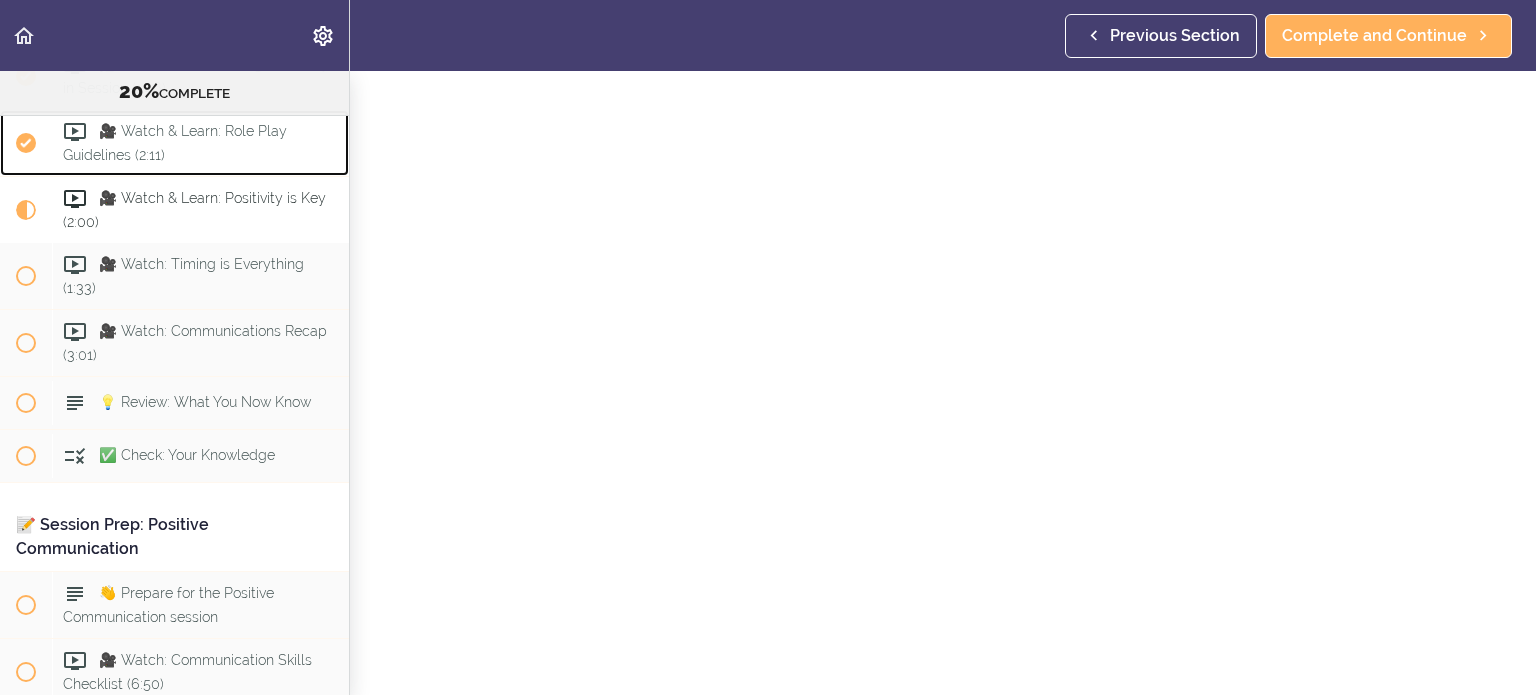 click on "🎥 Watch & Learn: Role Play Guidelines
(2:11)" at bounding box center (175, 142) 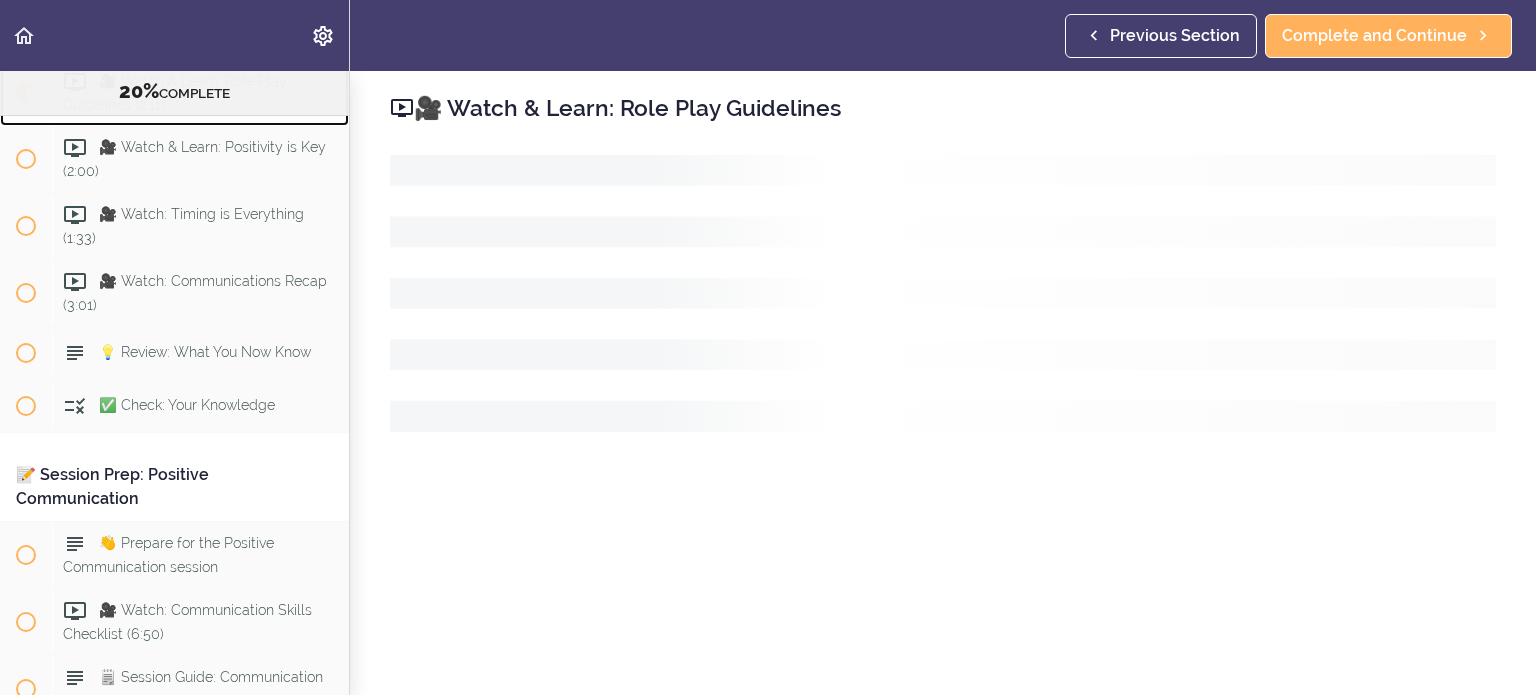 scroll, scrollTop: 0, scrollLeft: 0, axis: both 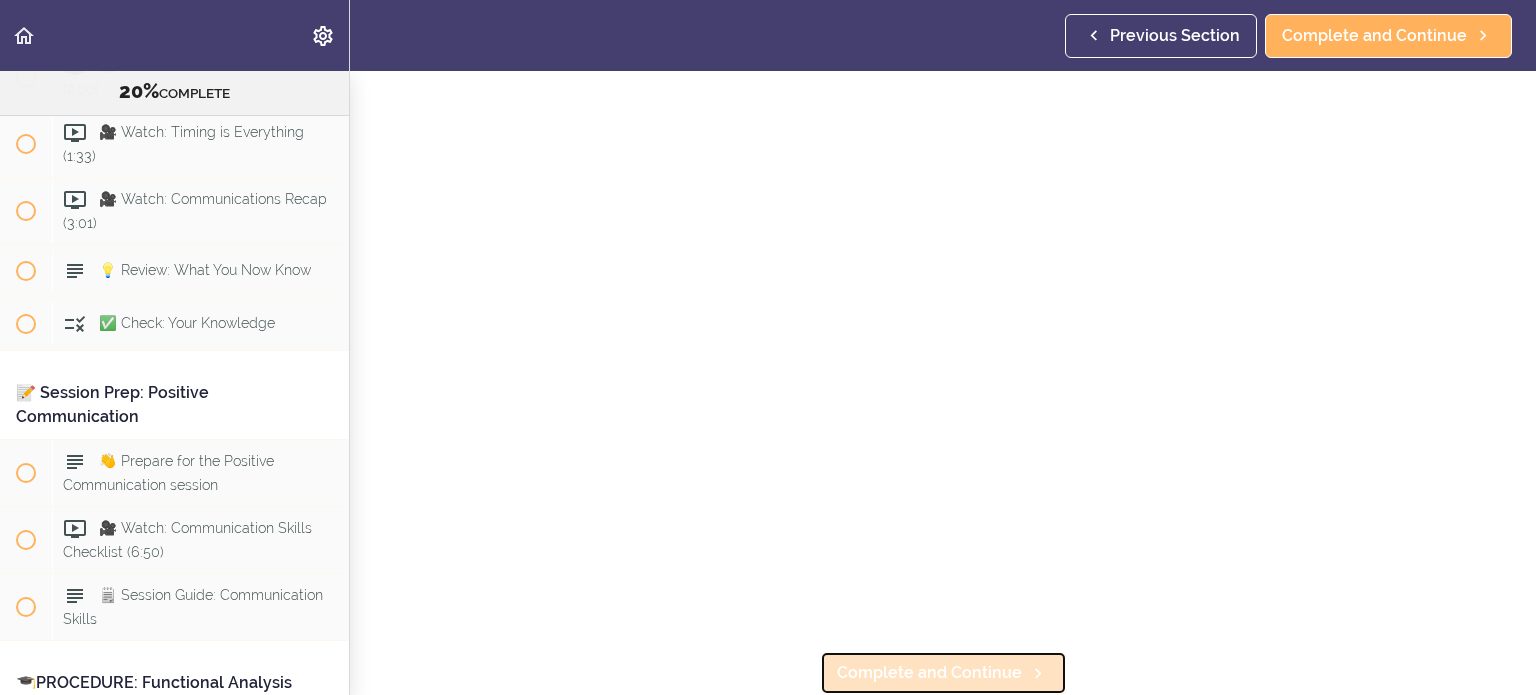 click on "Complete and Continue" at bounding box center [929, 673] 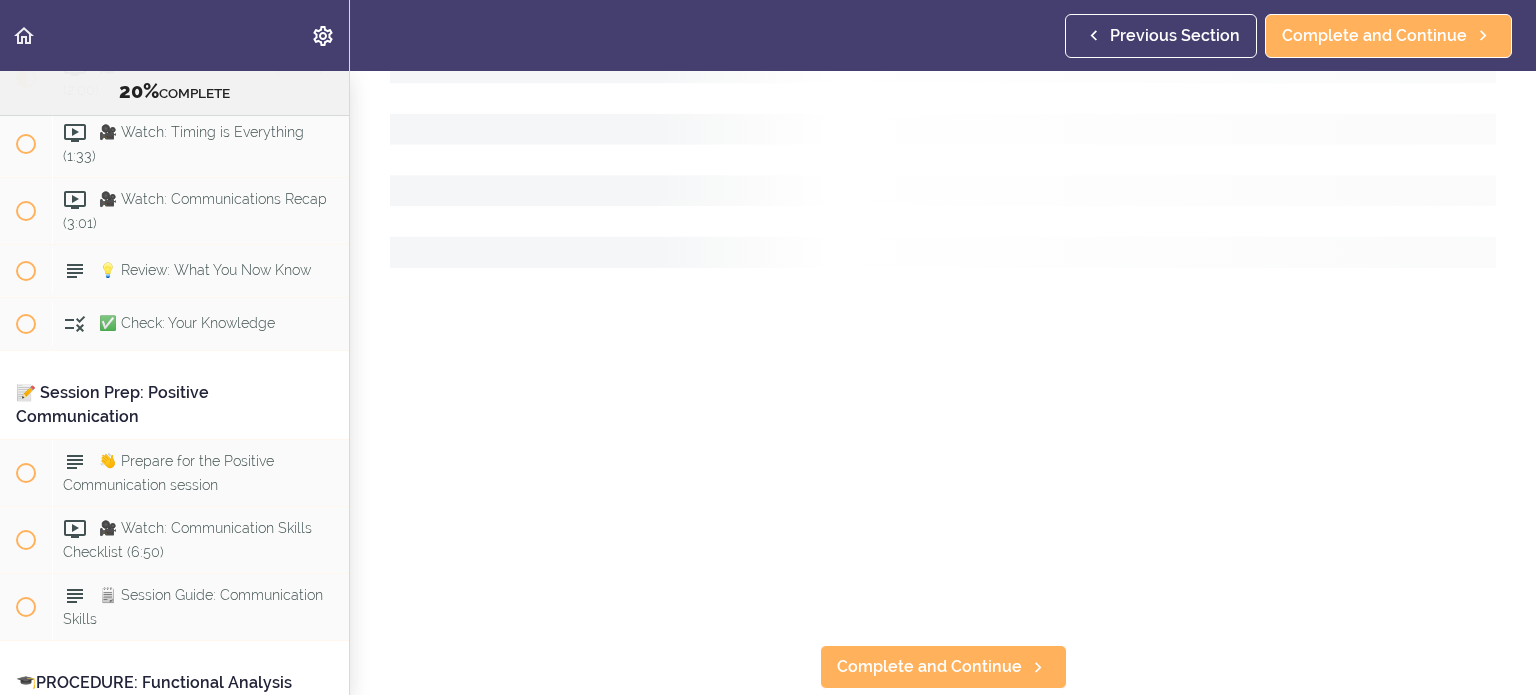 scroll, scrollTop: 0, scrollLeft: 0, axis: both 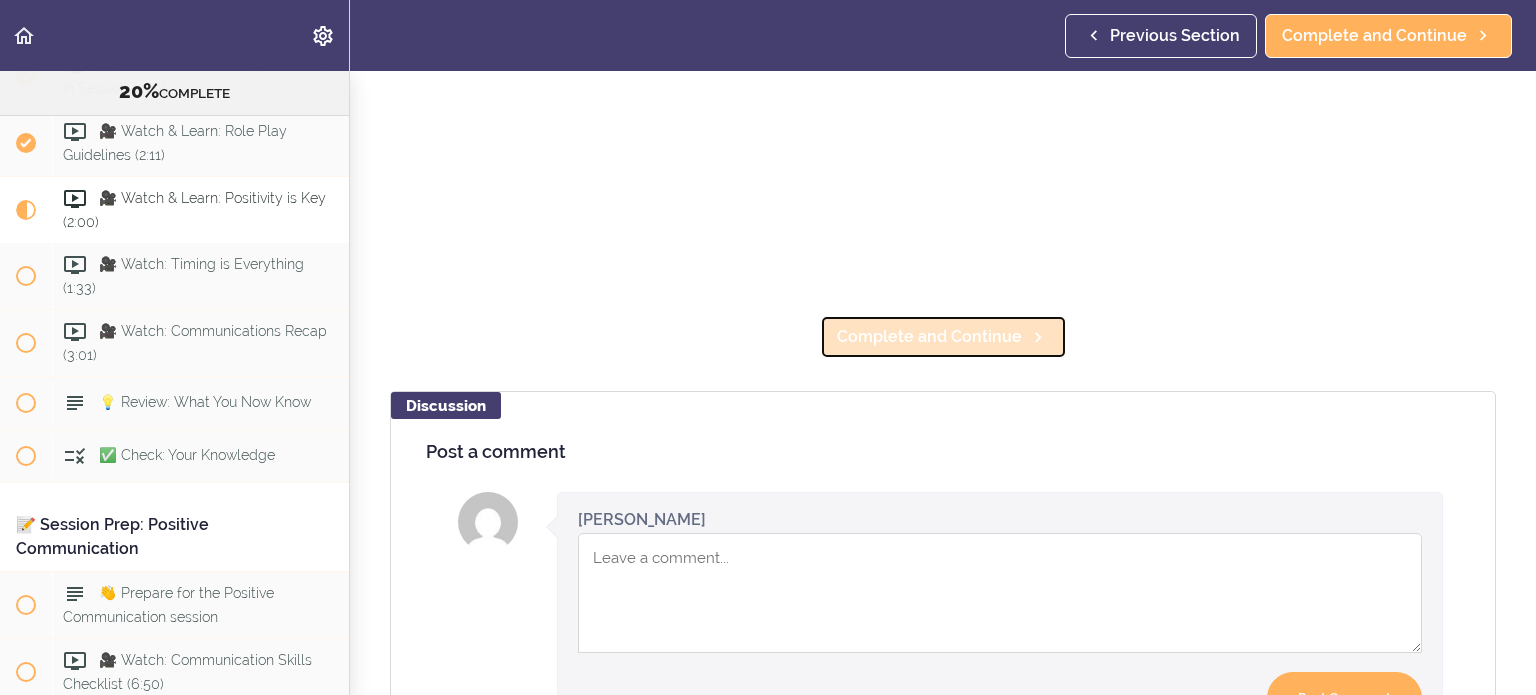 click on "Complete and Continue" at bounding box center (929, 337) 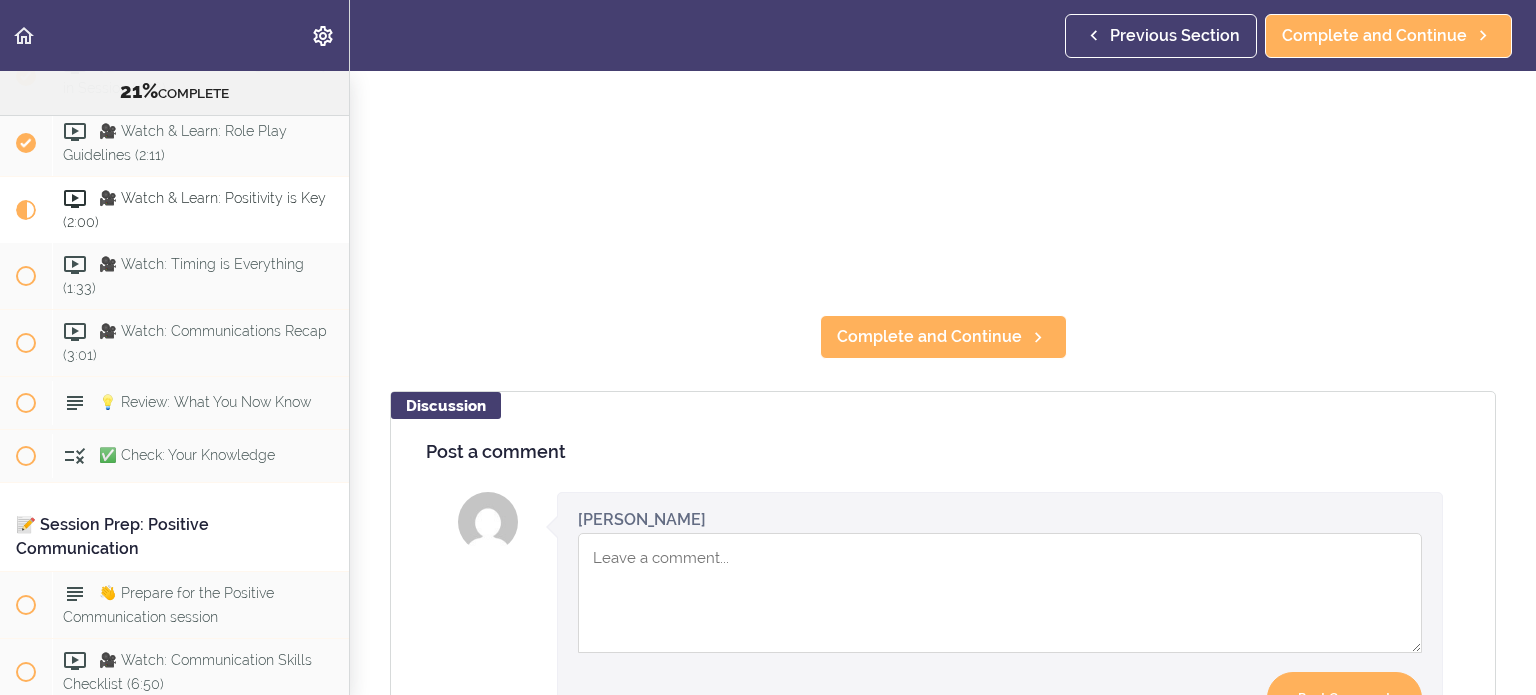 scroll, scrollTop: 24, scrollLeft: 0, axis: vertical 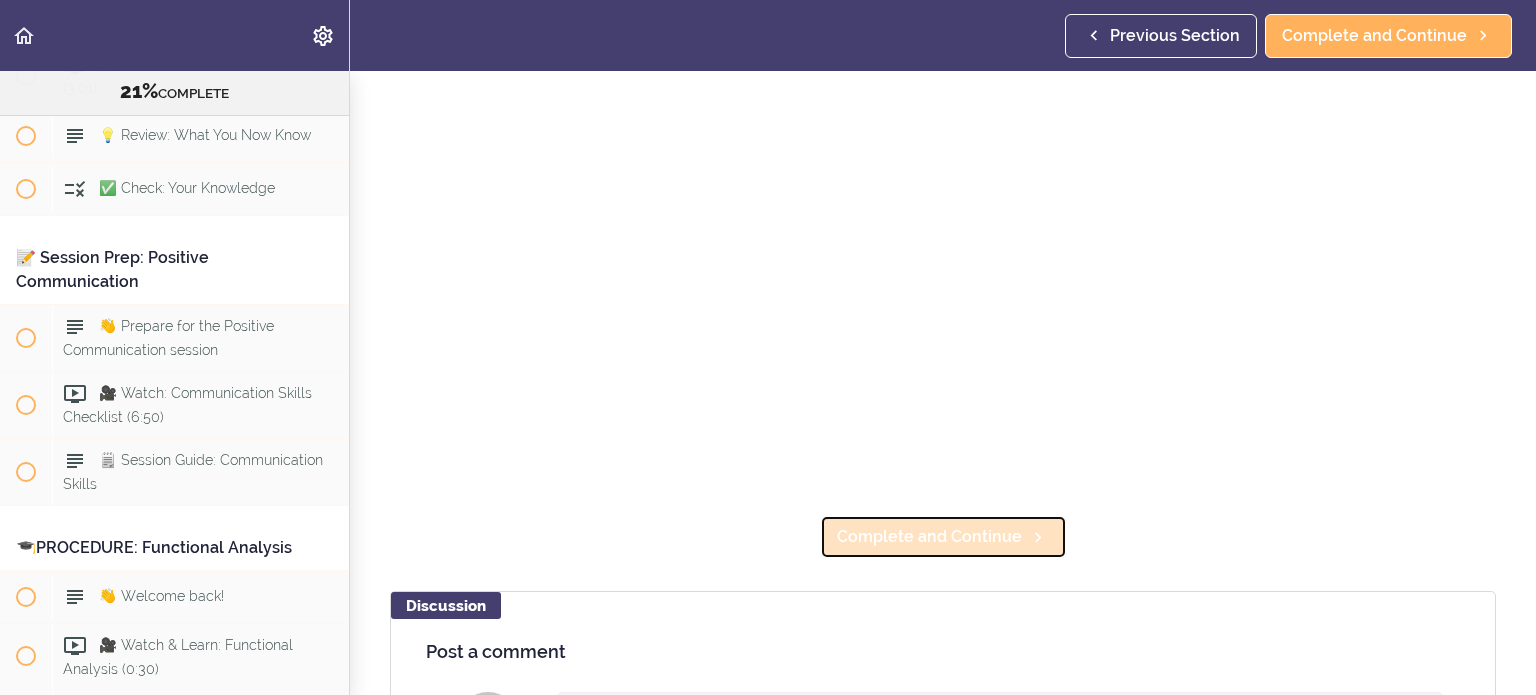 click on "Complete and Continue" at bounding box center [943, 537] 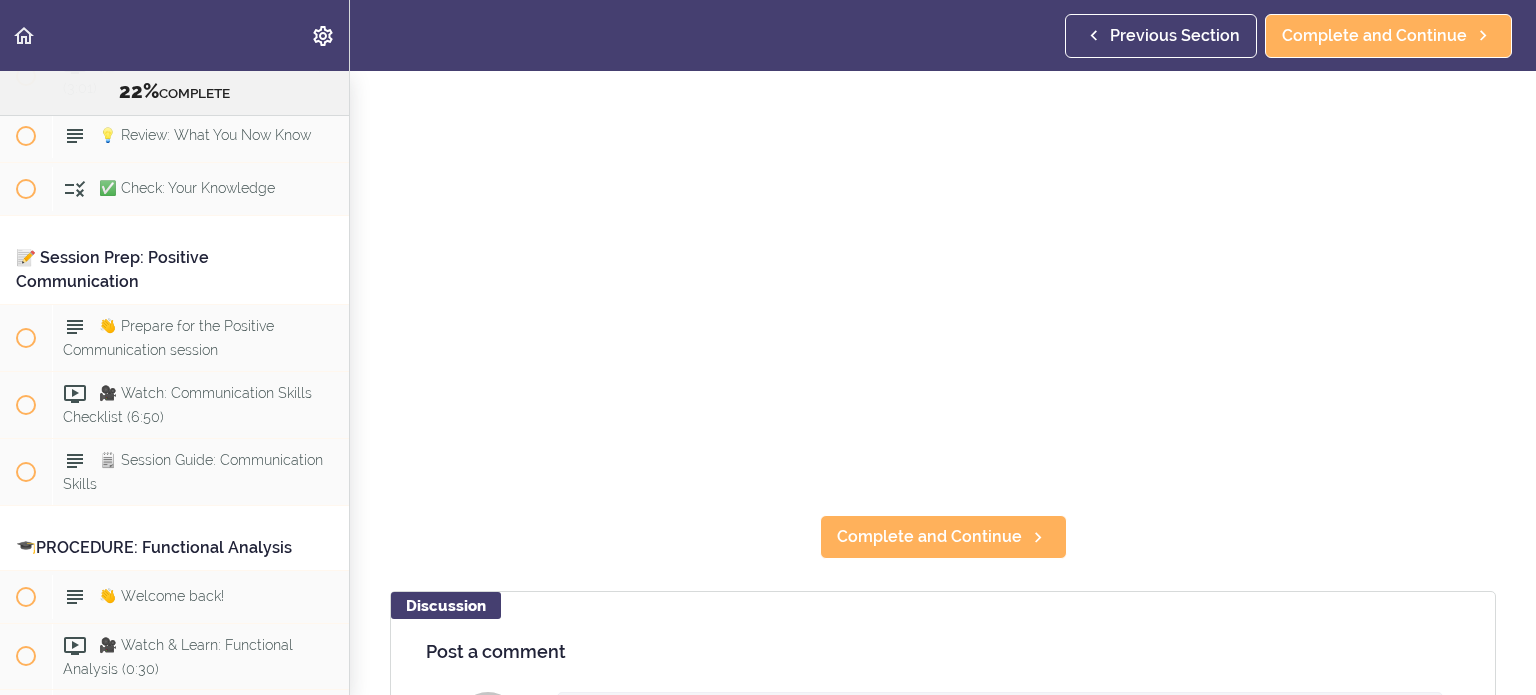 scroll, scrollTop: 6, scrollLeft: 0, axis: vertical 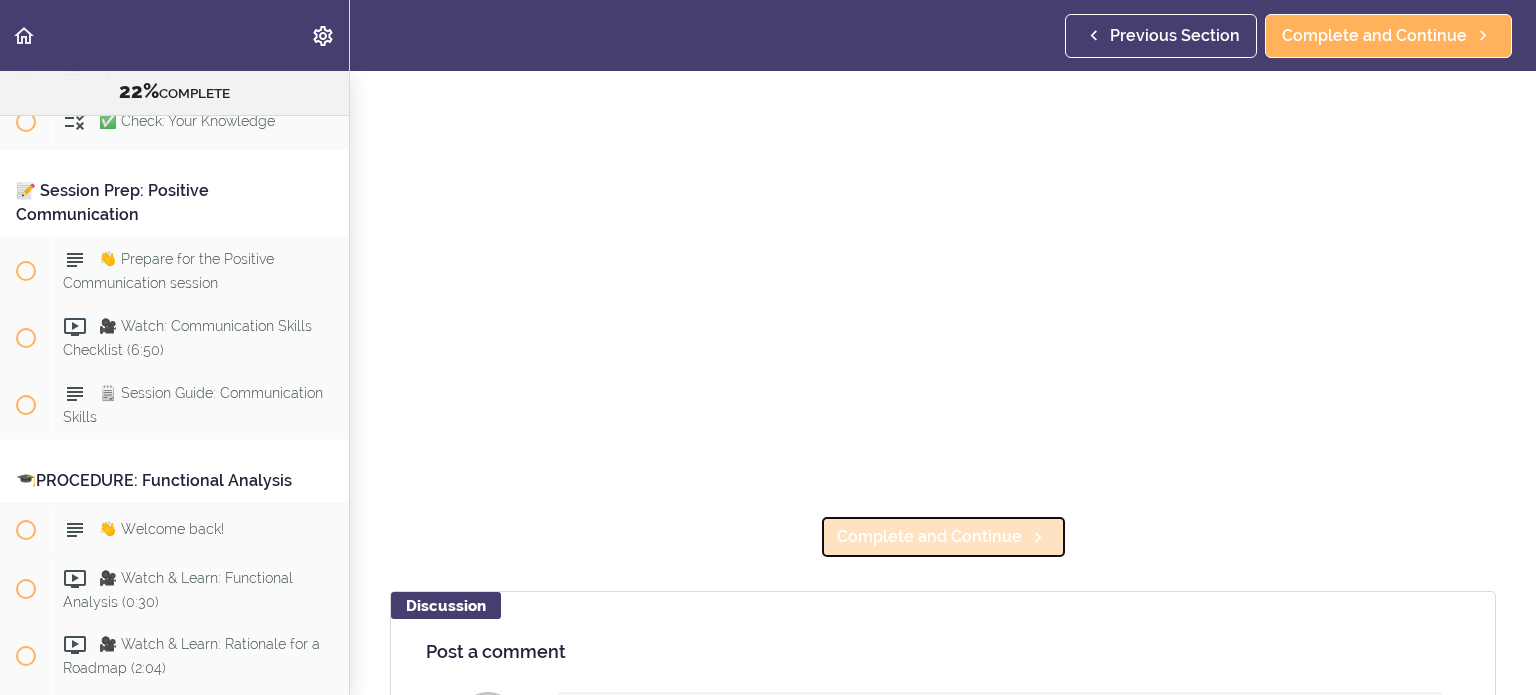 click on "Complete and Continue" at bounding box center [943, 537] 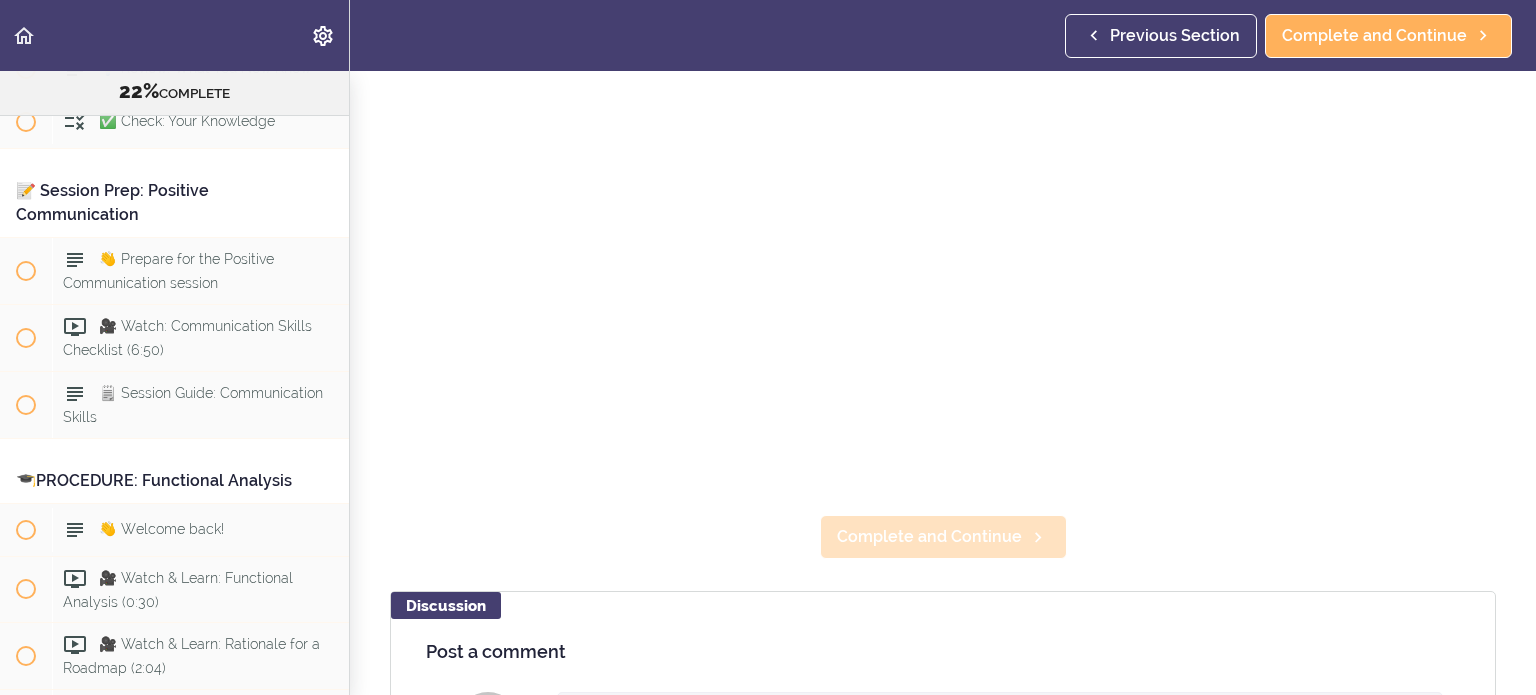 scroll, scrollTop: 22, scrollLeft: 0, axis: vertical 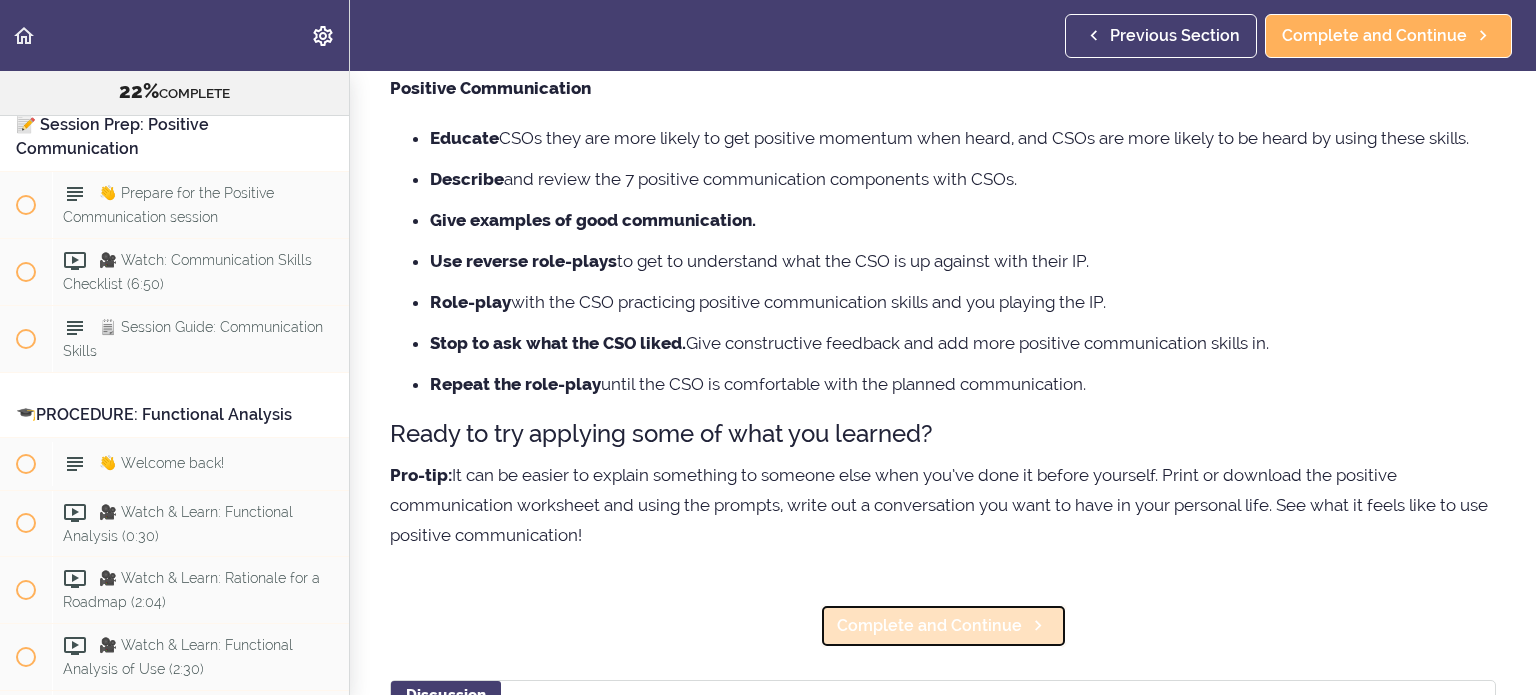 click on "Complete and Continue" at bounding box center (929, 626) 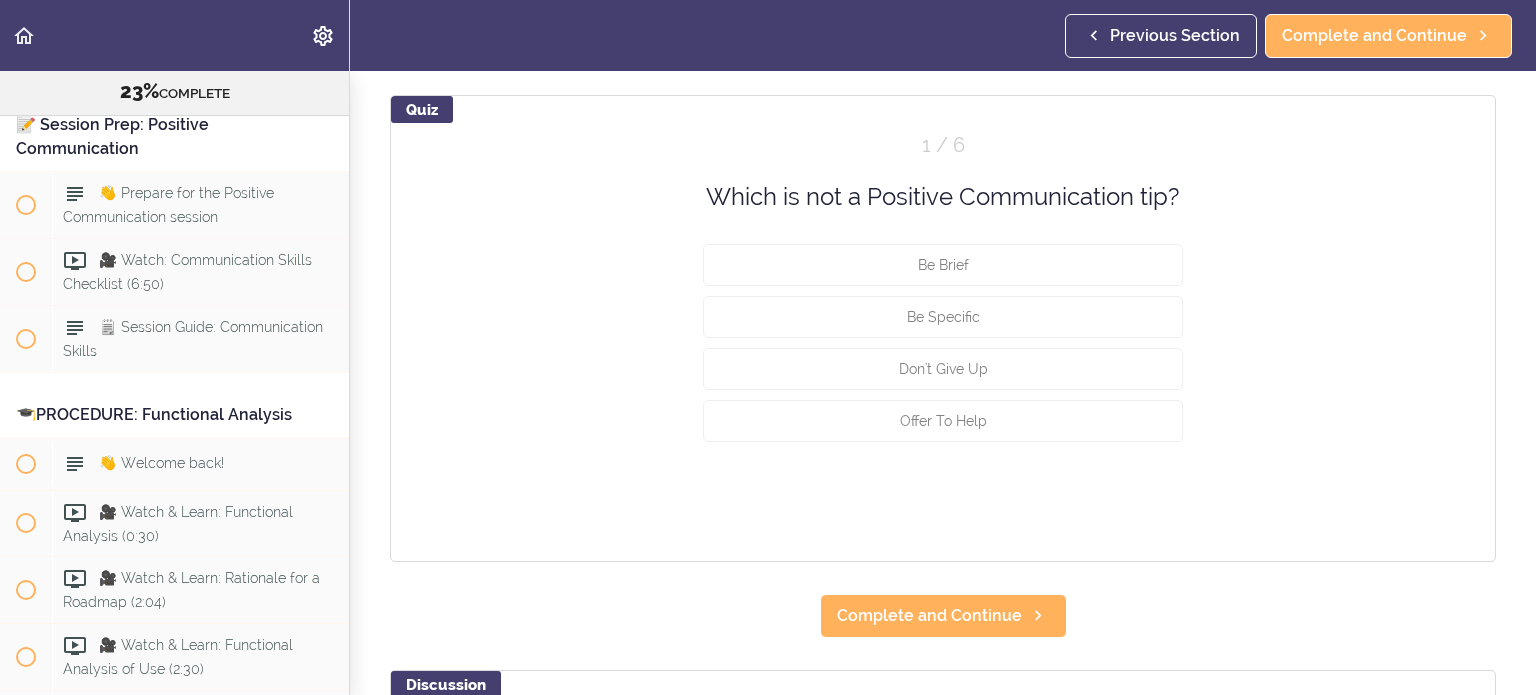 scroll, scrollTop: 0, scrollLeft: 0, axis: both 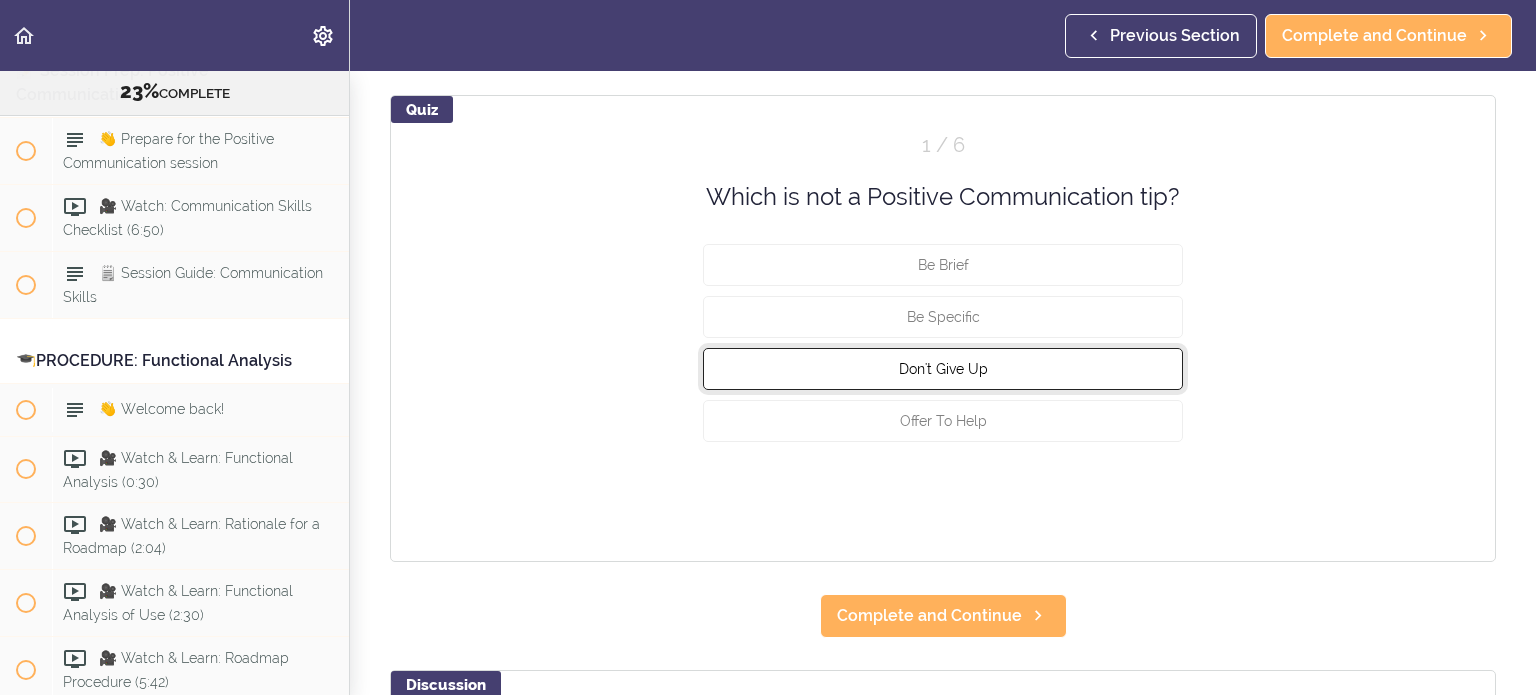 click on "Don't Give Up" at bounding box center [943, 369] 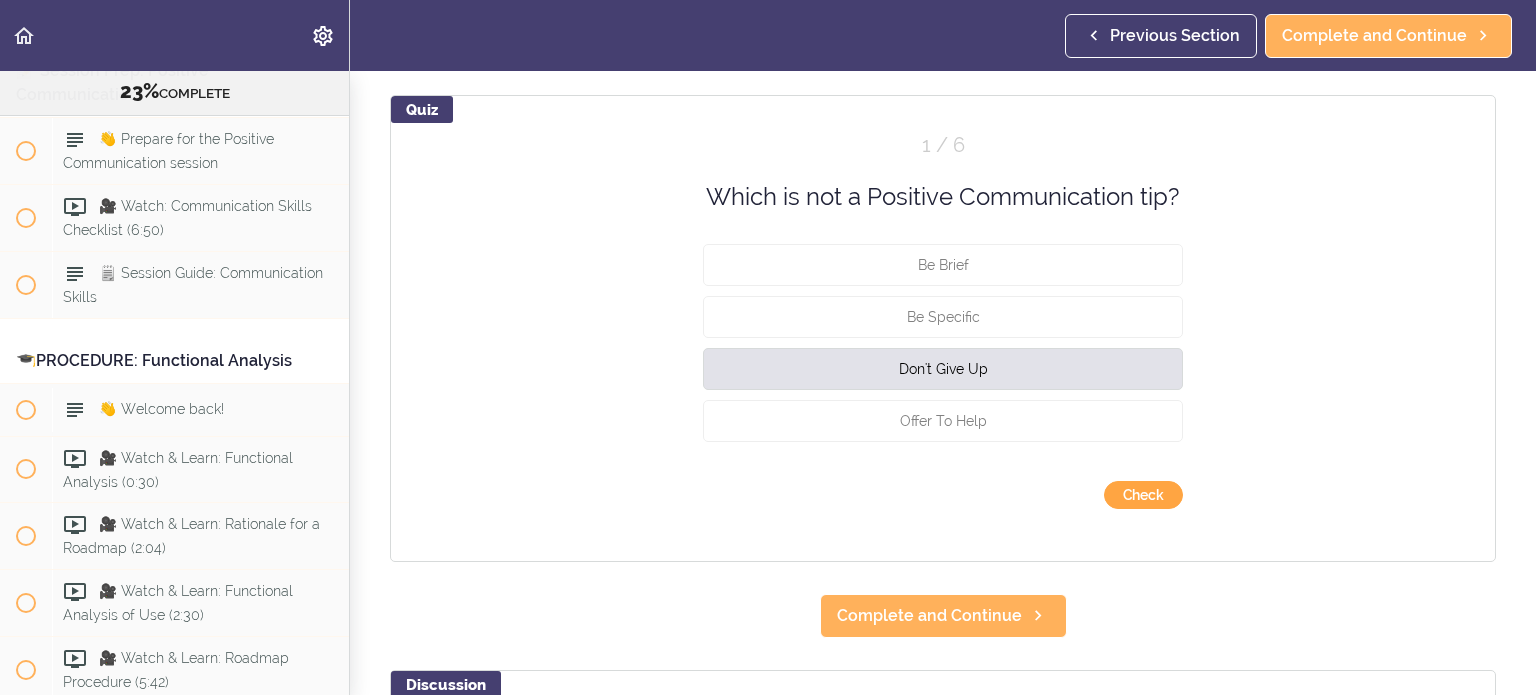 click on "Check" at bounding box center [1143, 495] 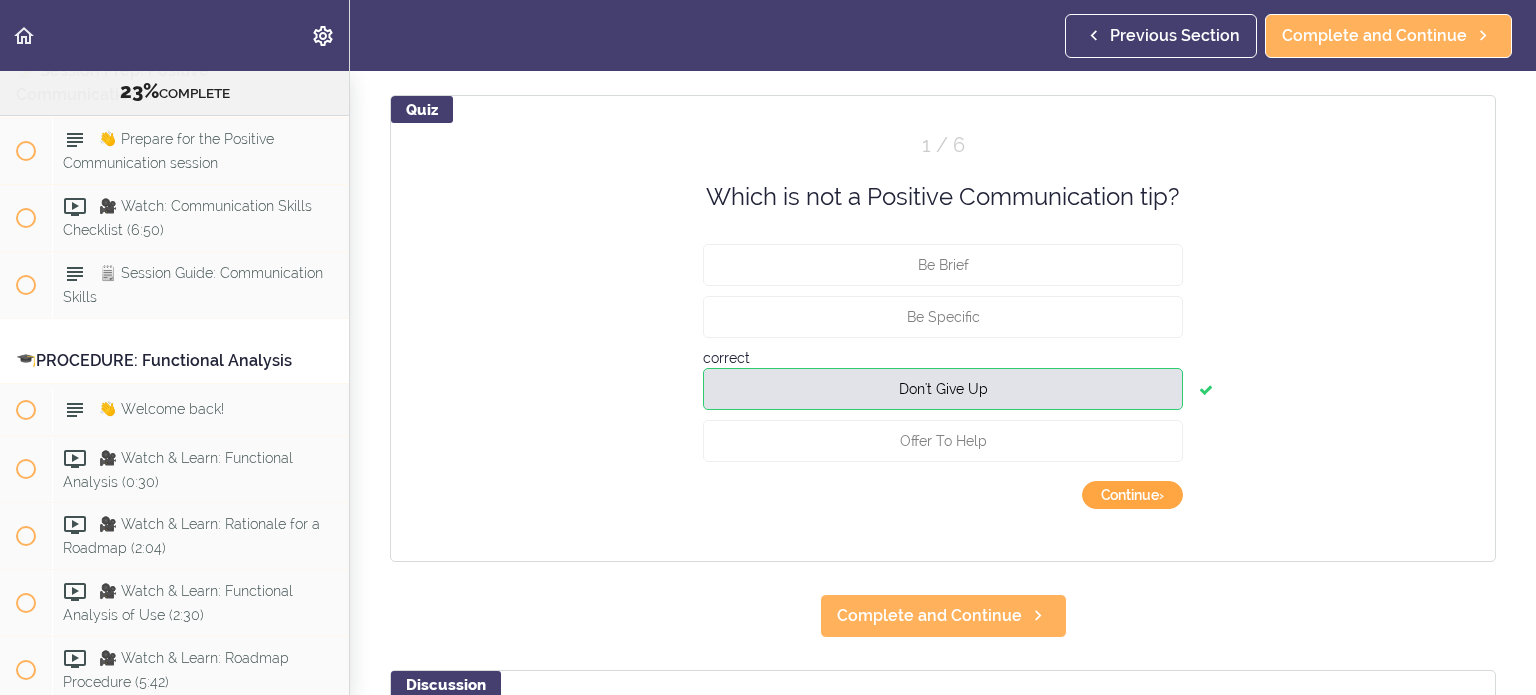 click on "Continue  ›" at bounding box center (1132, 495) 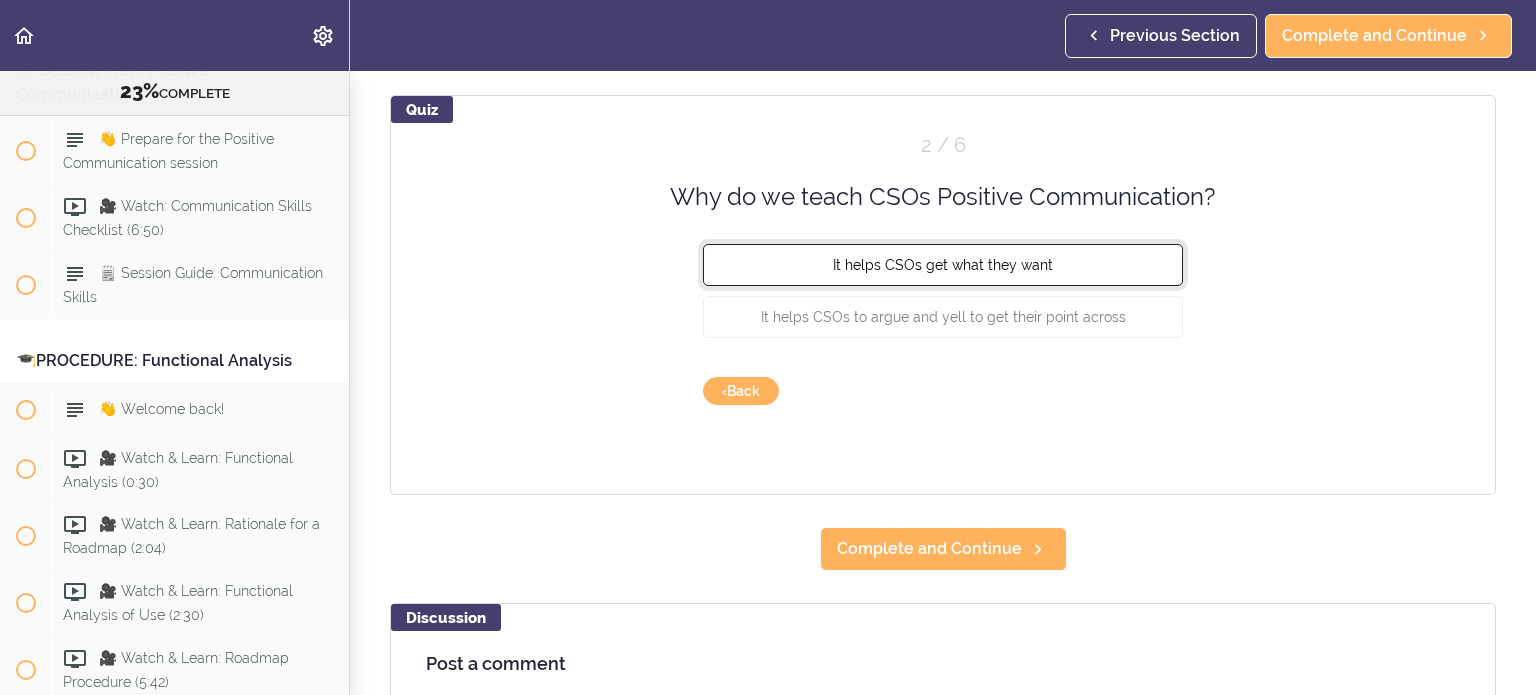 click on "It helps CSOs get what they want" at bounding box center [943, 265] 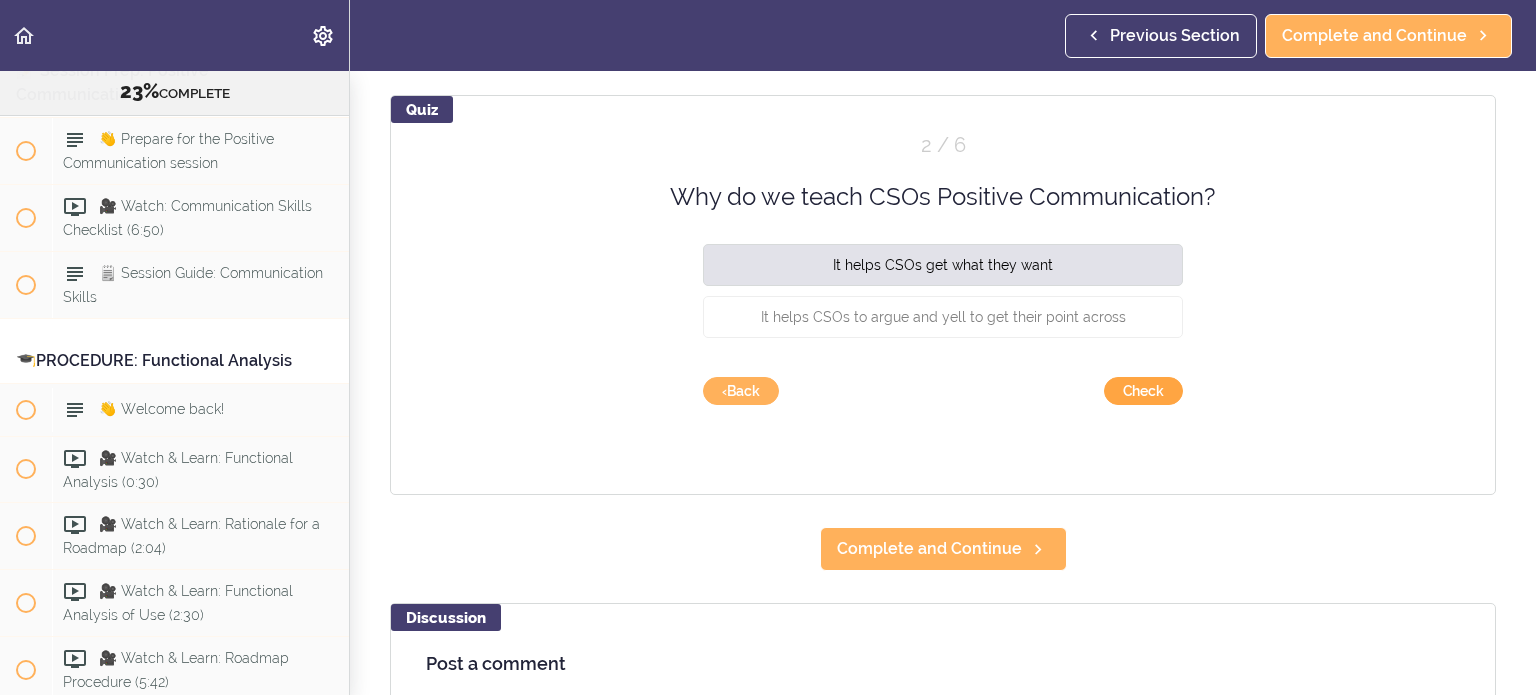 click on "Check" at bounding box center [1143, 391] 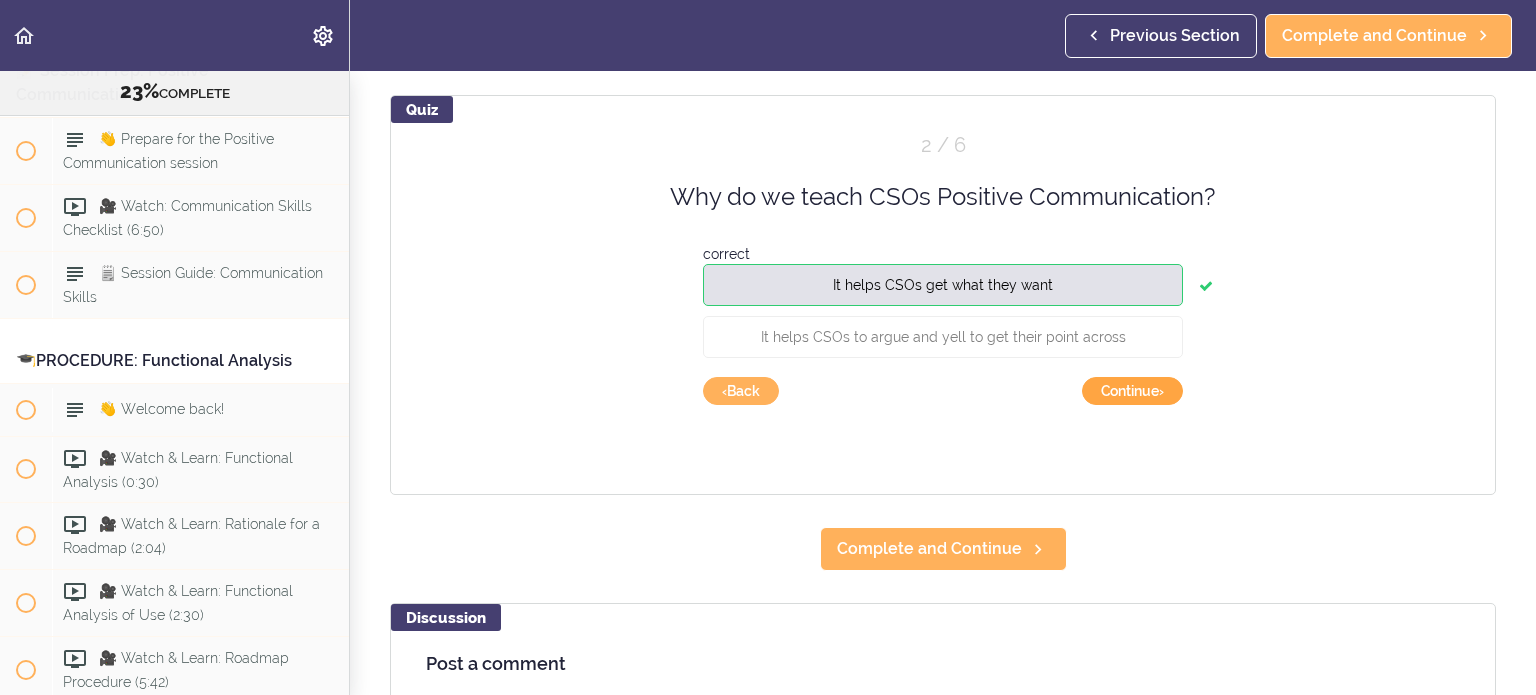 click on "Continue  ›" at bounding box center (1132, 391) 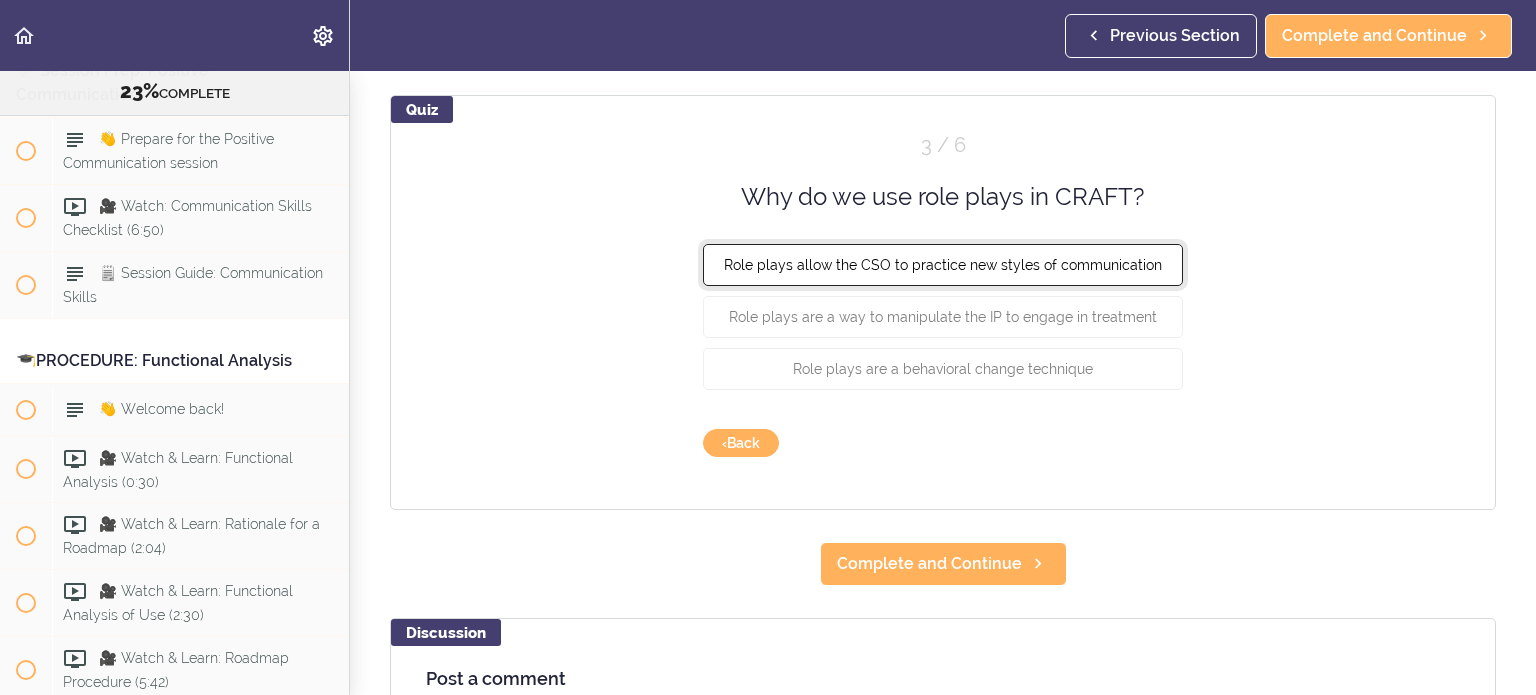 click on "Role plays allow the CSO to practice new styles of communication" at bounding box center [943, 265] 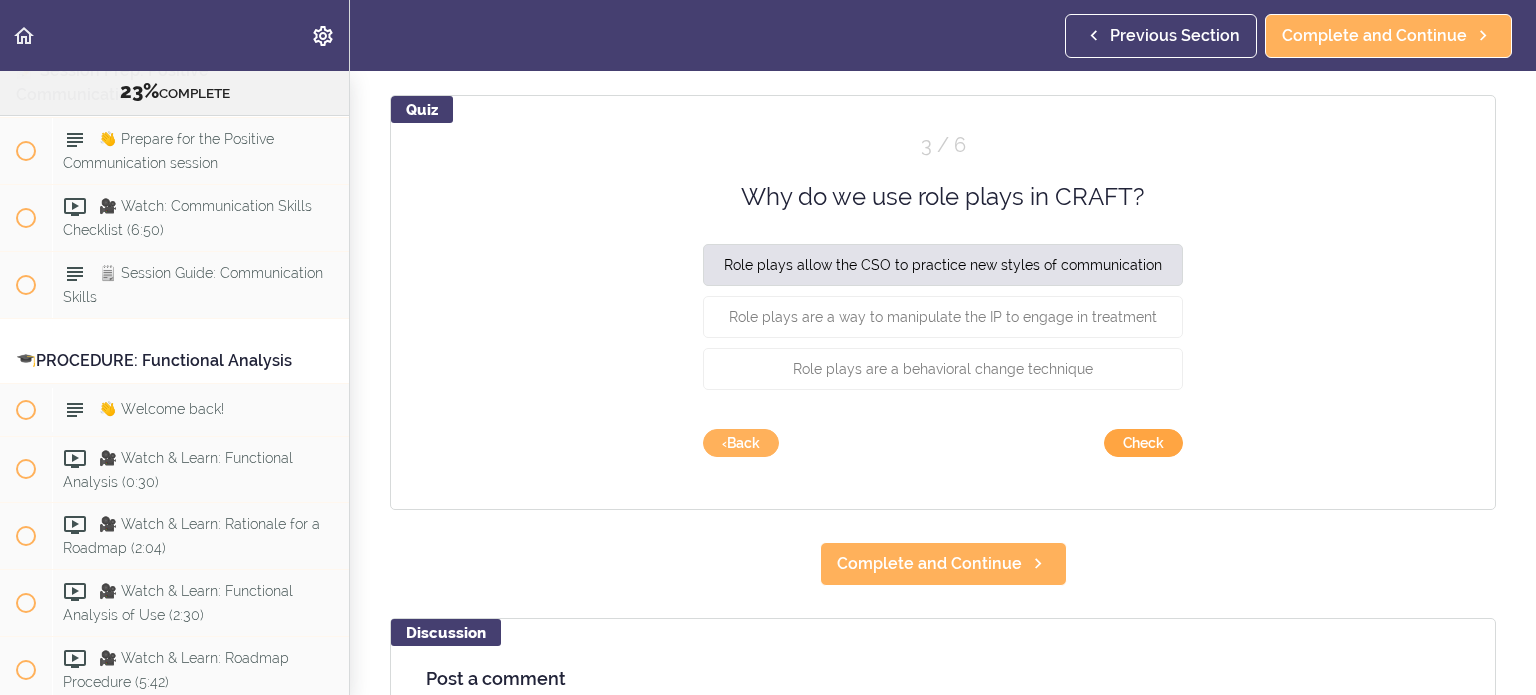 click on "Check" at bounding box center [1143, 443] 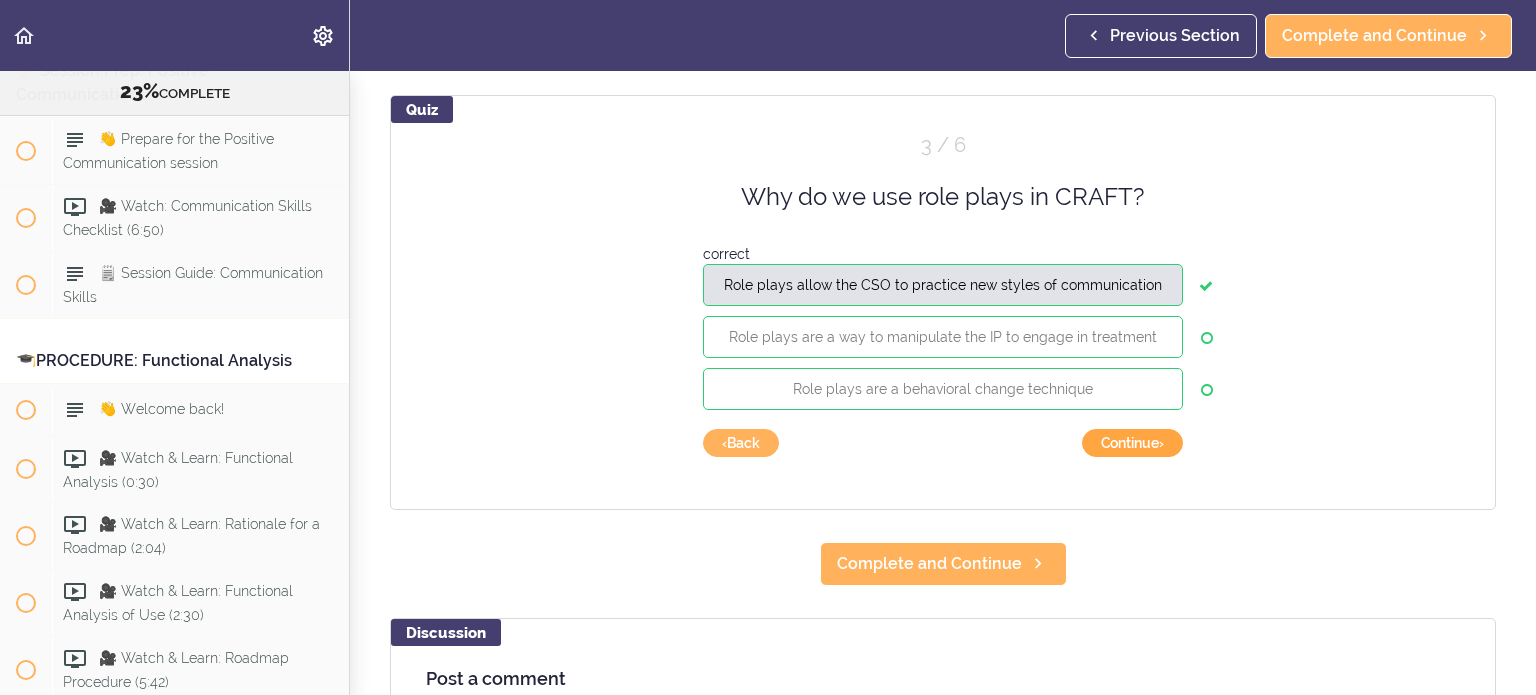 click on "Continue  ›" at bounding box center (1132, 443) 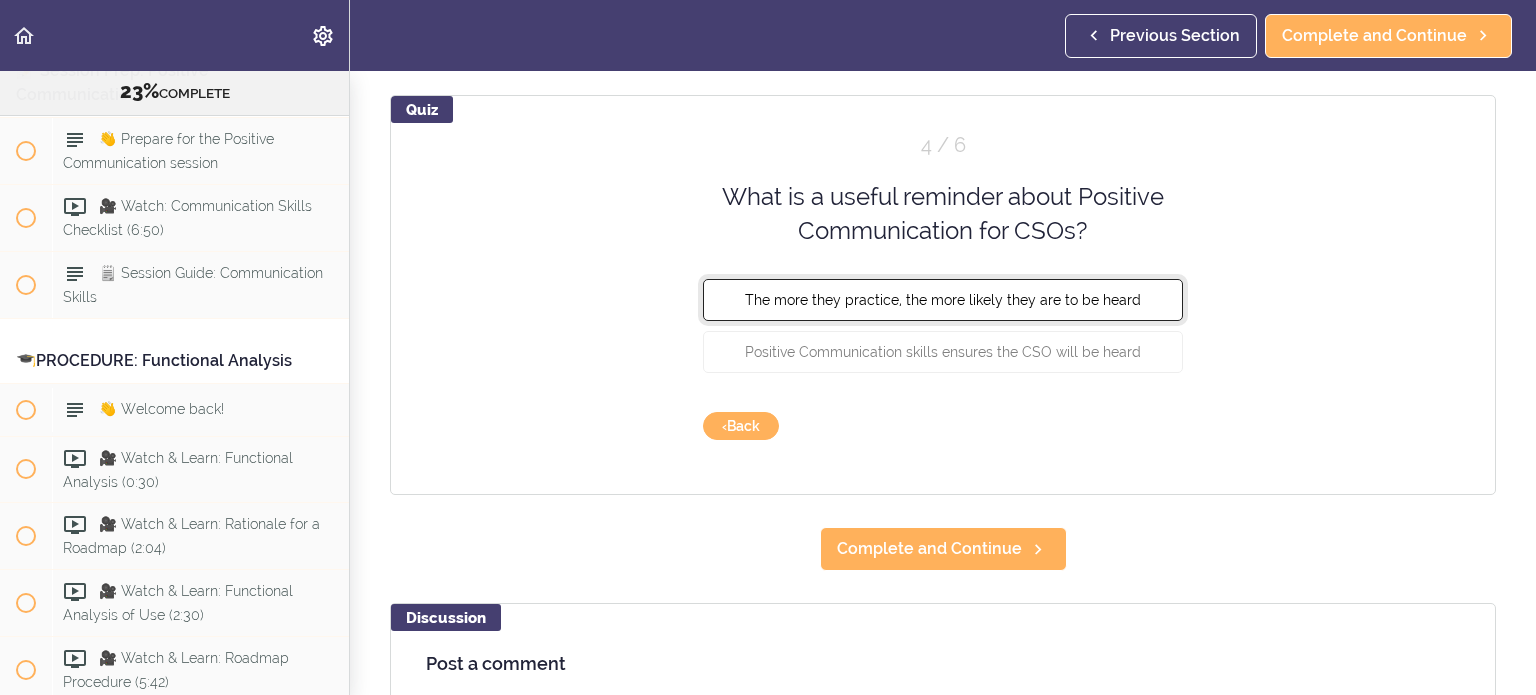 click on "The more they practice, the more likely they are to be heard" at bounding box center (943, 299) 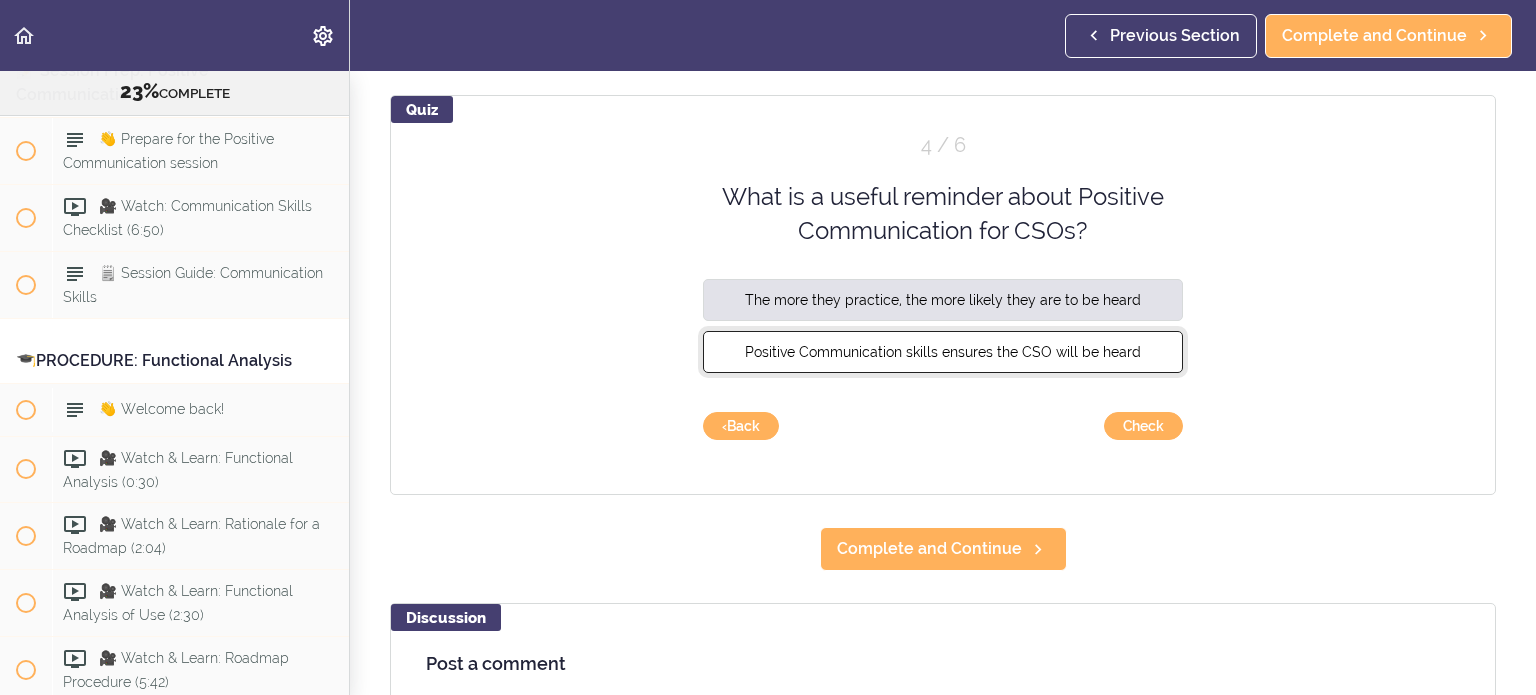 click on "Positive Communication skills ensures the CSO will be heard" at bounding box center [943, 351] 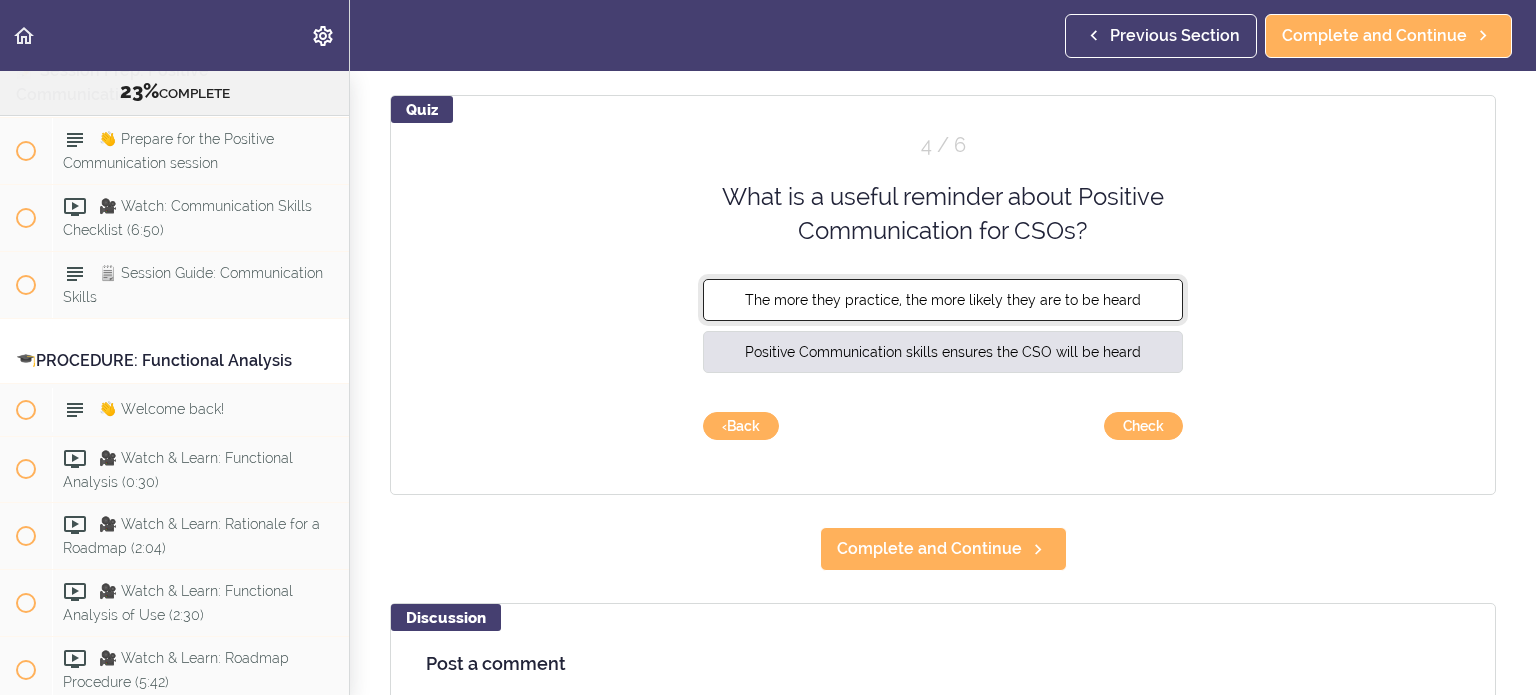 click on "The more they practice, the more likely they are to be heard" at bounding box center [943, 299] 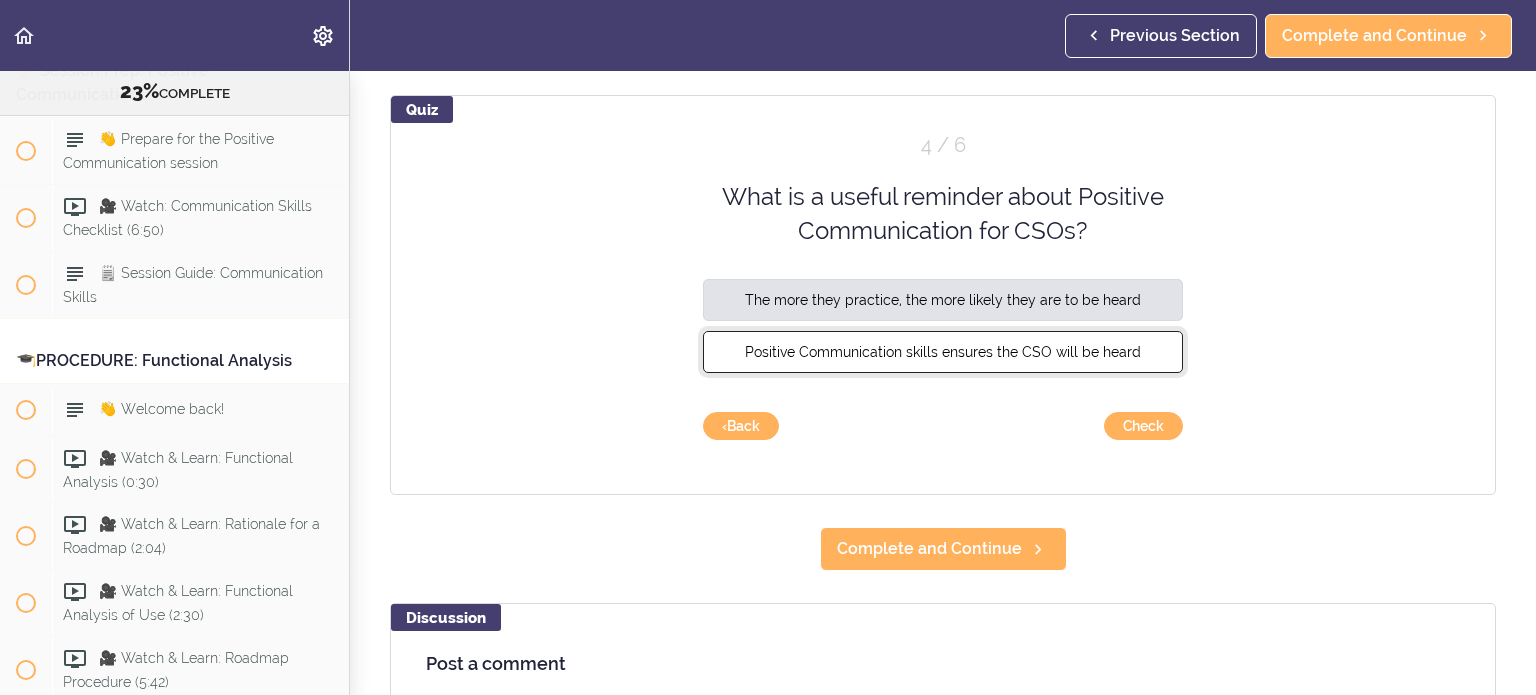 click on "Positive Communication skills ensures the CSO will be heard" at bounding box center (943, 351) 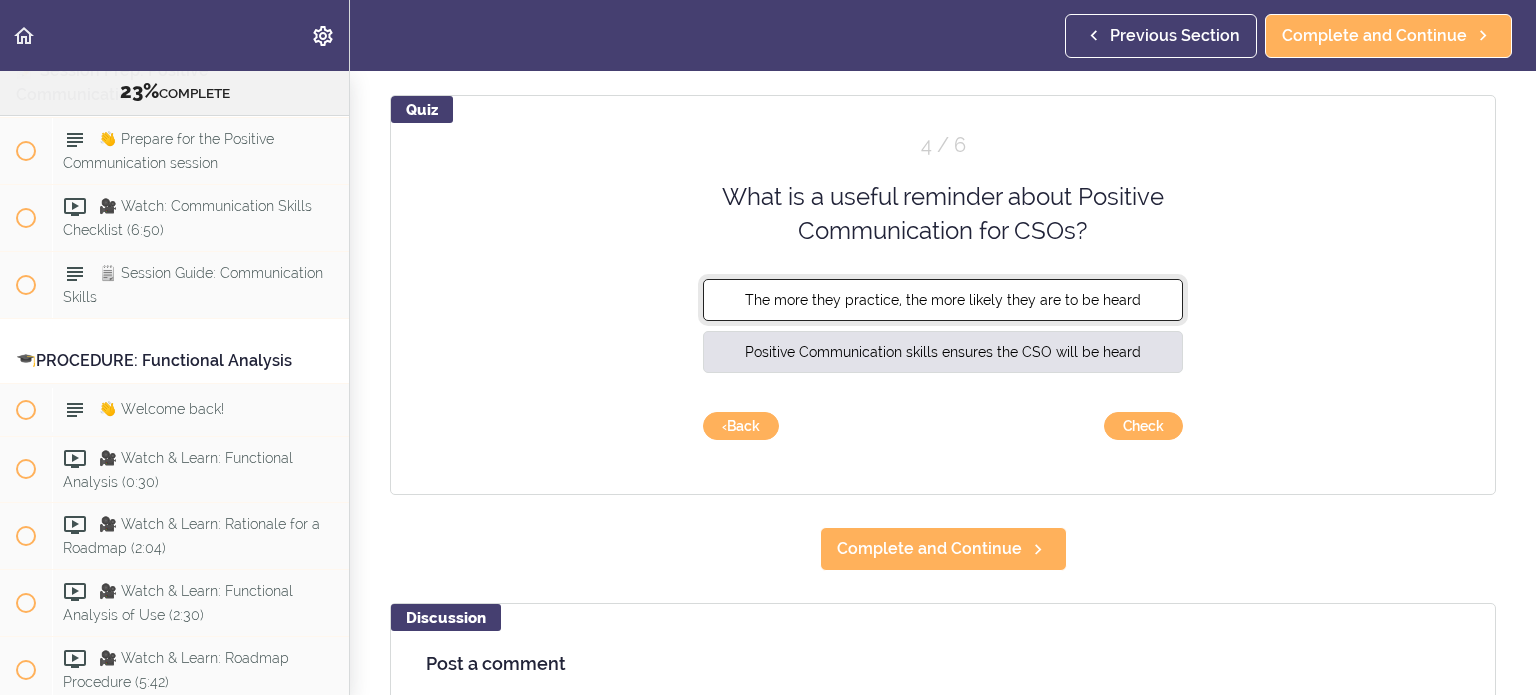 click on "The more they practice, the more likely they are to be heard" at bounding box center [943, 299] 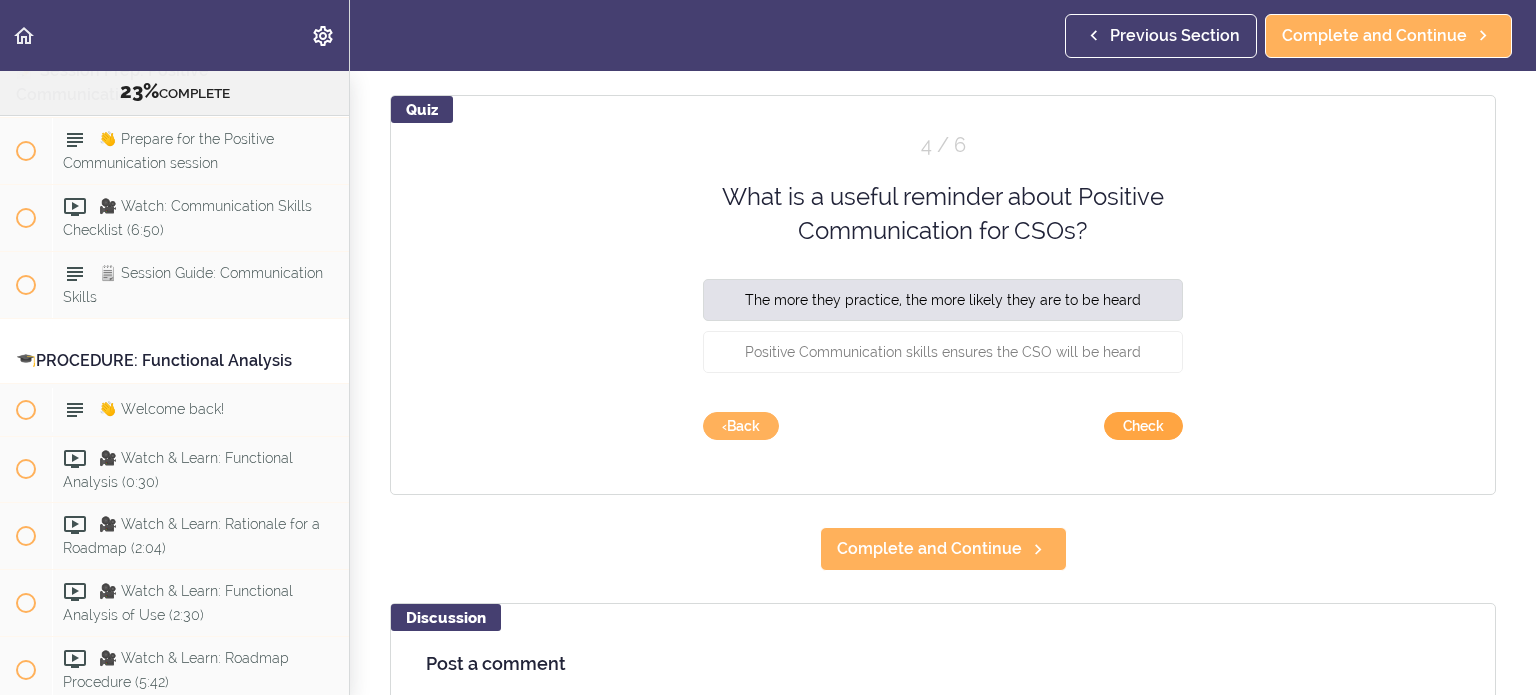 click on "Check" at bounding box center [1143, 426] 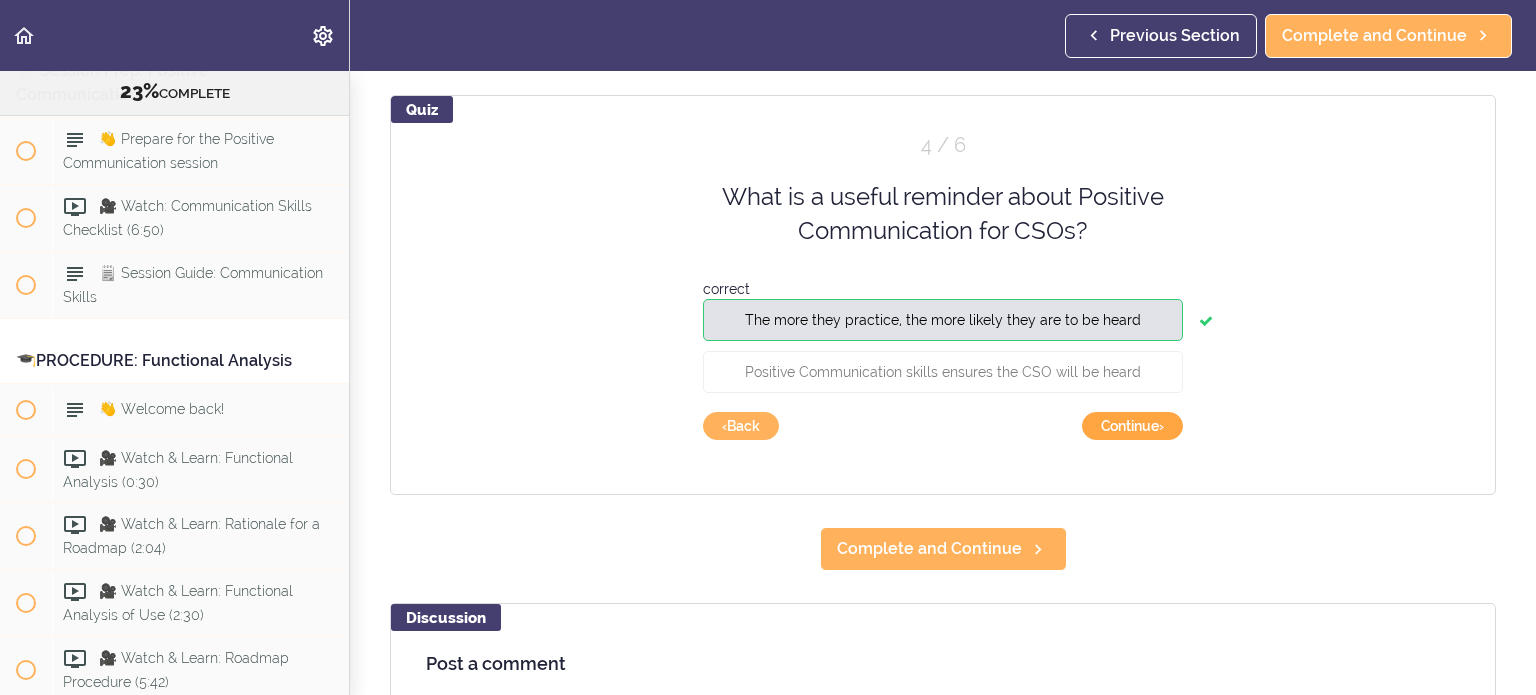 click on "Continue  ›" at bounding box center (1132, 426) 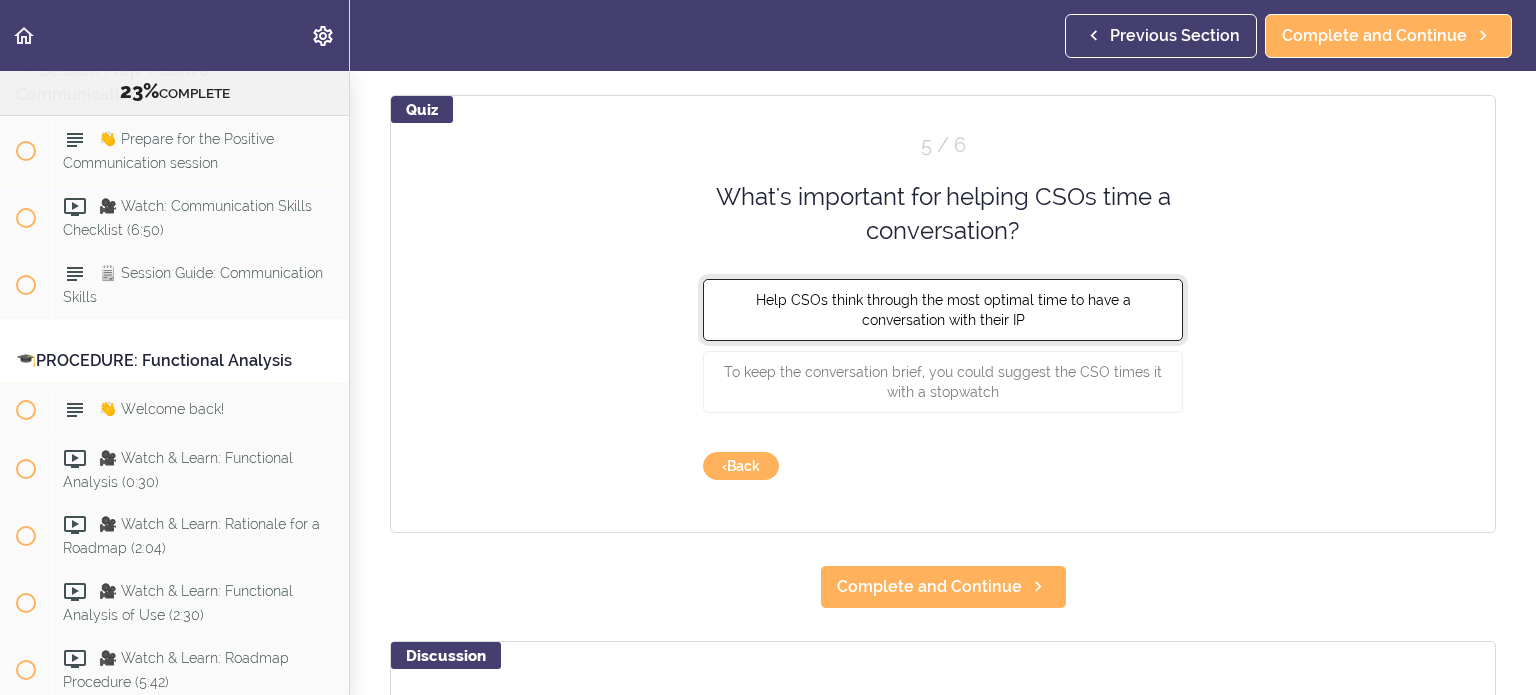 click on "Help CSOs think through the most optimal time to have a conversation with their IP" at bounding box center (943, 309) 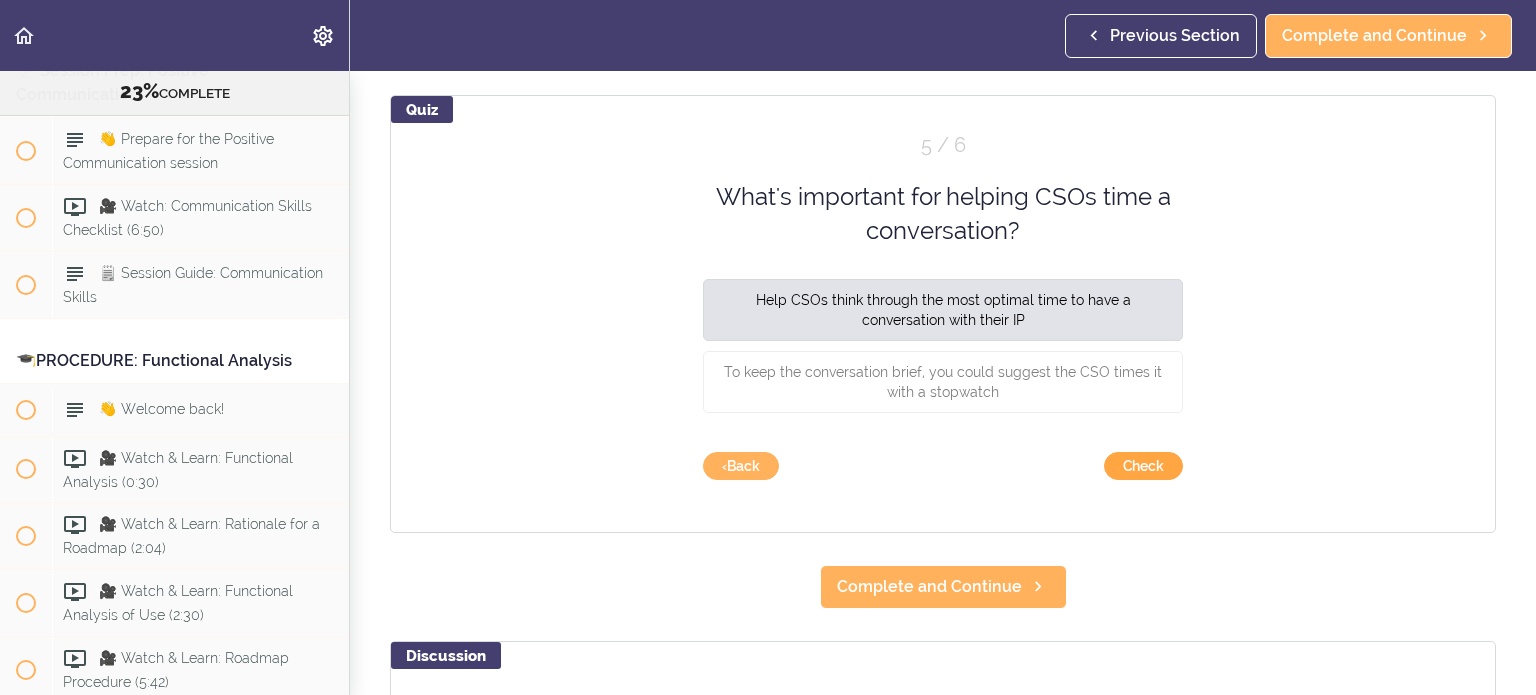 click on "Check" at bounding box center (1143, 466) 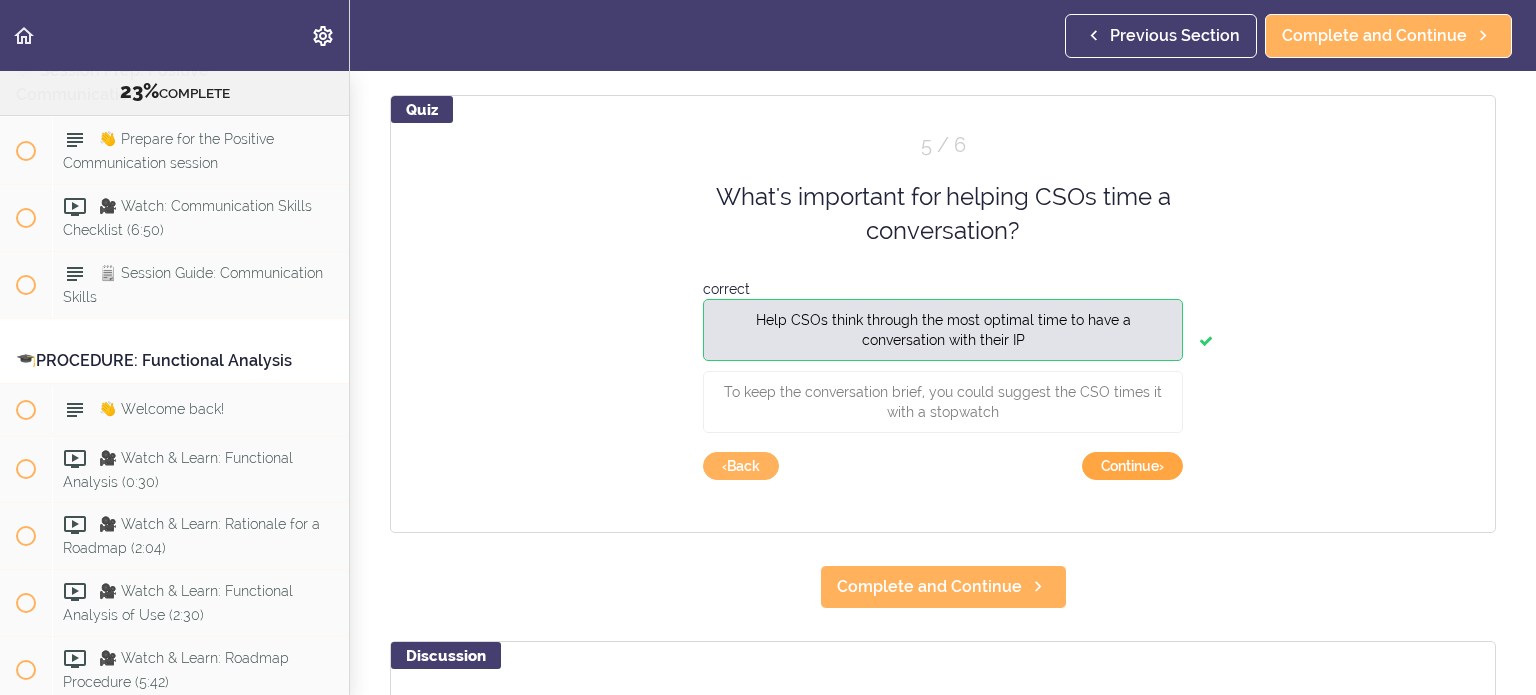 click on "Continue  ›" at bounding box center (1132, 466) 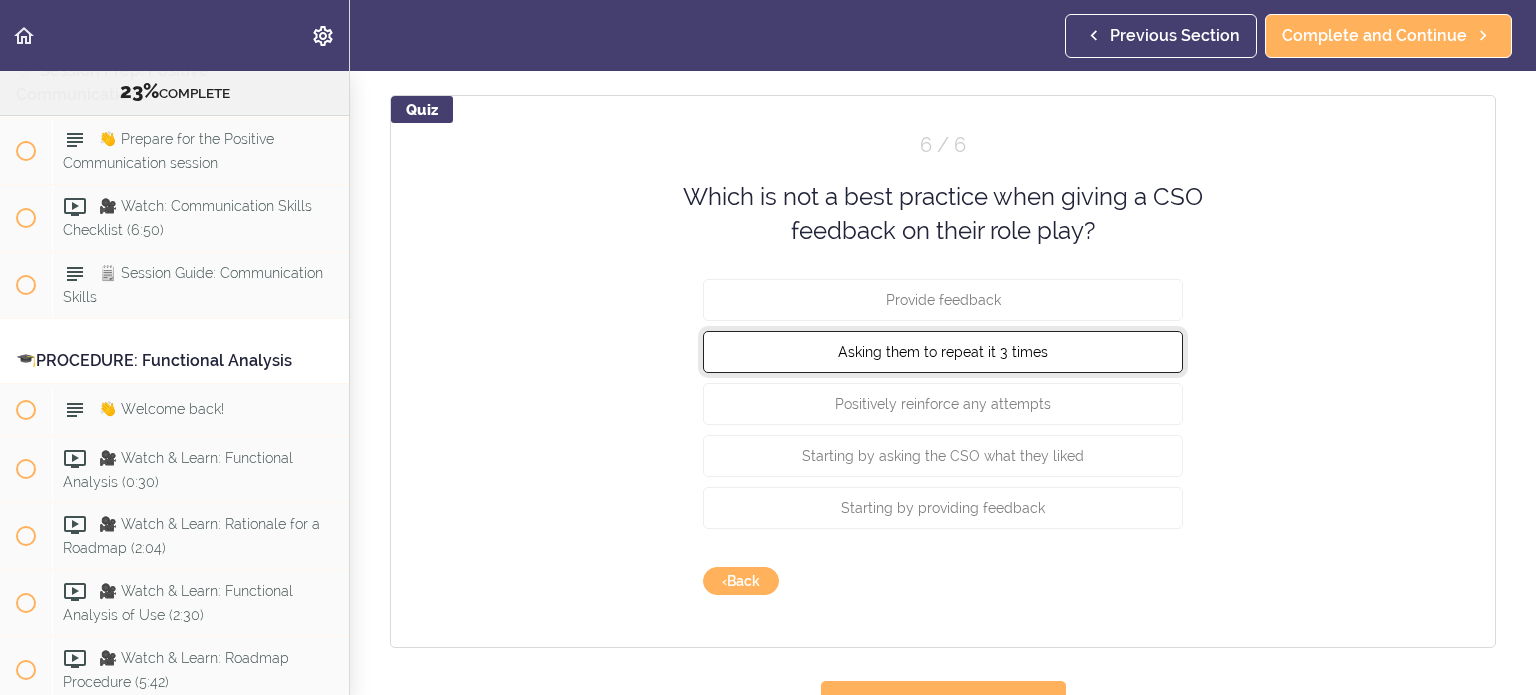 click on "Asking them to repeat it 3 times" at bounding box center [943, 351] 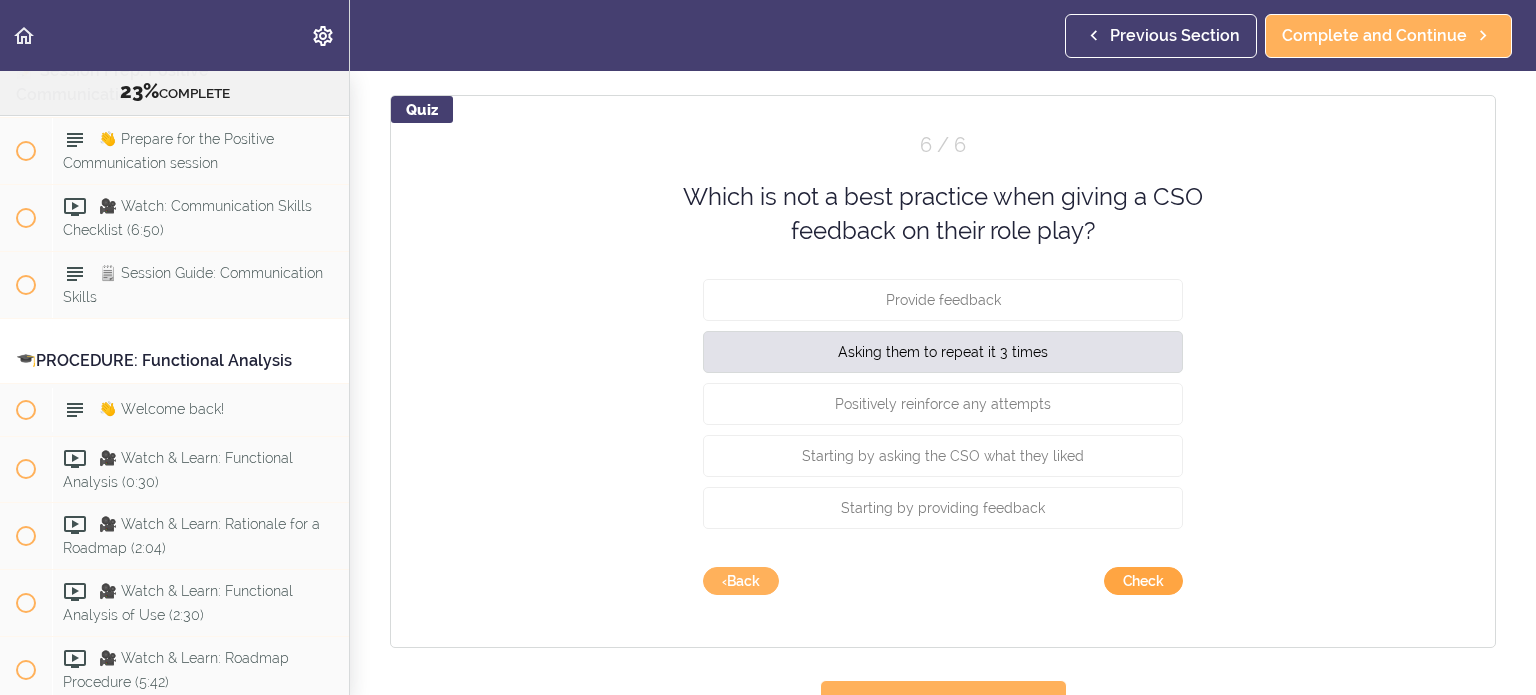 click on "Check" at bounding box center (1143, 581) 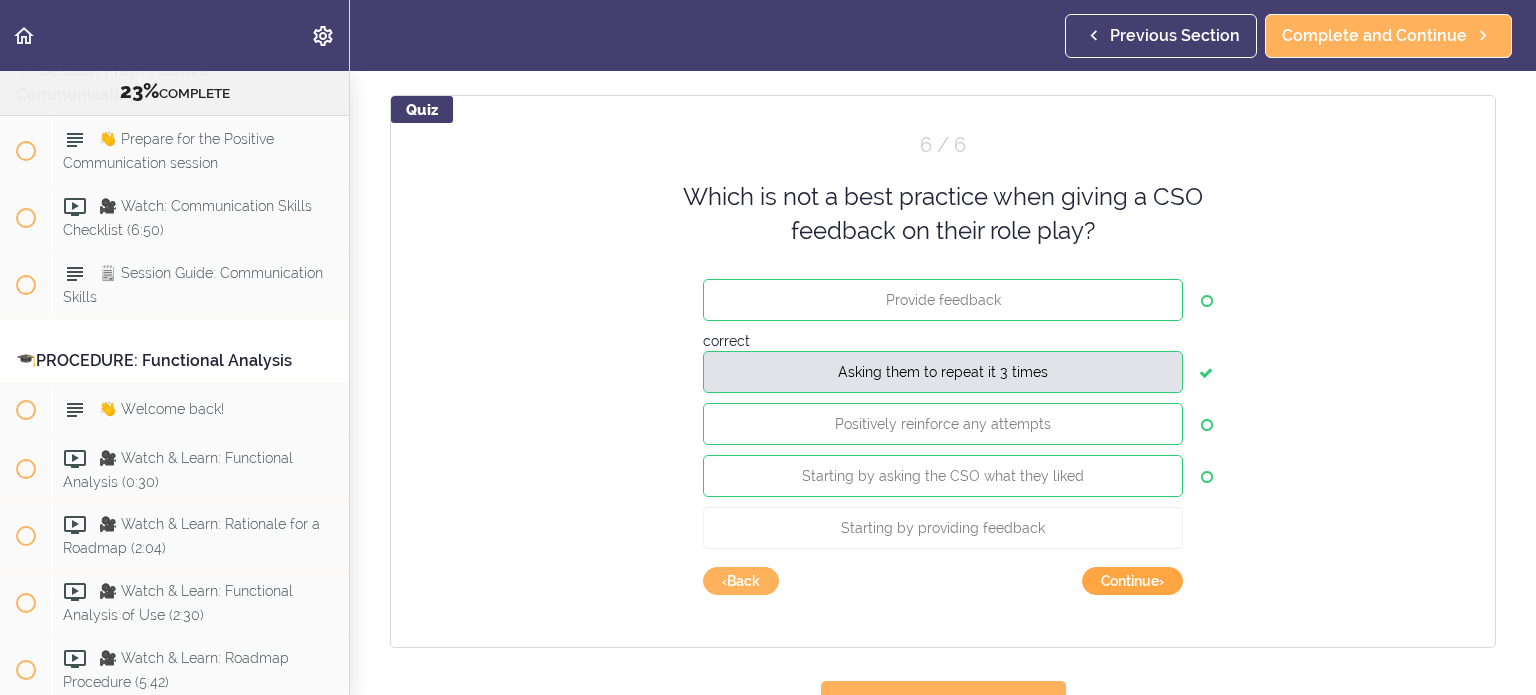 click on "Continue  ›" at bounding box center [1132, 581] 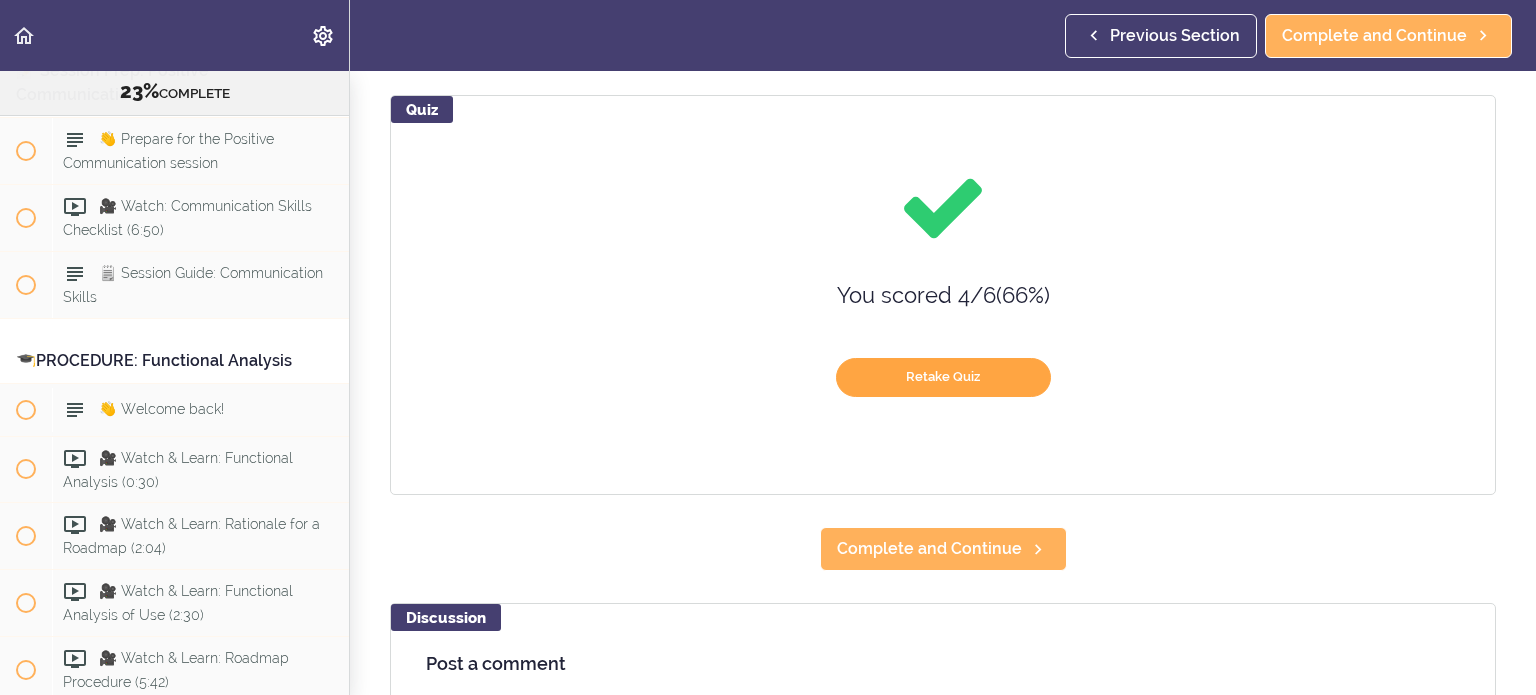 click on "Retake Quiz" at bounding box center (943, 377) 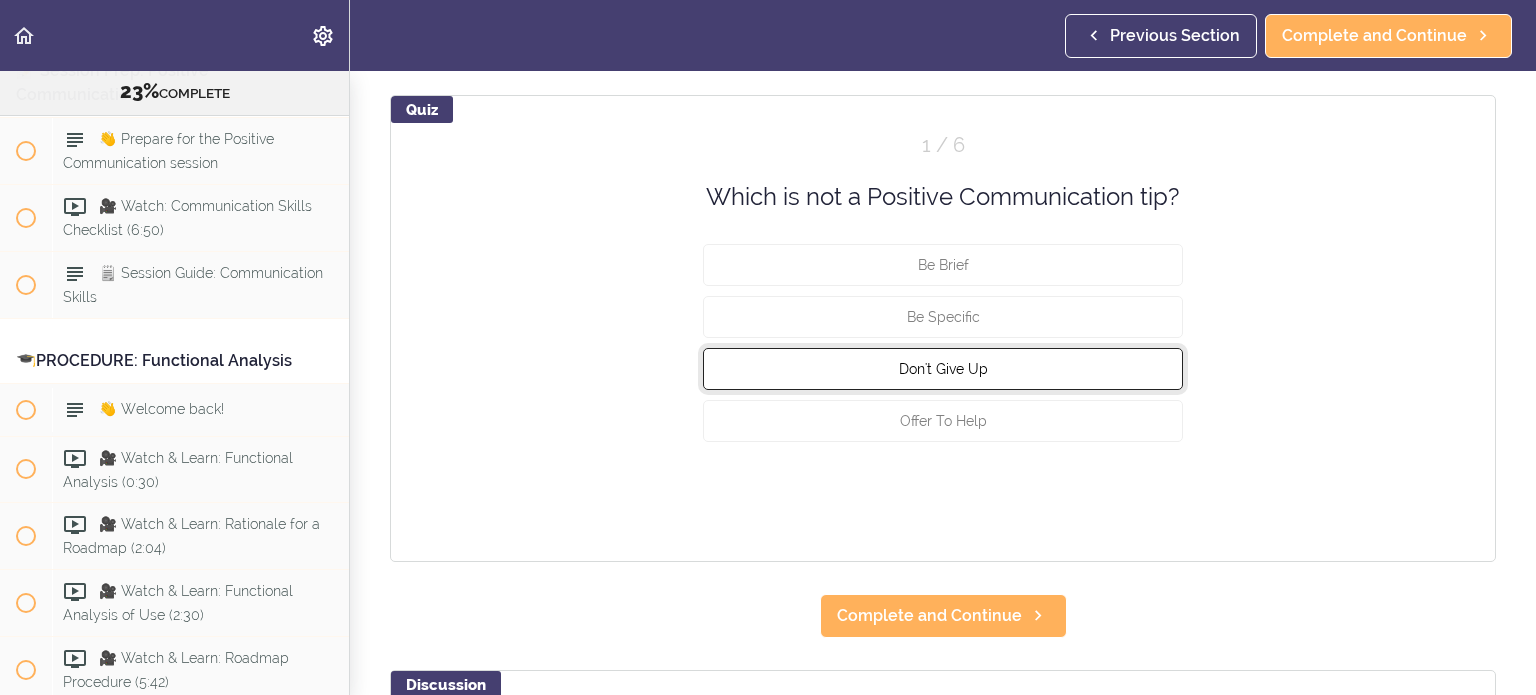 click on "Don't Give Up" at bounding box center [943, 369] 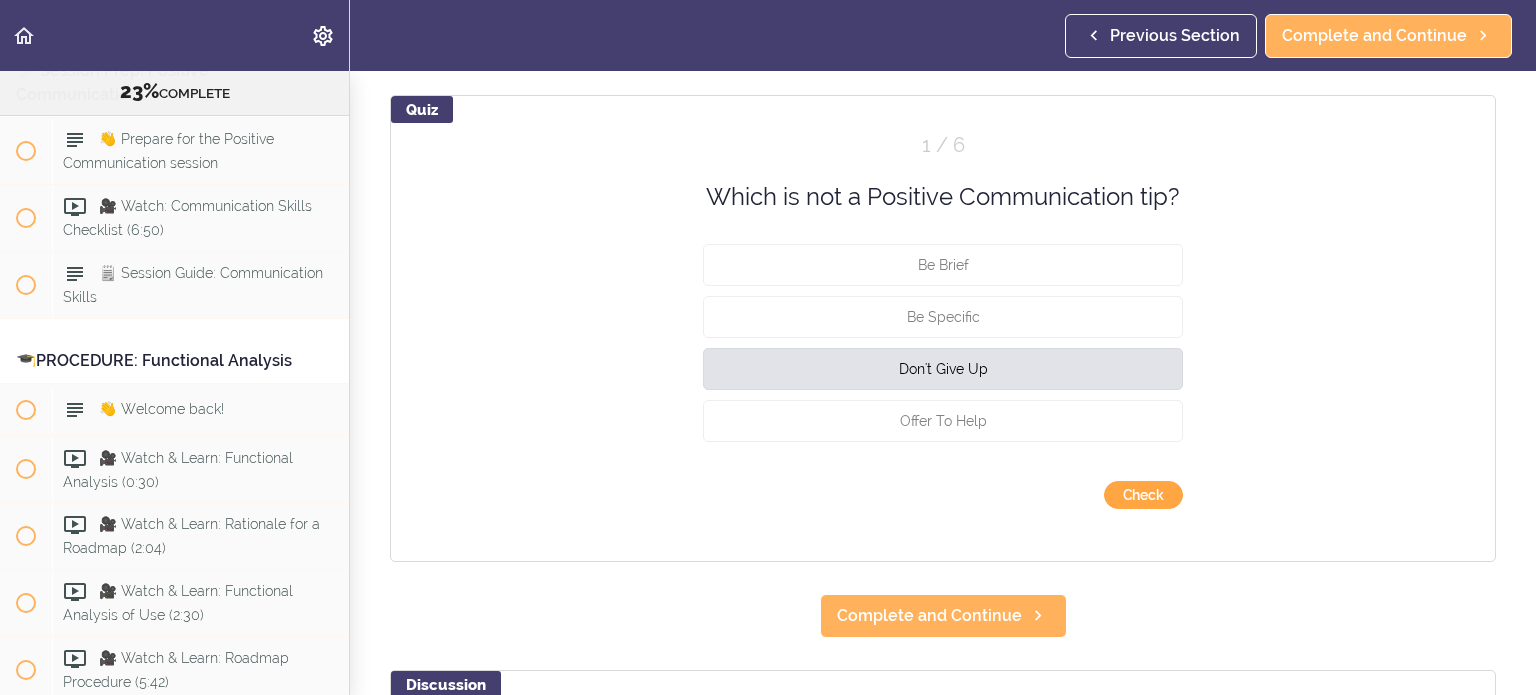 click on "Check" at bounding box center [1143, 495] 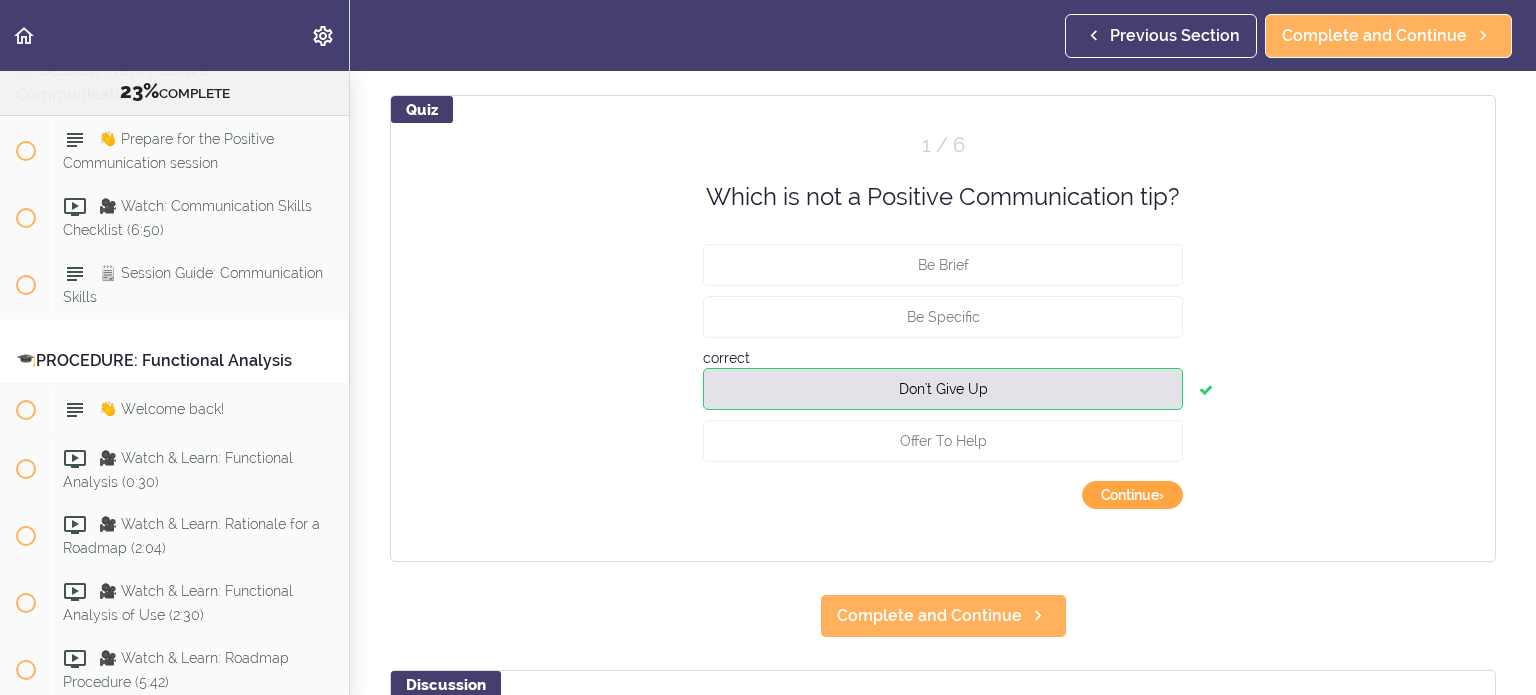 click on "Continue  ›" at bounding box center (1132, 495) 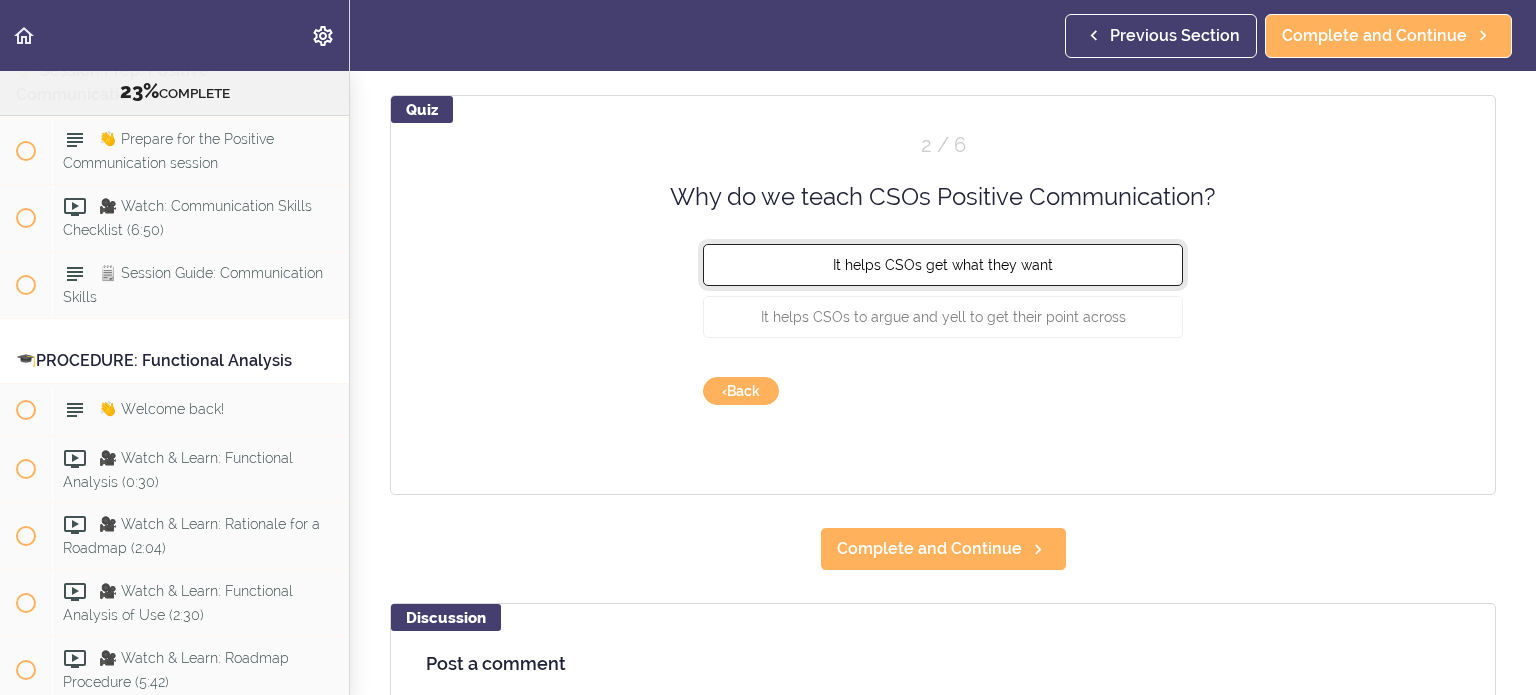 click on "It helps CSOs get what they want" at bounding box center (943, 265) 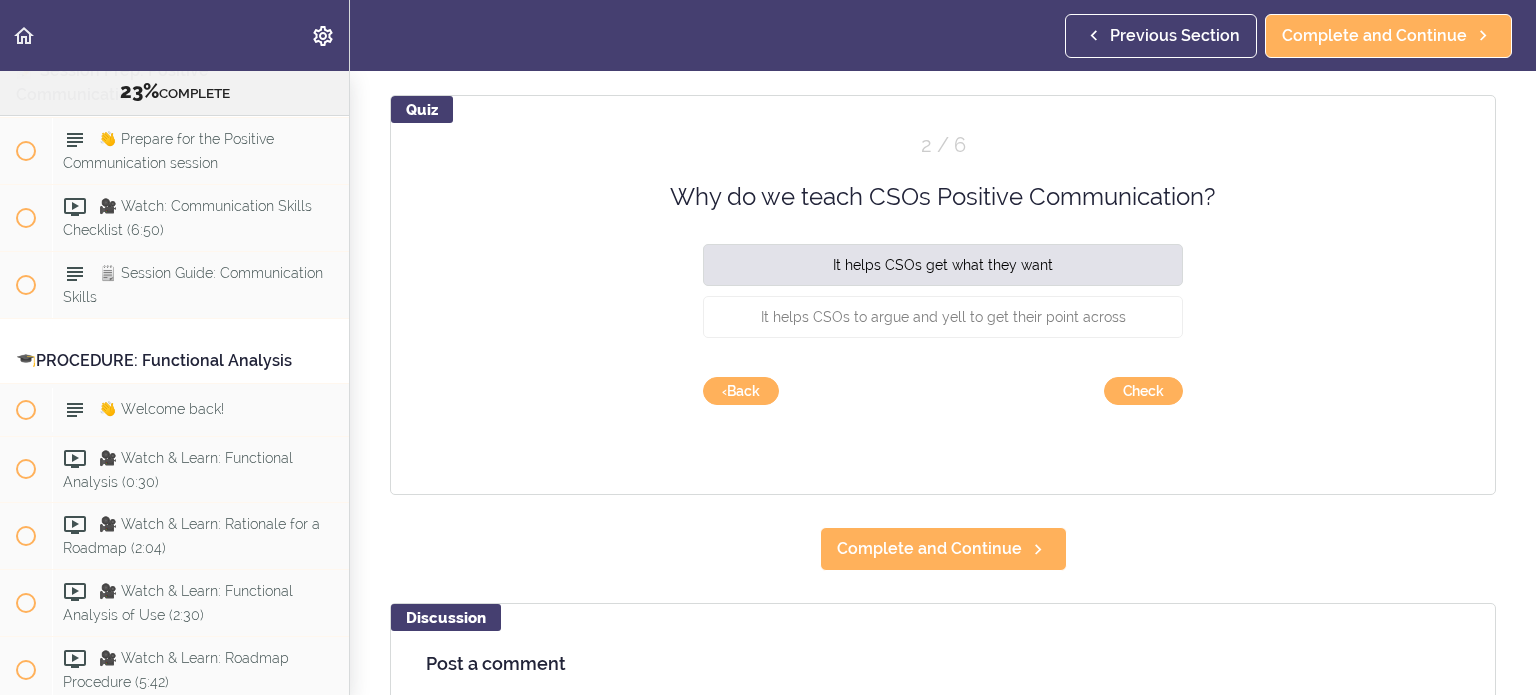 click on "Quiz 2 / 6 Why do we teach CSOs Positive Communication? It helps CSOs get what they want It helps CSOs to argue and yell to get their point across Check Continue  › ‹  Back" at bounding box center (943, 295) 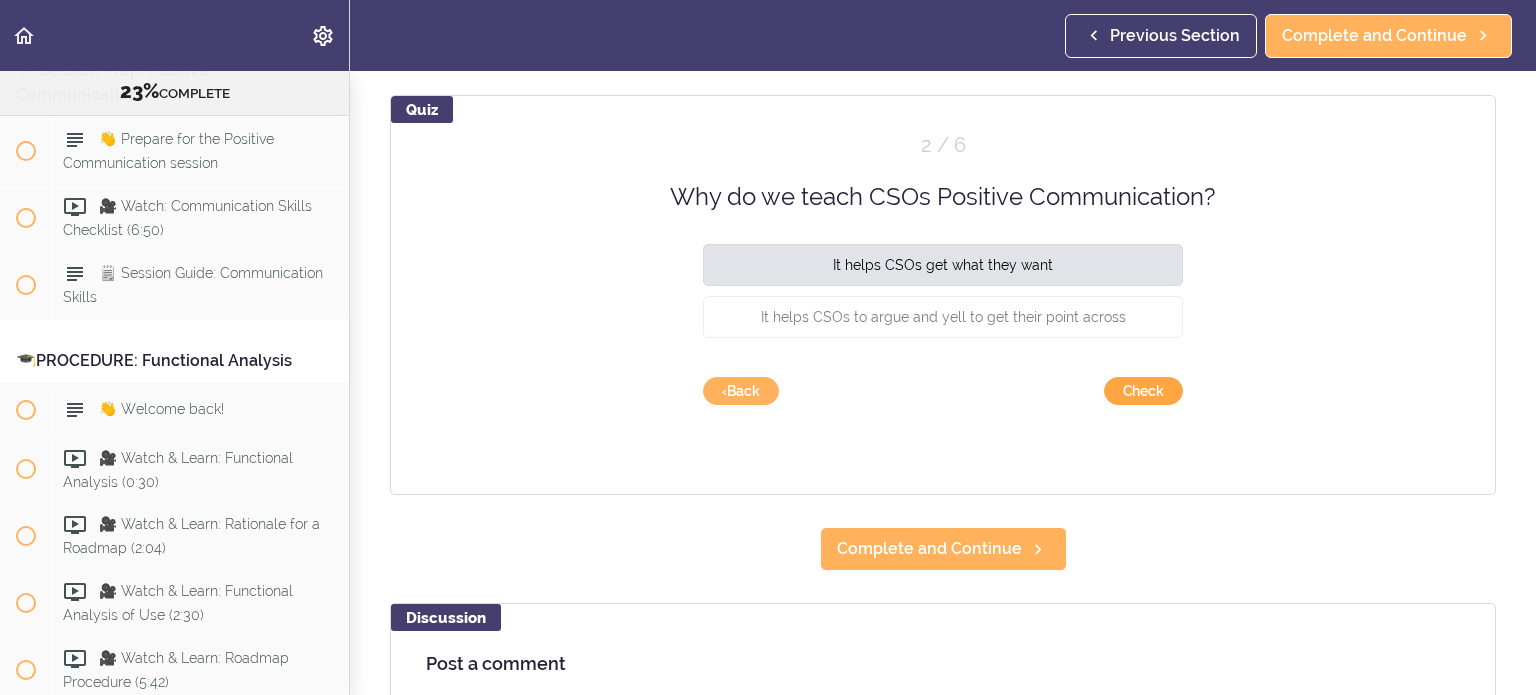 click on "Check" at bounding box center (1143, 391) 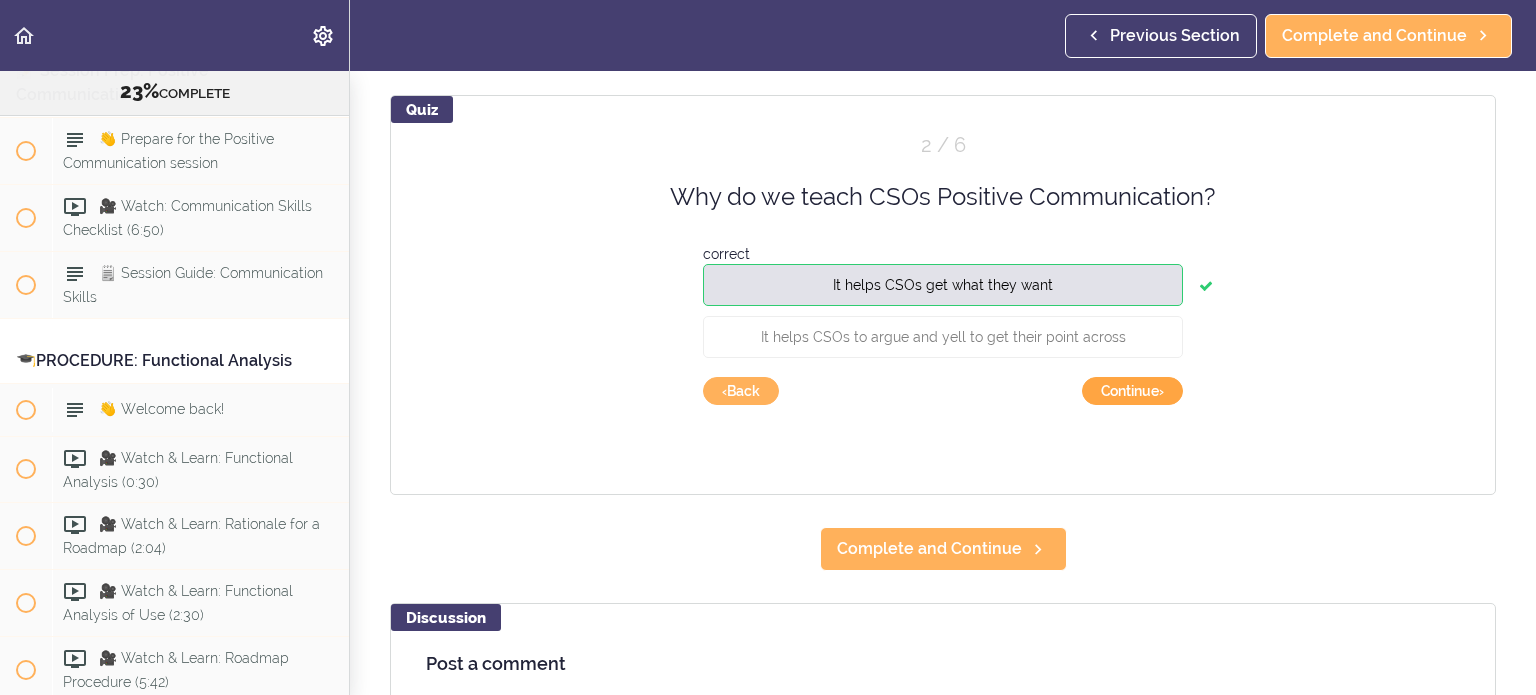 click on "Continue  ›" at bounding box center [1132, 391] 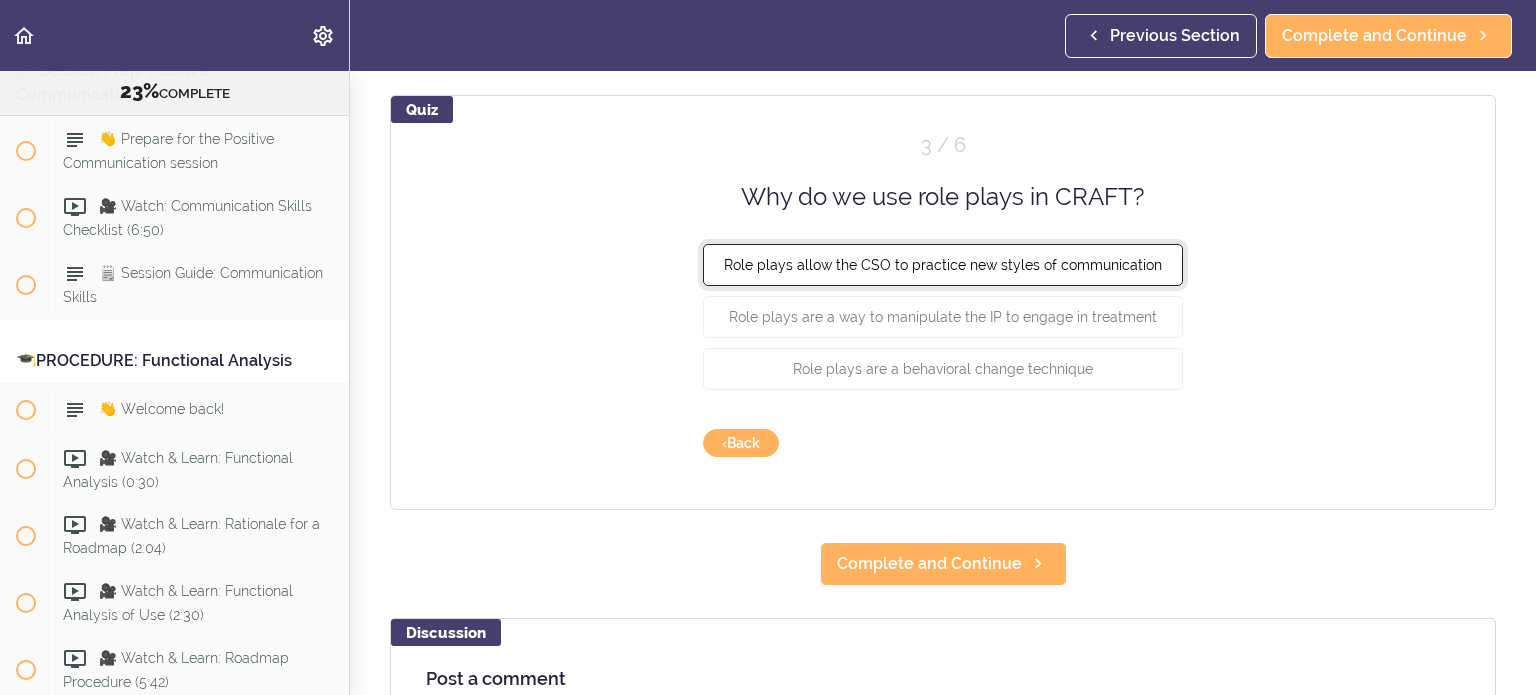 click on "Role plays allow the CSO to practice new styles of communication" at bounding box center (943, 265) 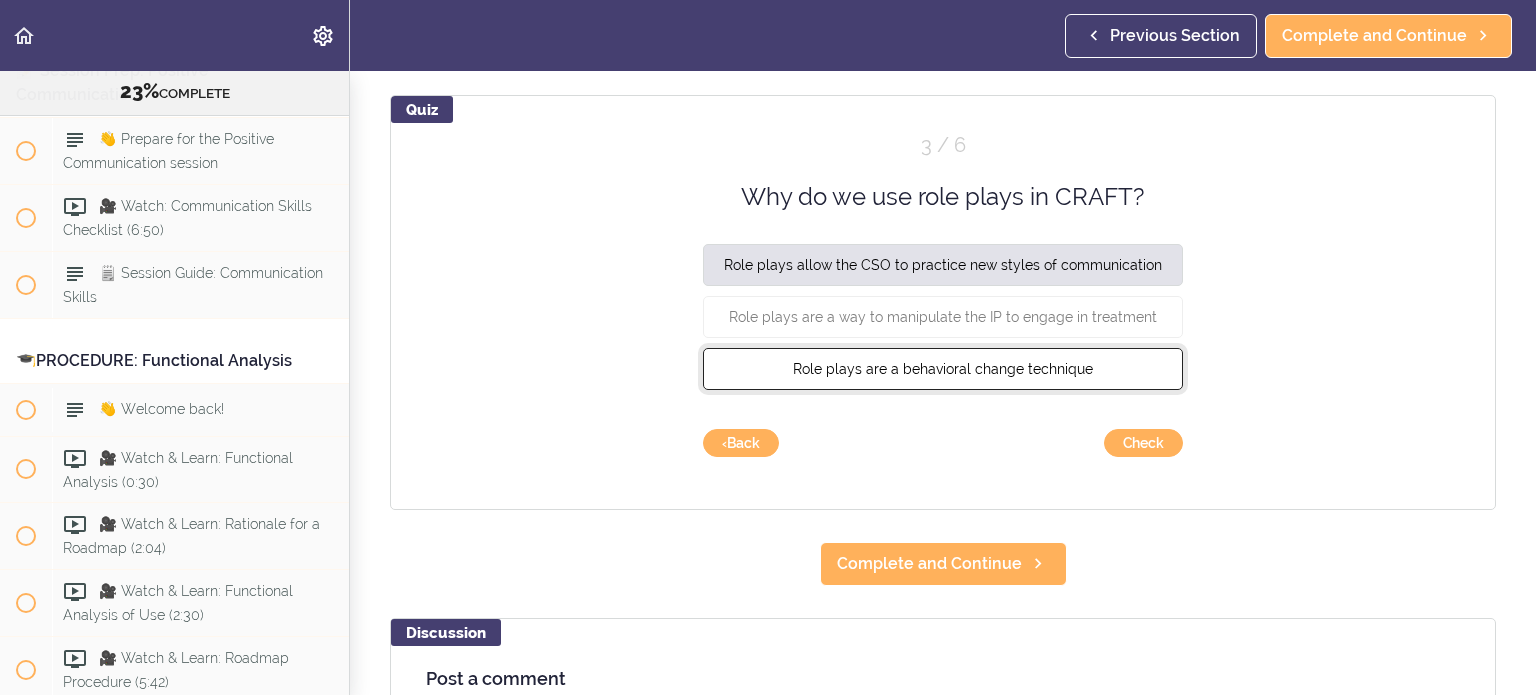 click on "Role plays are a behavioral change technique" at bounding box center [943, 369] 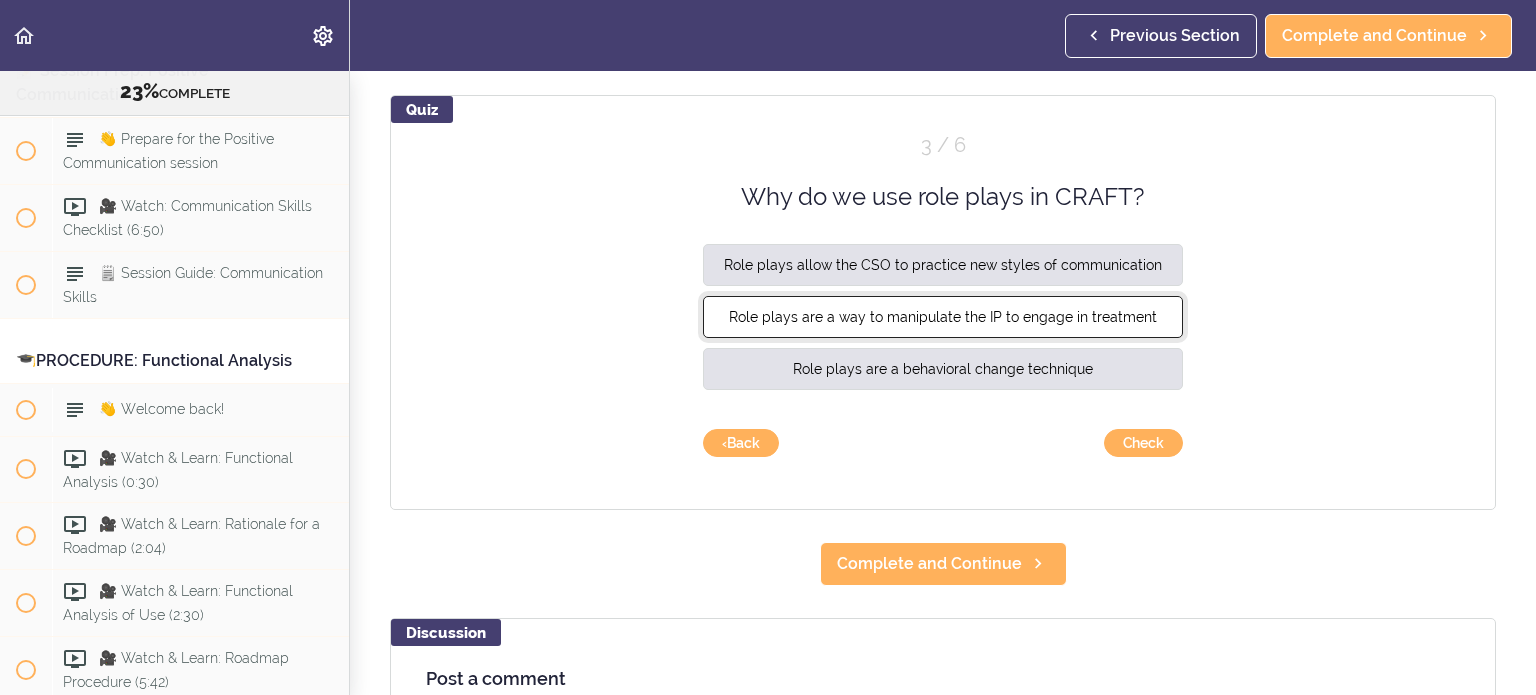 click on "Role plays are a way to manipulate the IP to engage in treatment" at bounding box center (943, 317) 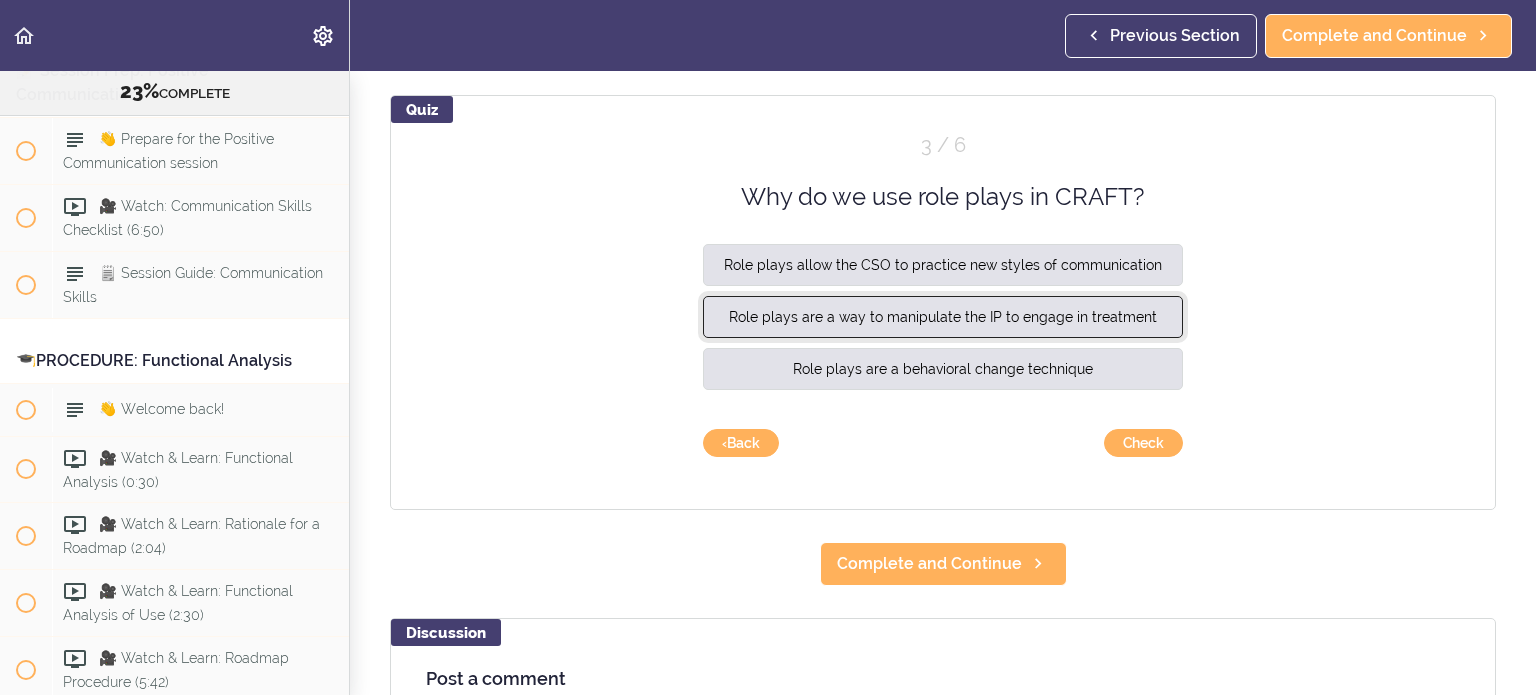 click on "Role plays are a way to manipulate the IP to engage in treatment" at bounding box center [943, 317] 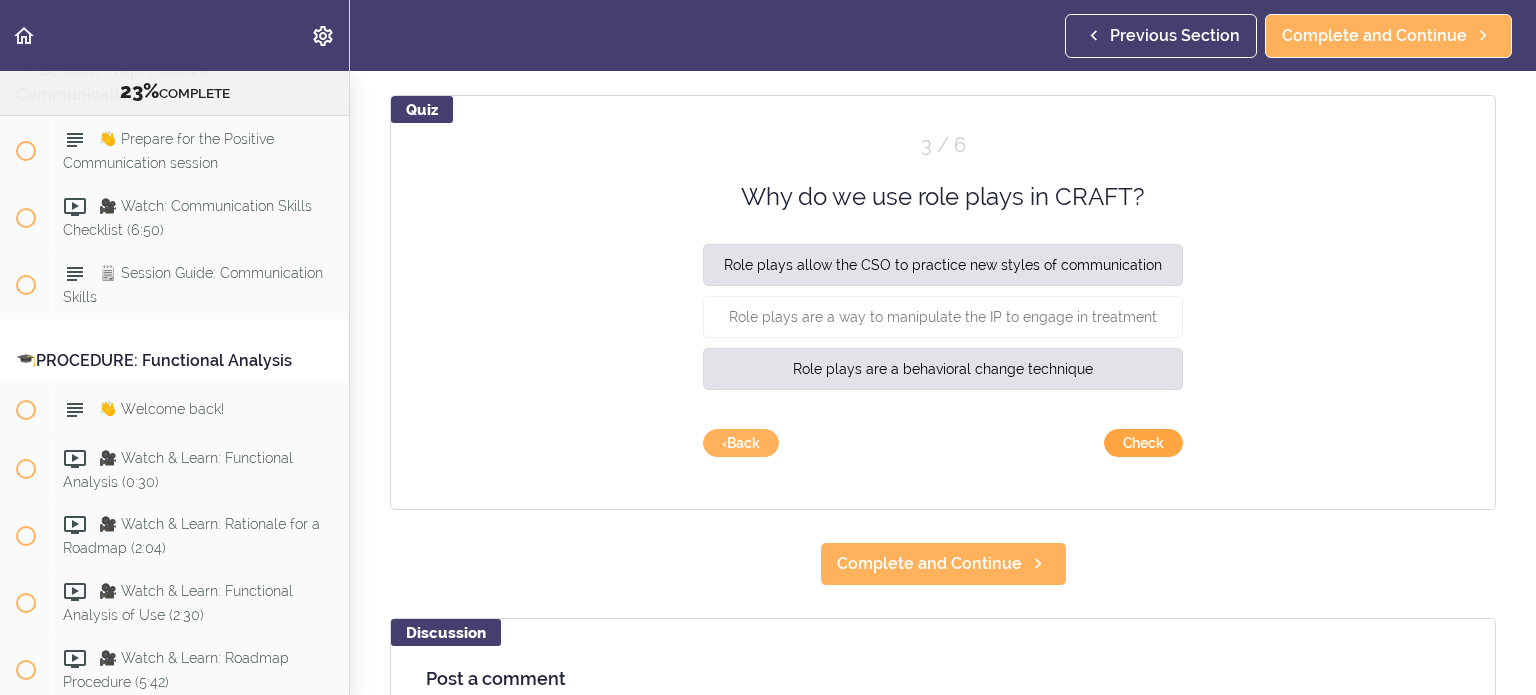click on "Check" at bounding box center (1143, 443) 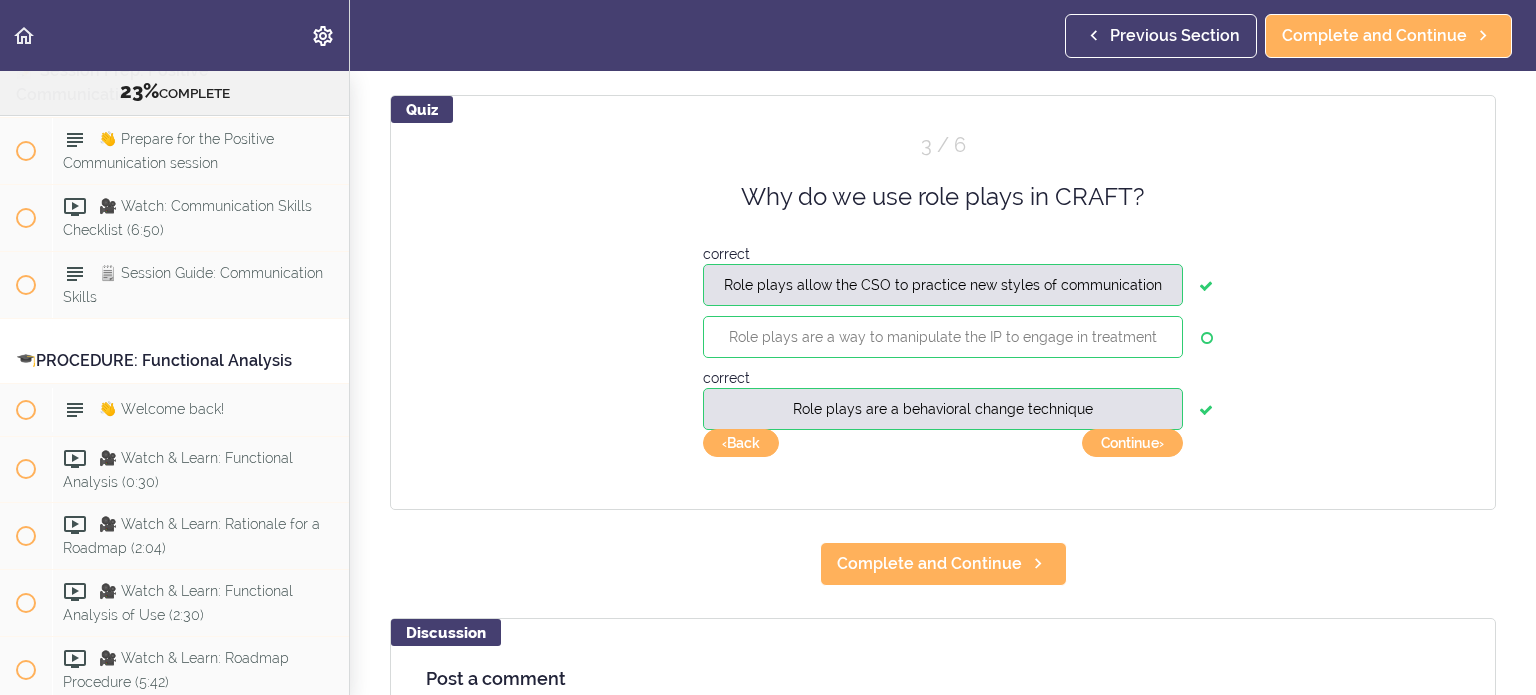 click on "Role plays are a way to manipulate the IP to engage in treatment" at bounding box center [943, 342] 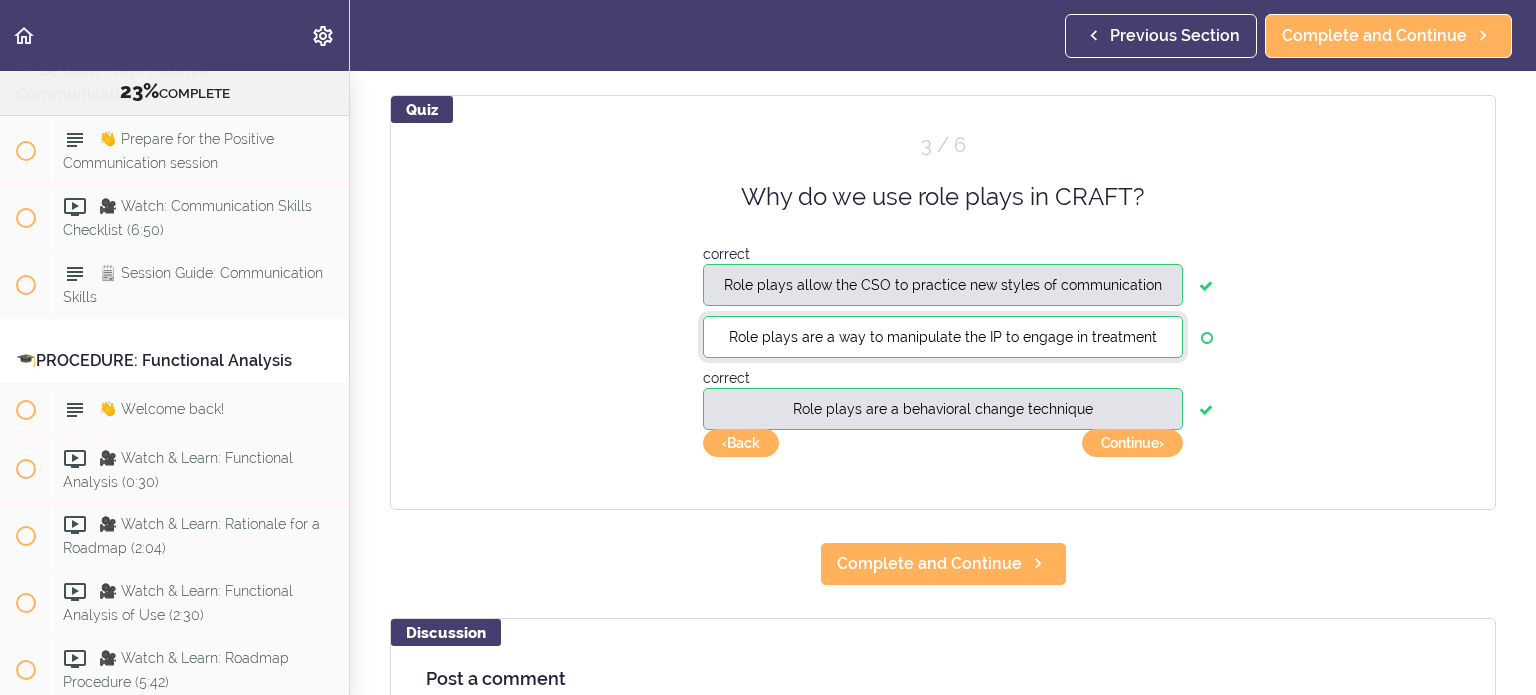 click on "Role plays are a way to manipulate the IP to engage in treatment" at bounding box center [943, 337] 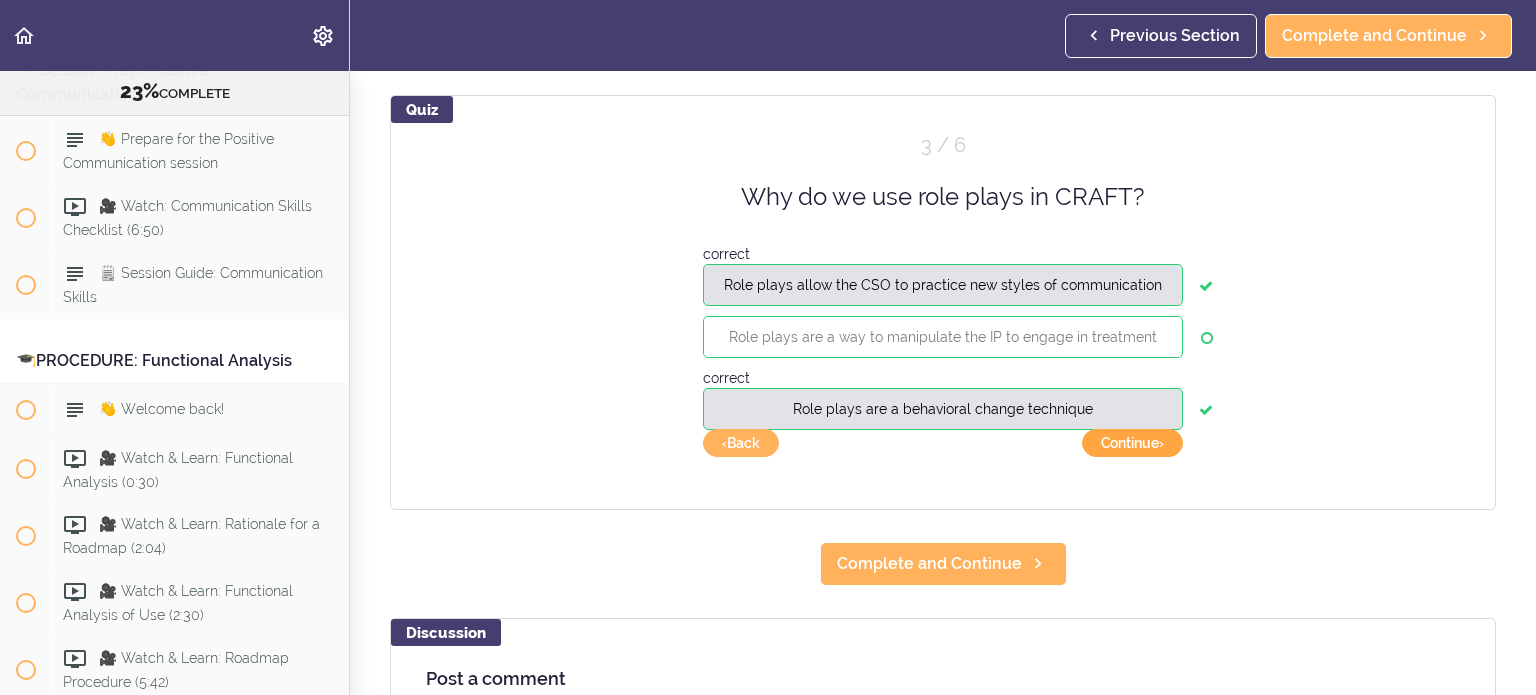 click on "Continue  ›" at bounding box center (1132, 443) 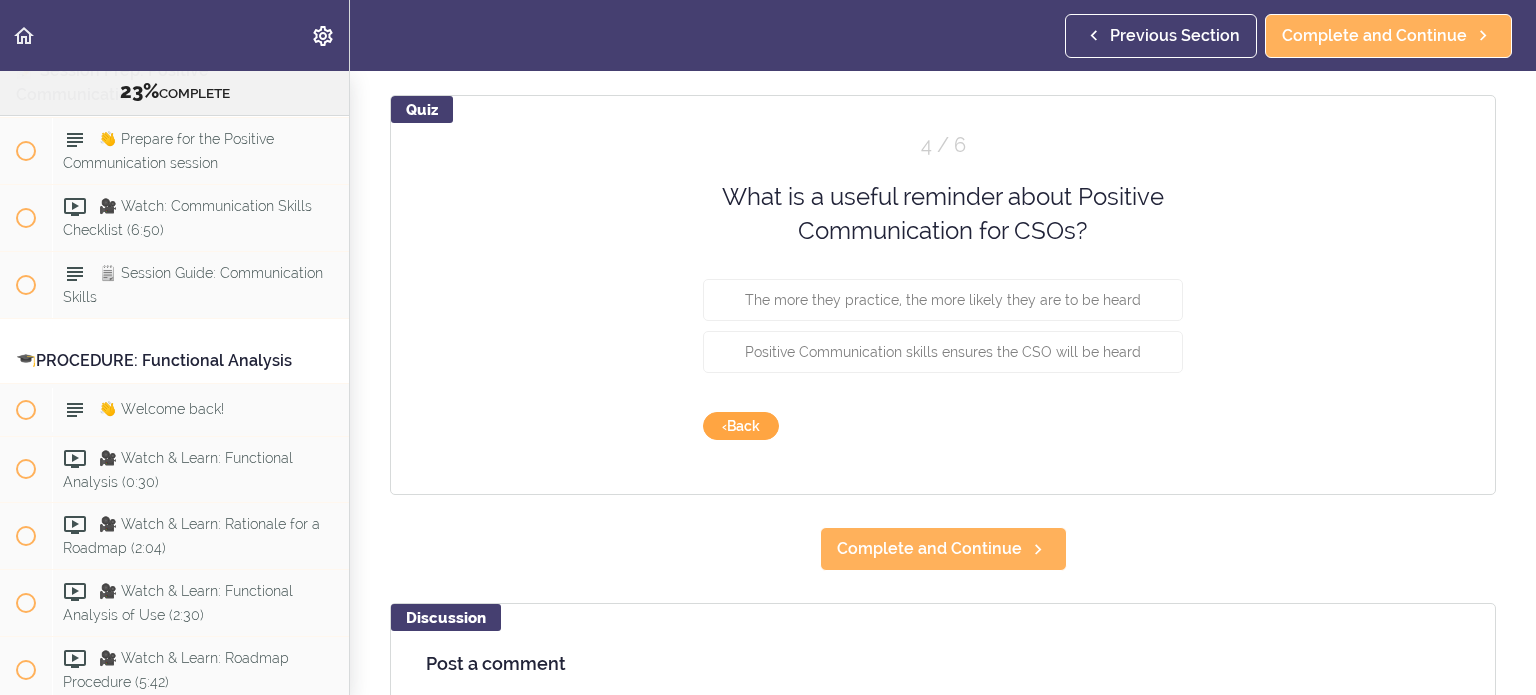 click on "‹  Back" at bounding box center [741, 426] 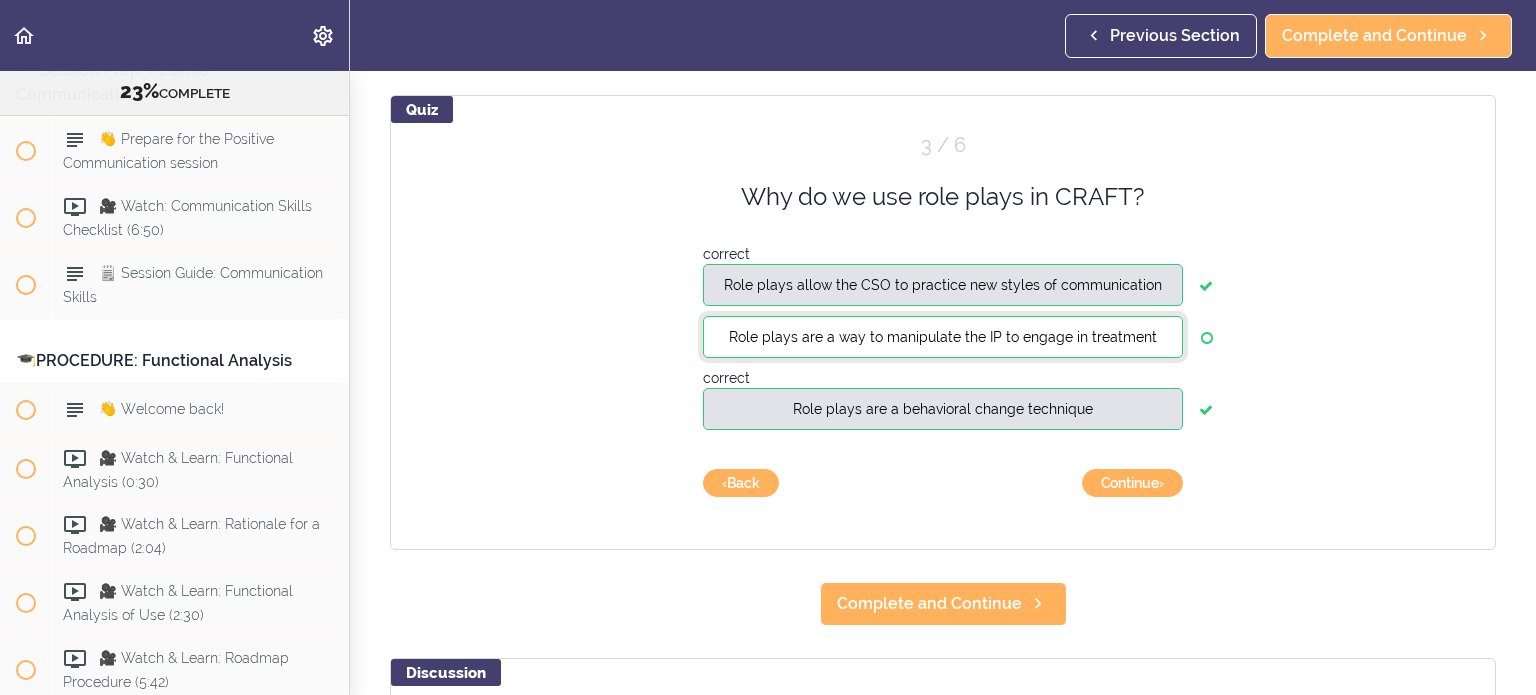 click on "Role plays are a way to manipulate the IP to engage in treatment" at bounding box center [943, 337] 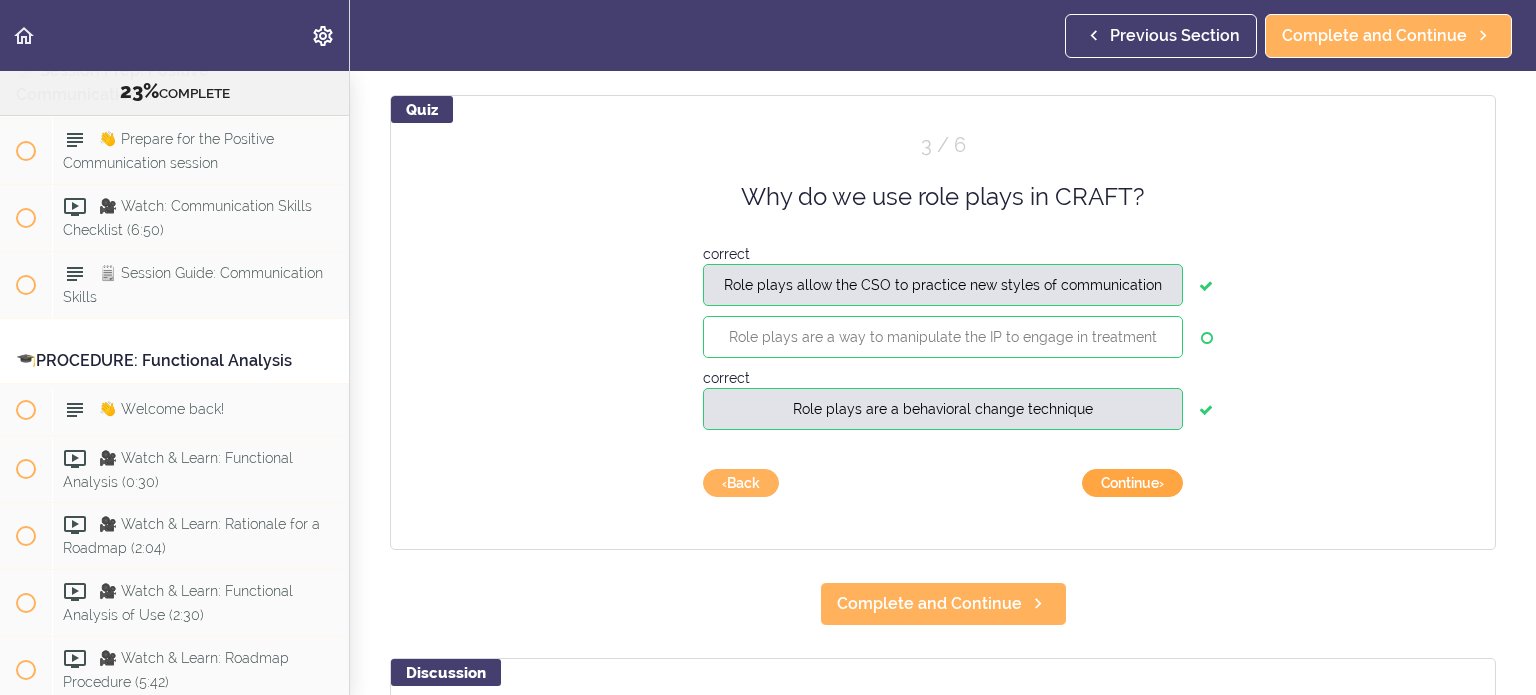 click on "Continue  ›" at bounding box center [1132, 483] 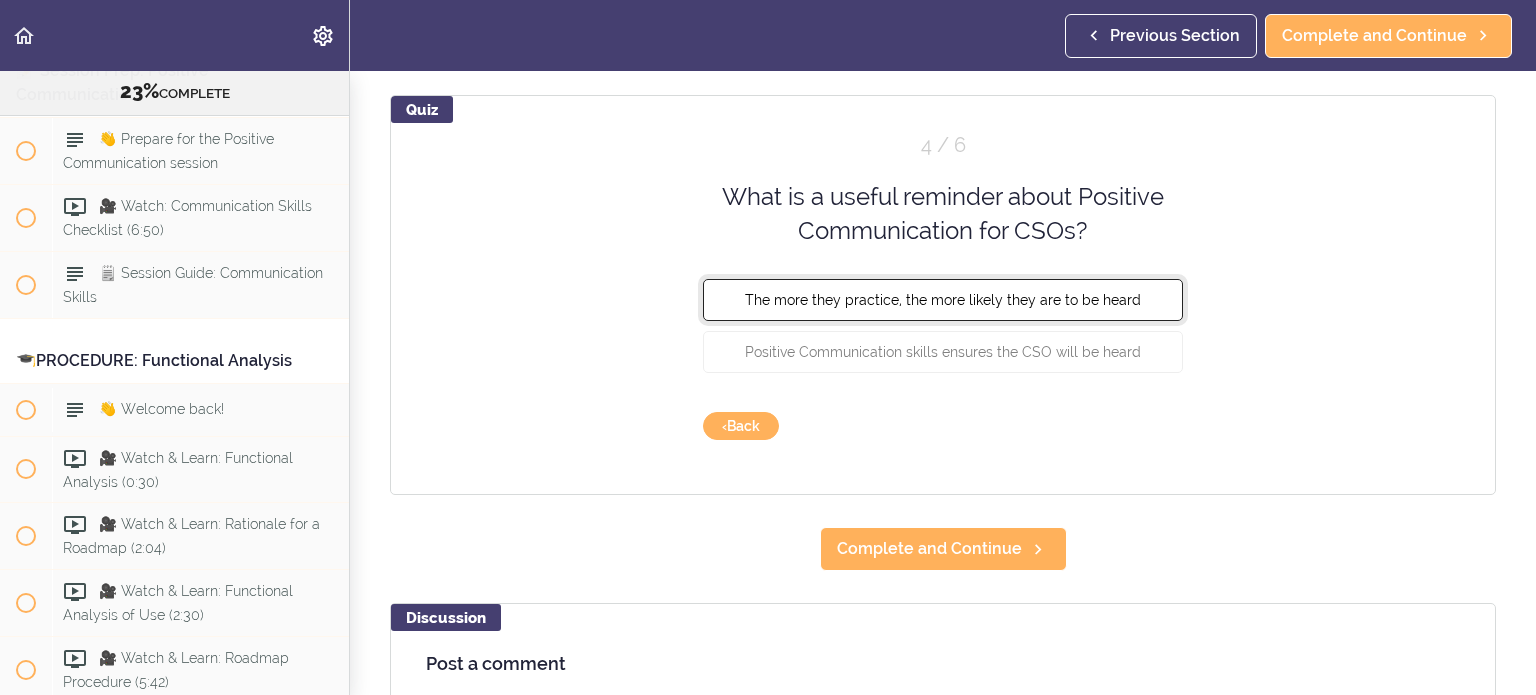 click on "The more they practice, the more likely they are to be heard" at bounding box center [943, 299] 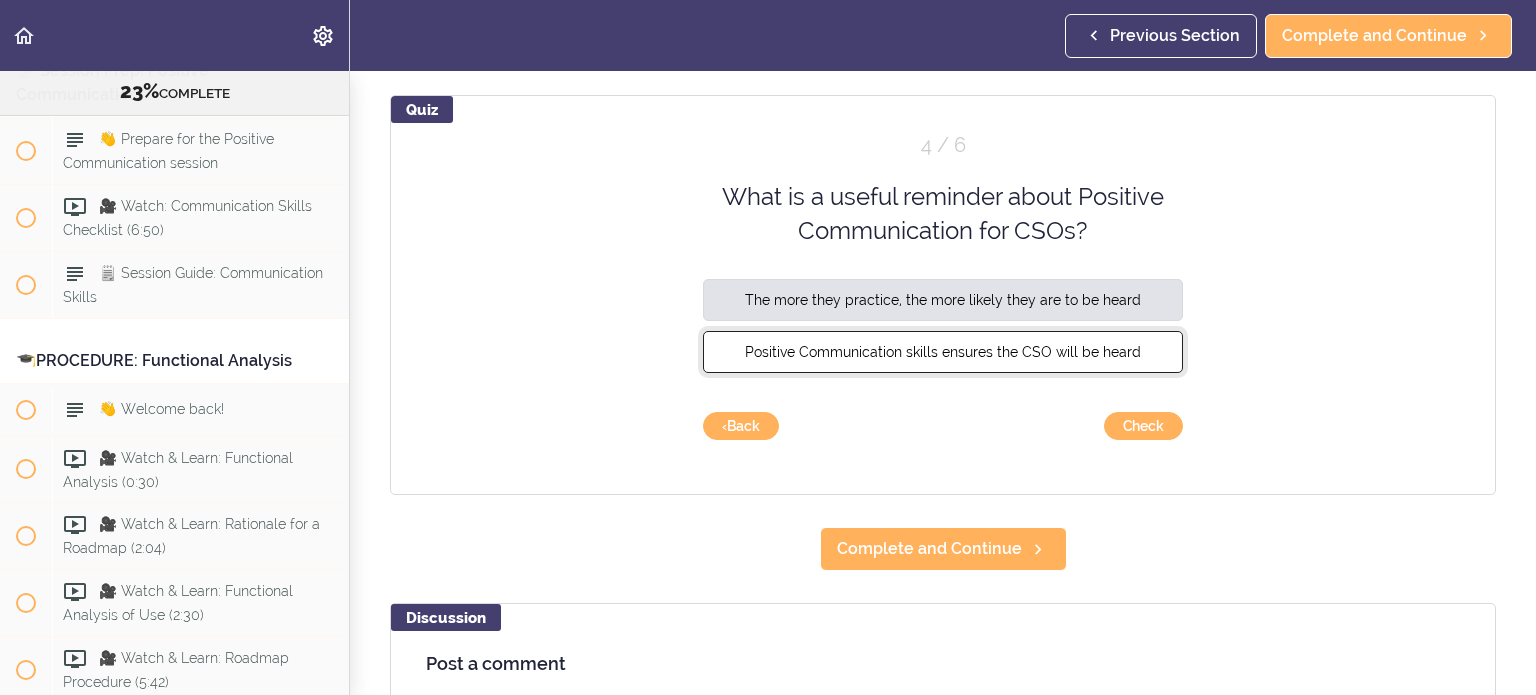 click on "Positive Communication skills ensures the CSO will be heard" at bounding box center [943, 351] 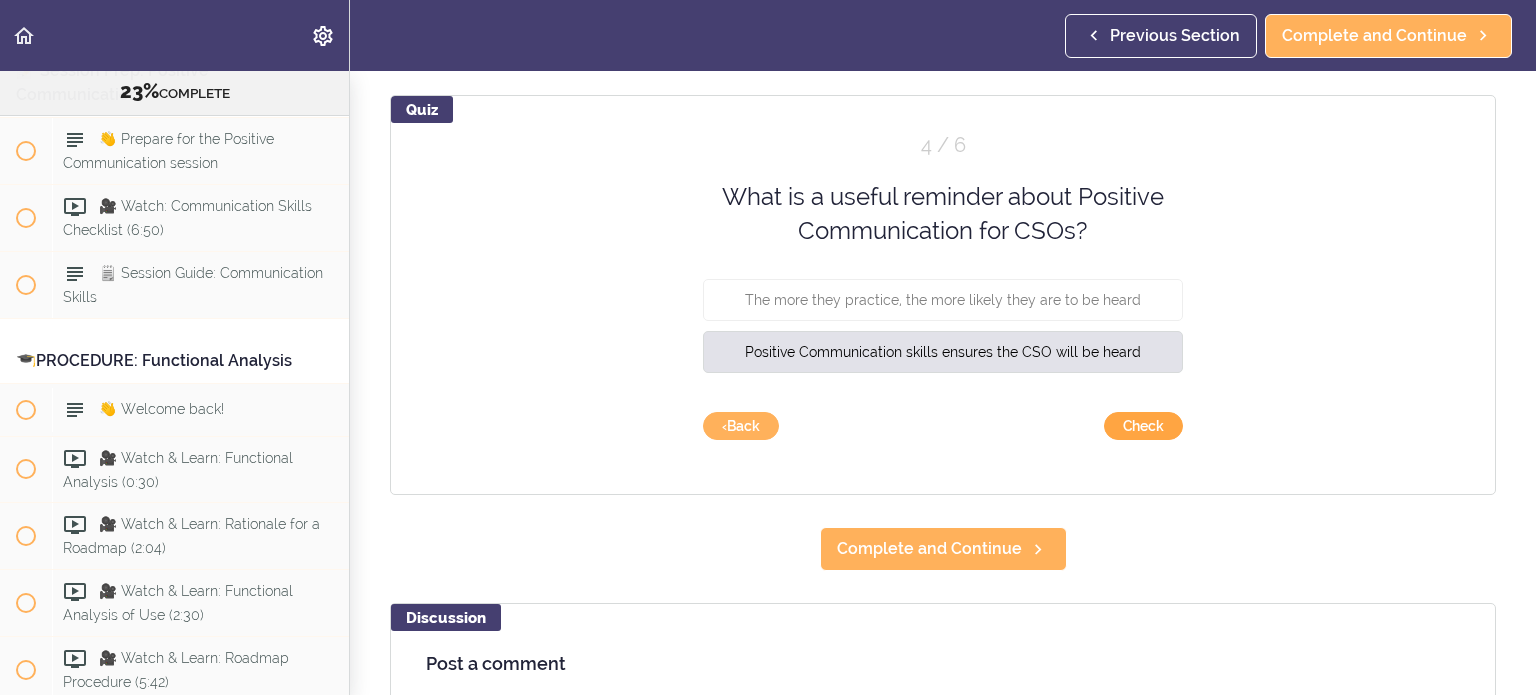 click on "Check" at bounding box center [1143, 426] 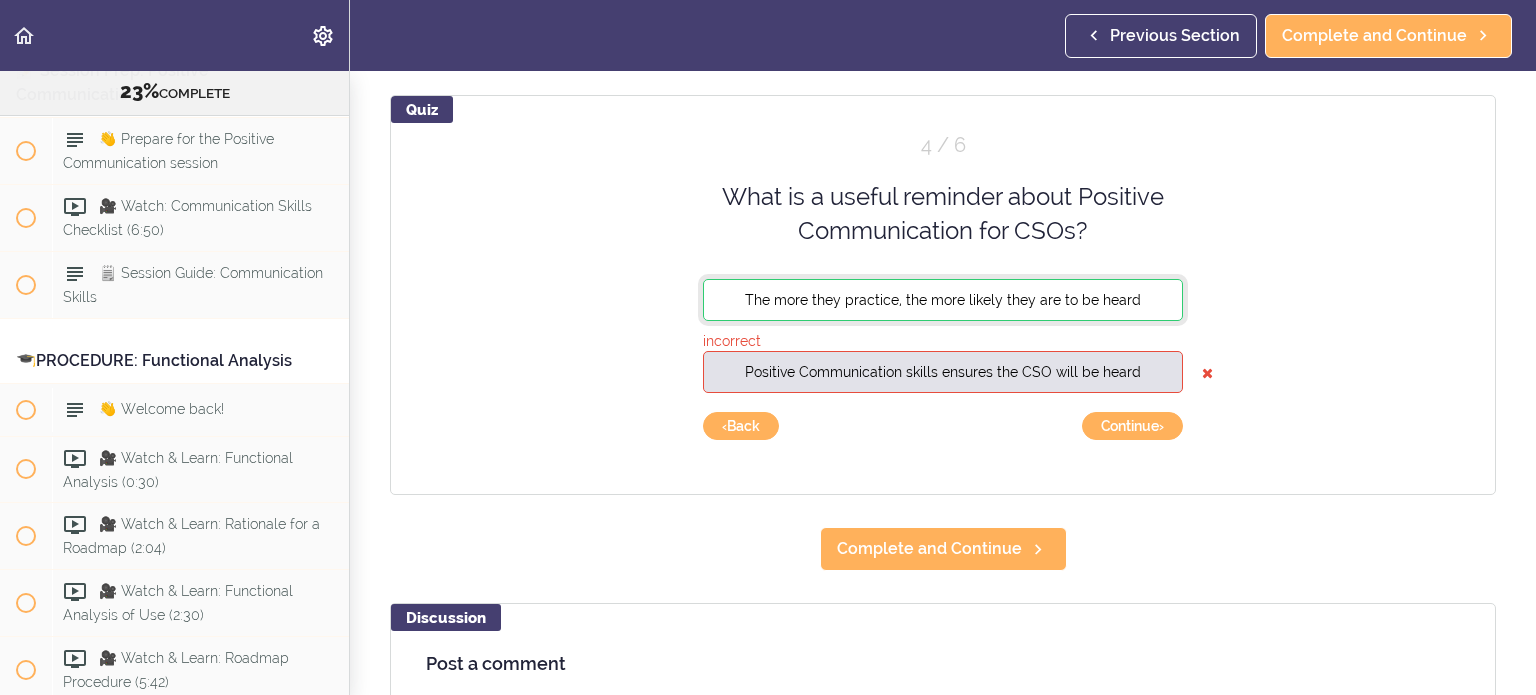 click on "The more they practice, the more likely they are to be heard" at bounding box center [943, 299] 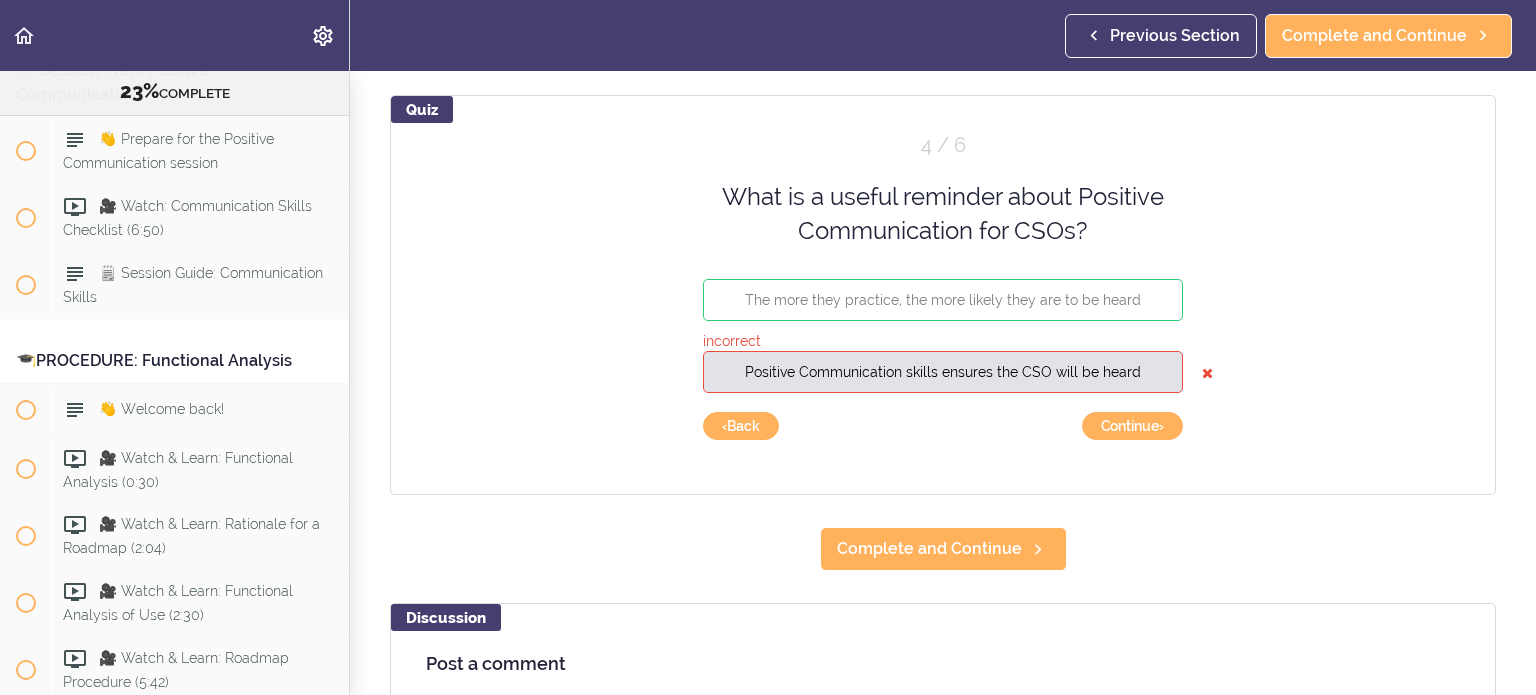 click on "Quiz 4 / 6 What is a useful reminder about Positive Communication for CSOs? The more they practice, the more likely they are to be heard incorrect Positive Communication skills ensures the CSO will be heard Check Continue  › ‹  Back" at bounding box center (943, 295) 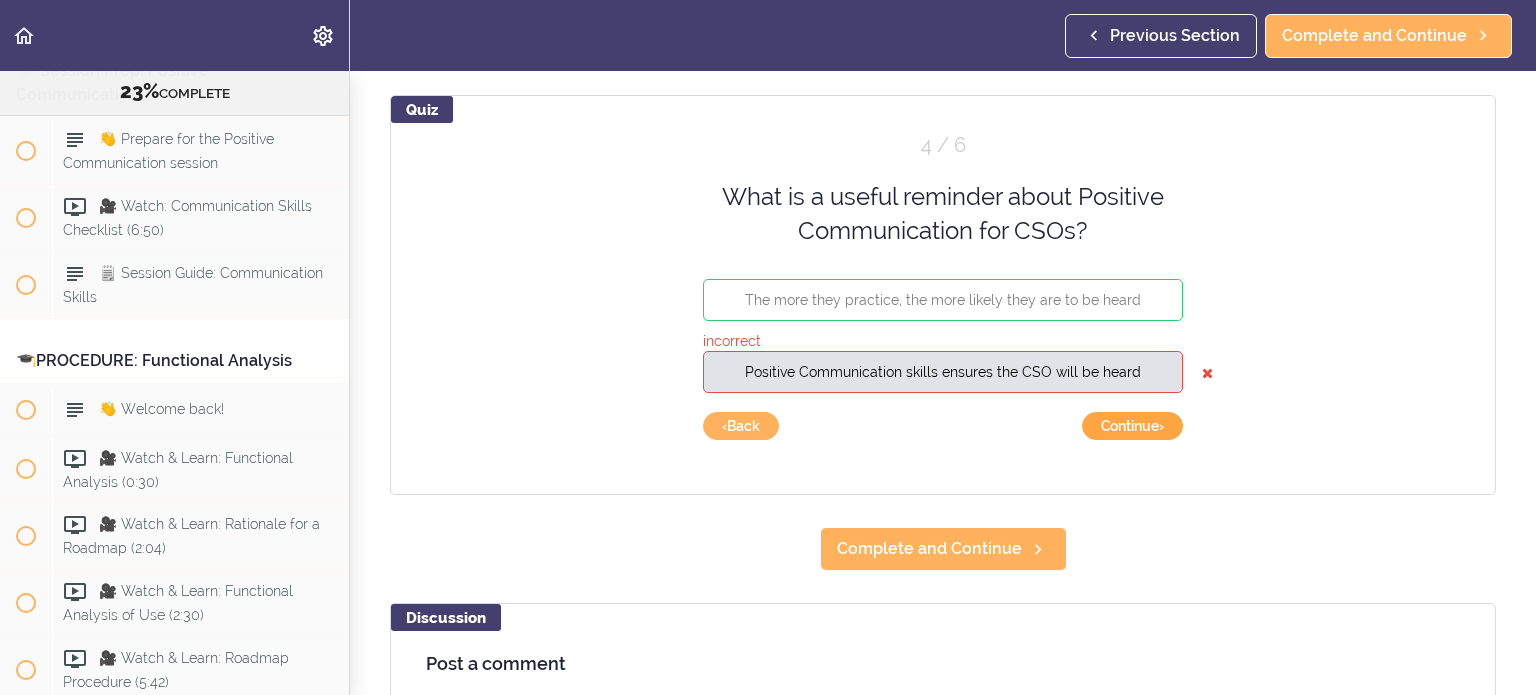 click on "Continue  ›" at bounding box center (1132, 426) 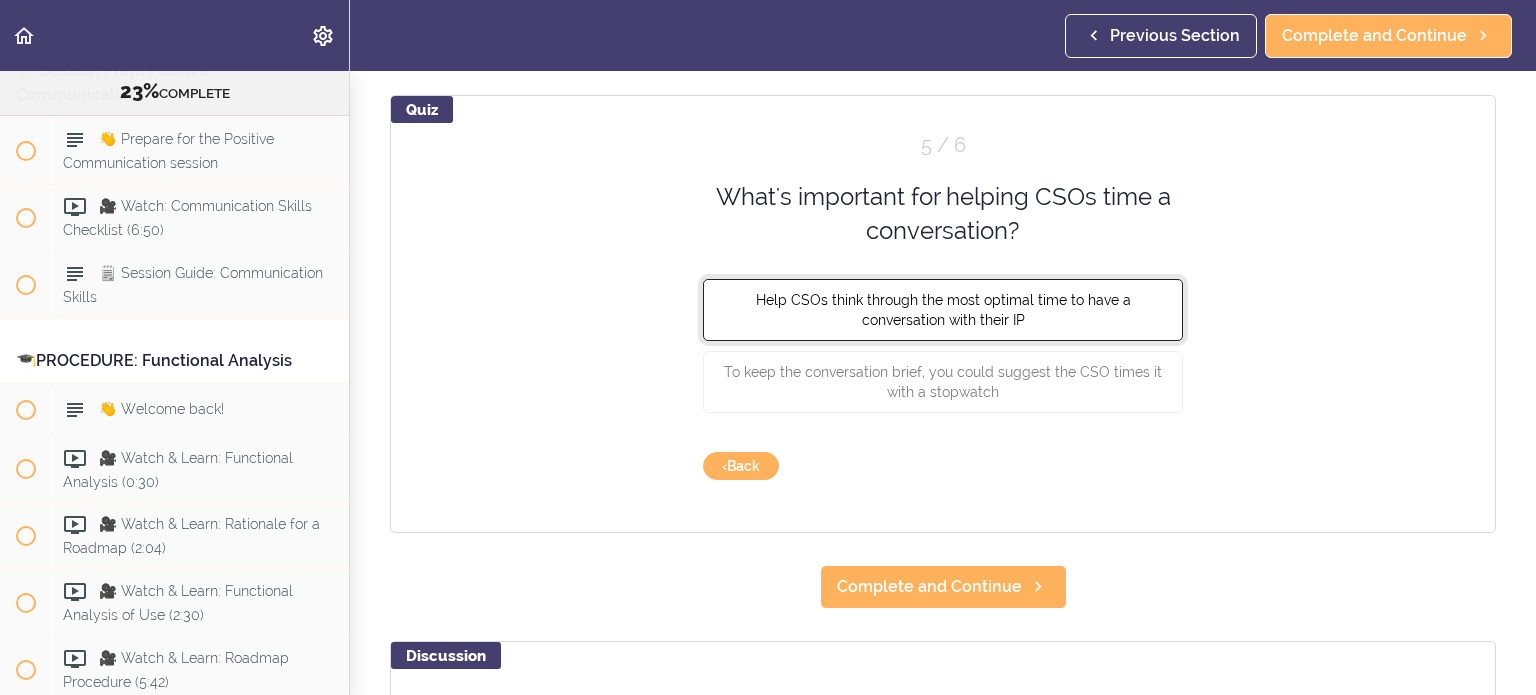 click on "Help CSOs think through the most optimal time to have a conversation with their IP" at bounding box center [943, 309] 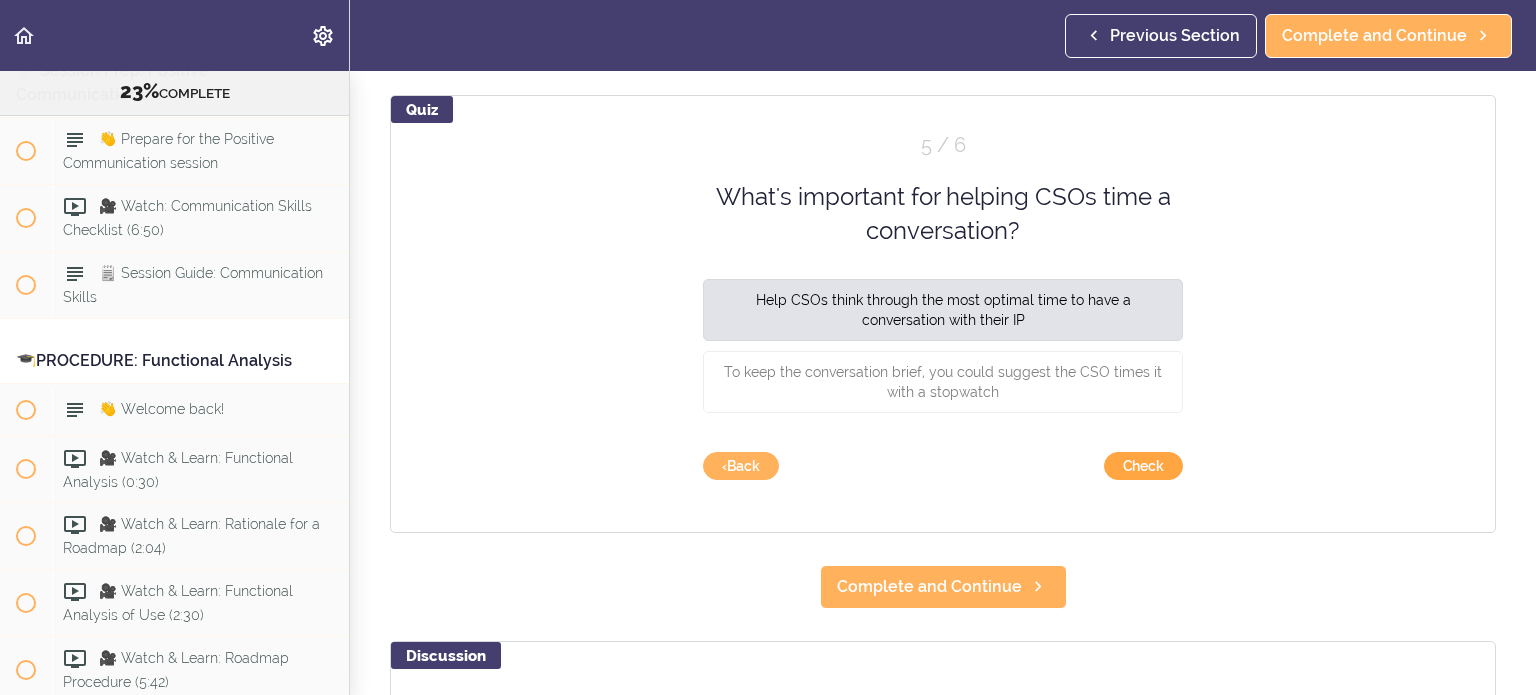 click on "Check" at bounding box center [1143, 466] 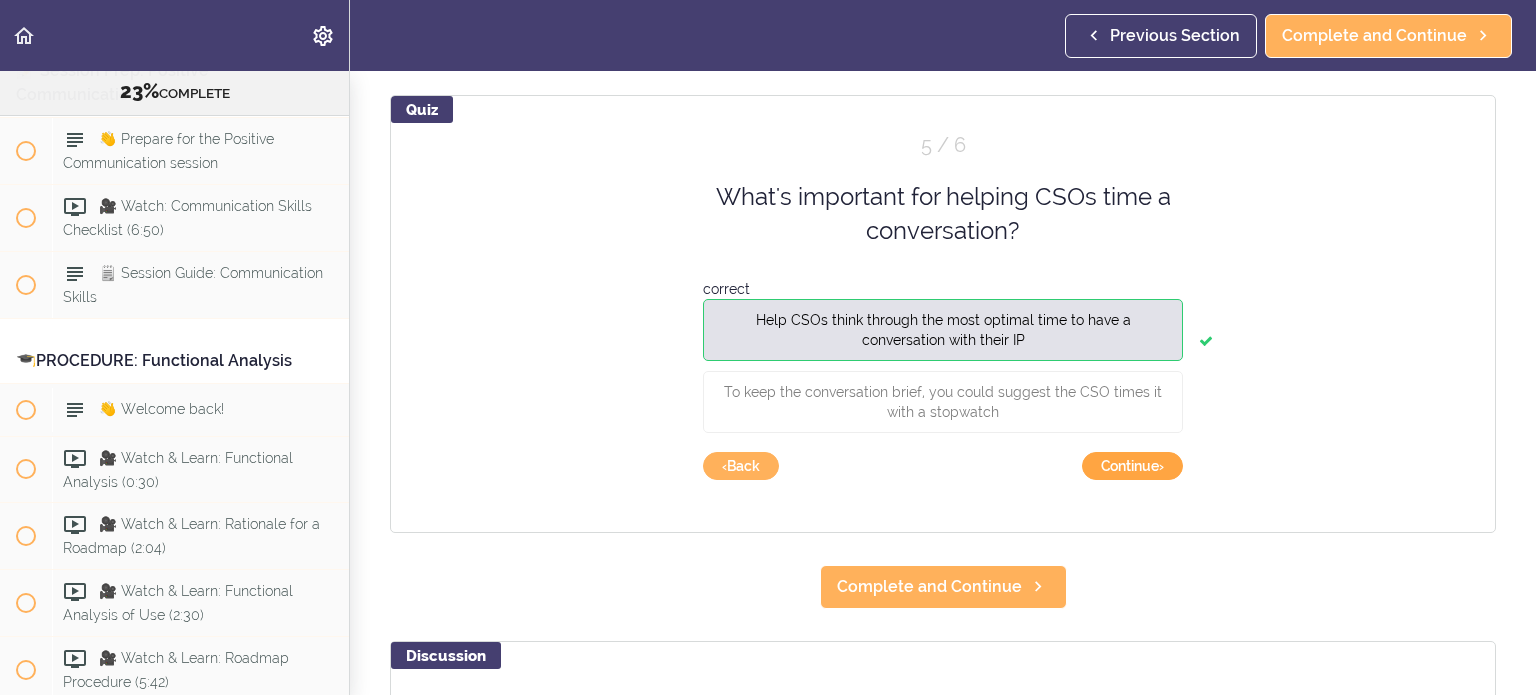 click on "Continue  ›" at bounding box center (1132, 466) 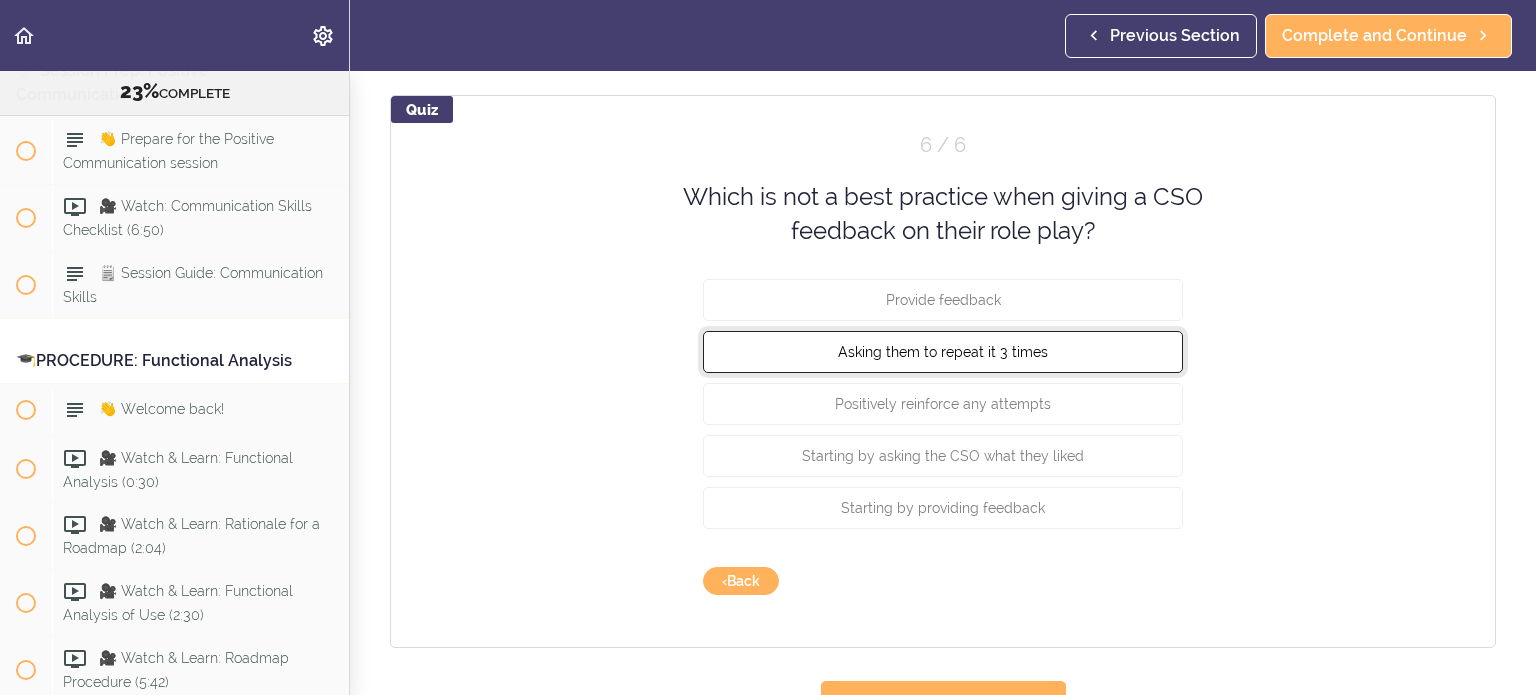 click on "Asking them to repeat it 3 times" at bounding box center (943, 351) 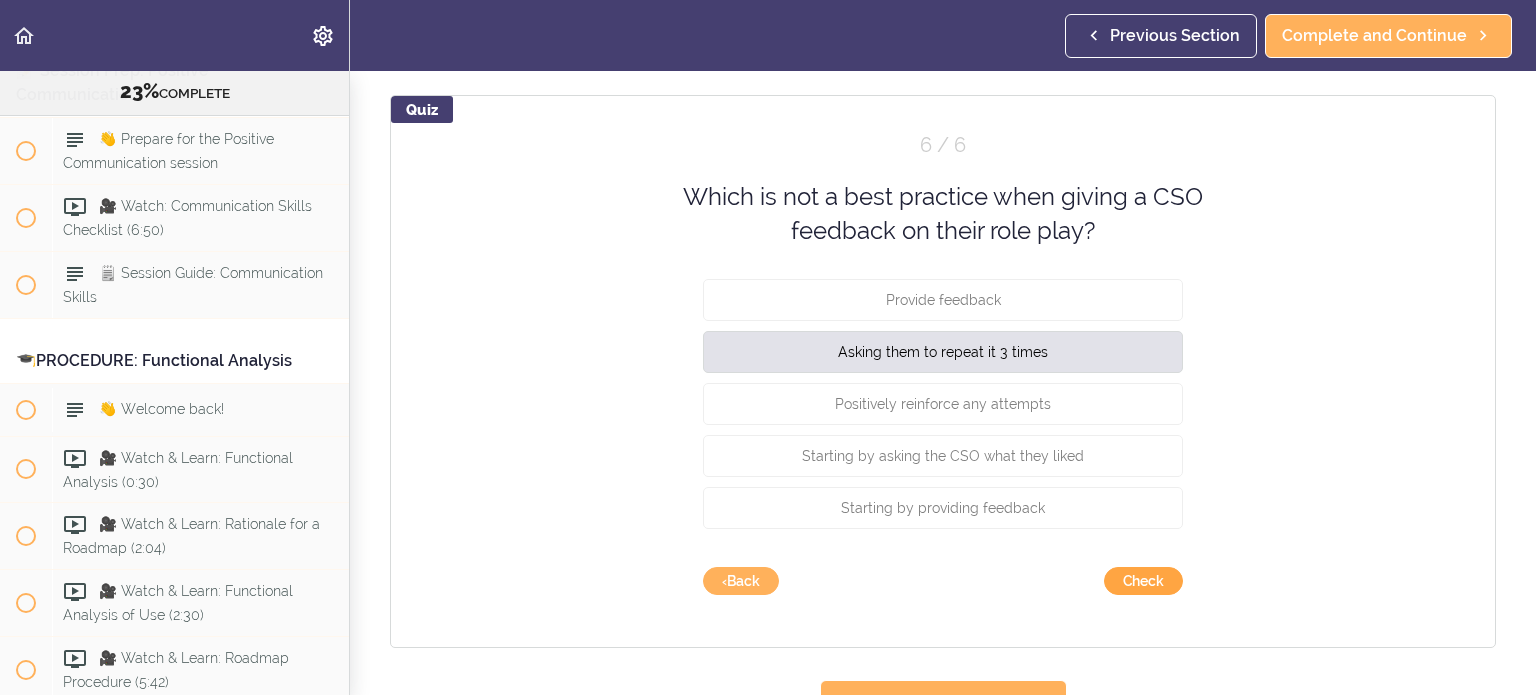 click on "Check" at bounding box center (1143, 581) 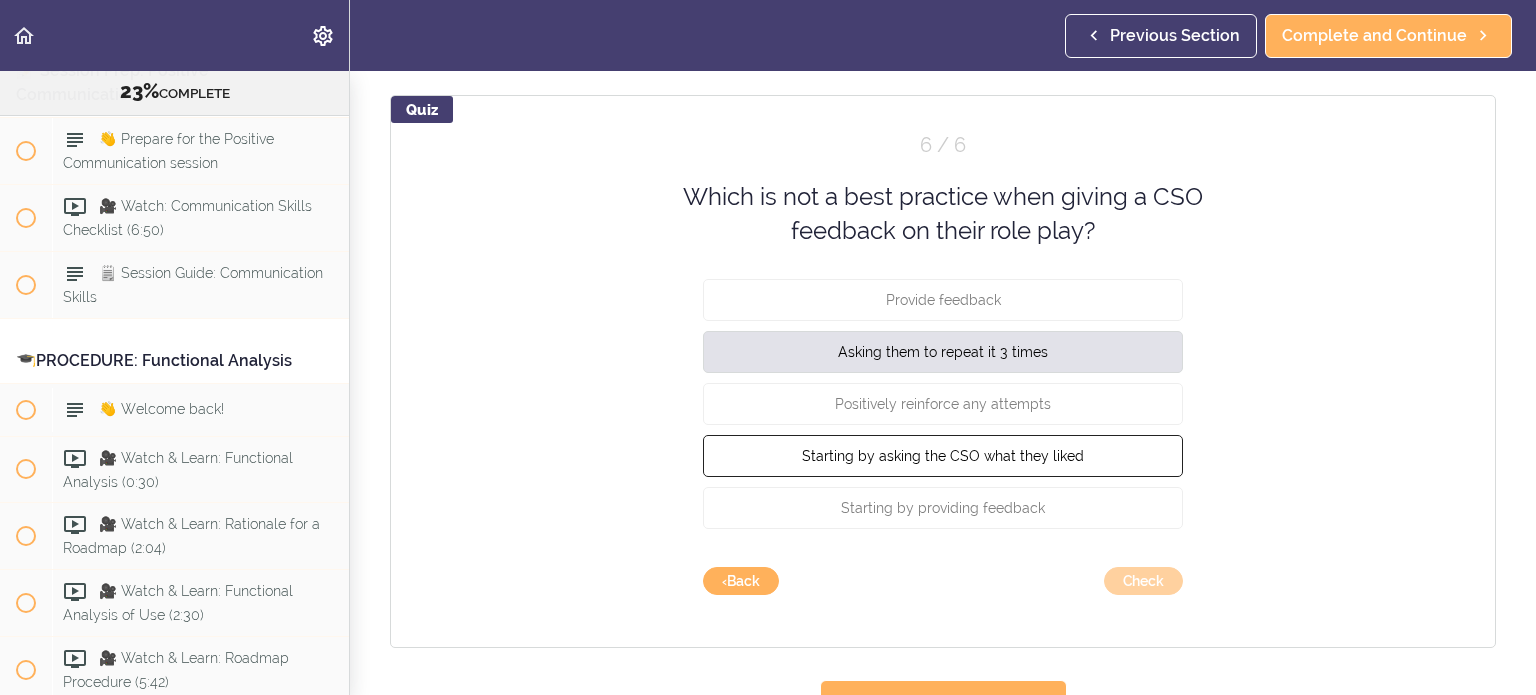 scroll, scrollTop: 400, scrollLeft: 0, axis: vertical 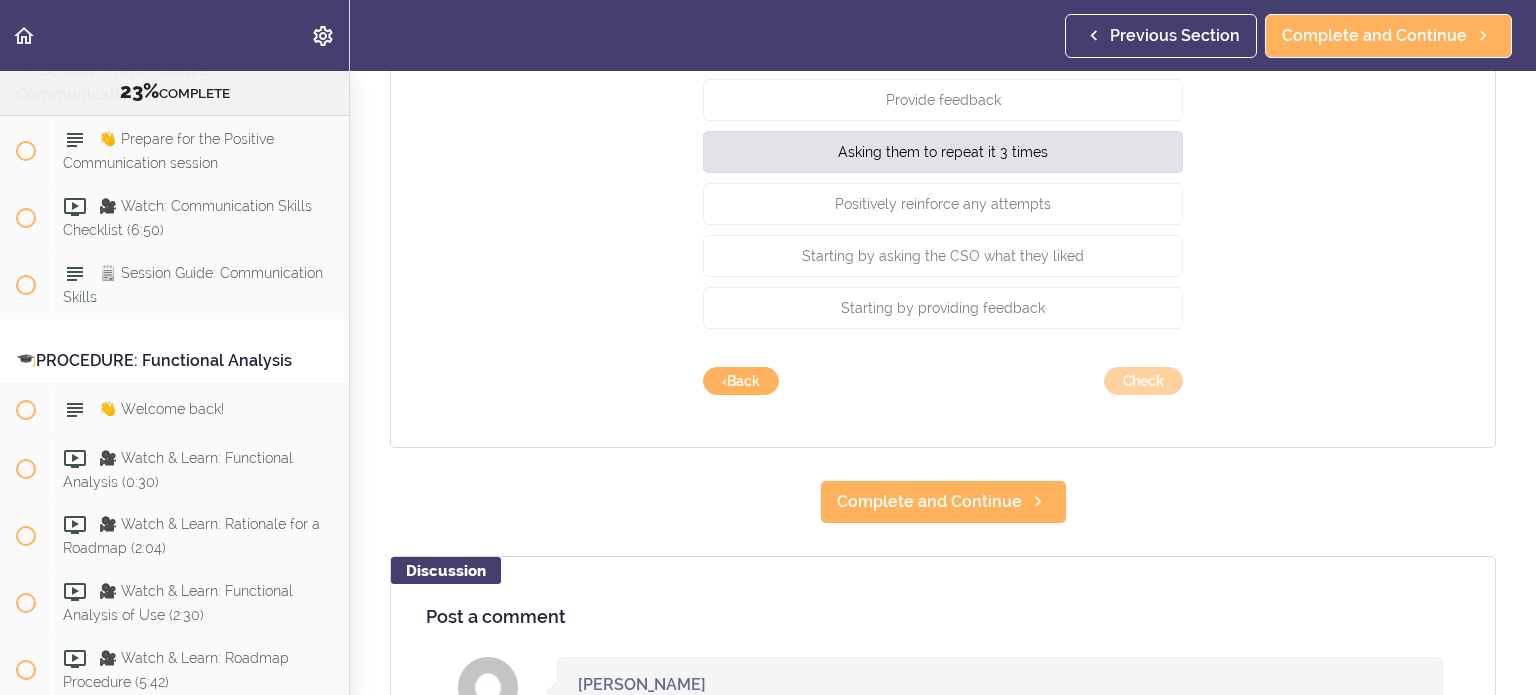 click on "Check" at bounding box center (1143, 381) 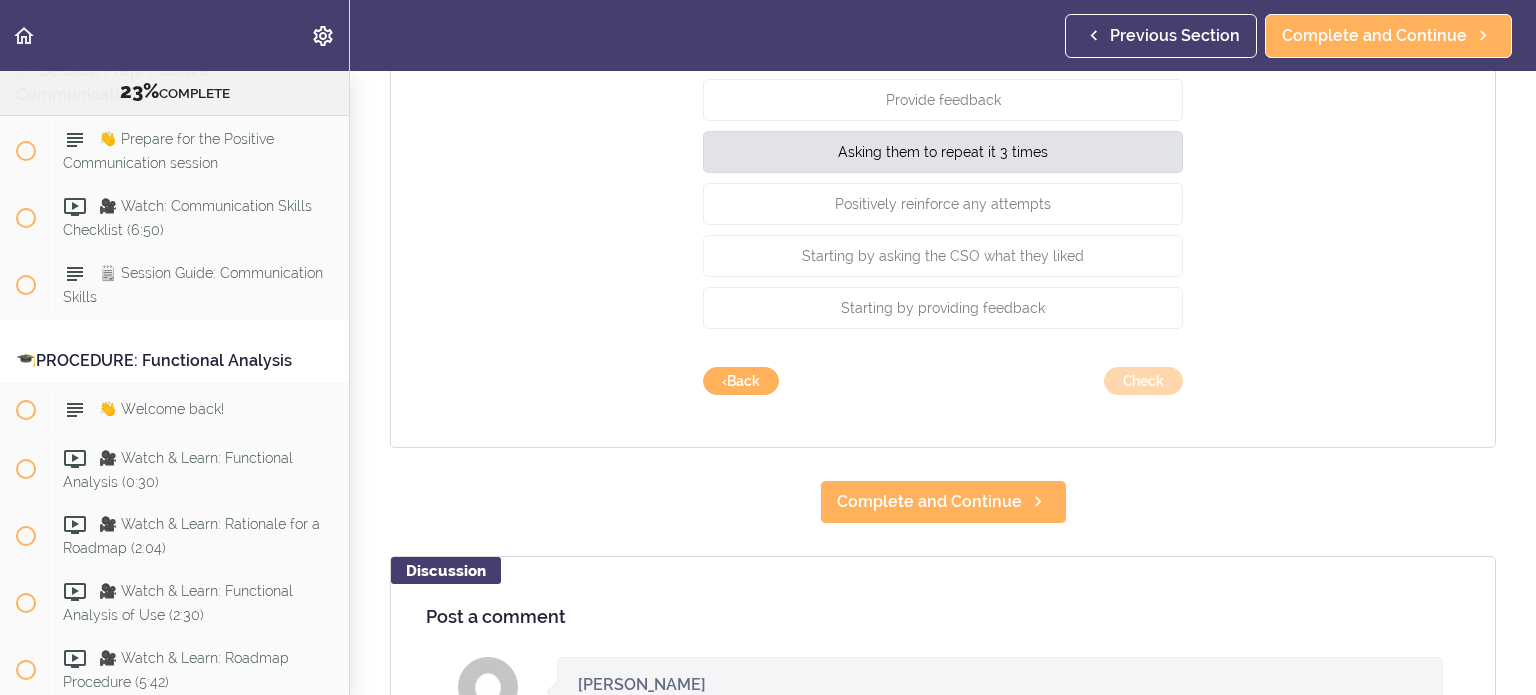 click on "Online Program: CRAFT Training for Professionals (Trainer-Led)
23%
COMPLETE
📜Introduction to this Training
👋 Welcome to this training!" at bounding box center [768, 383] 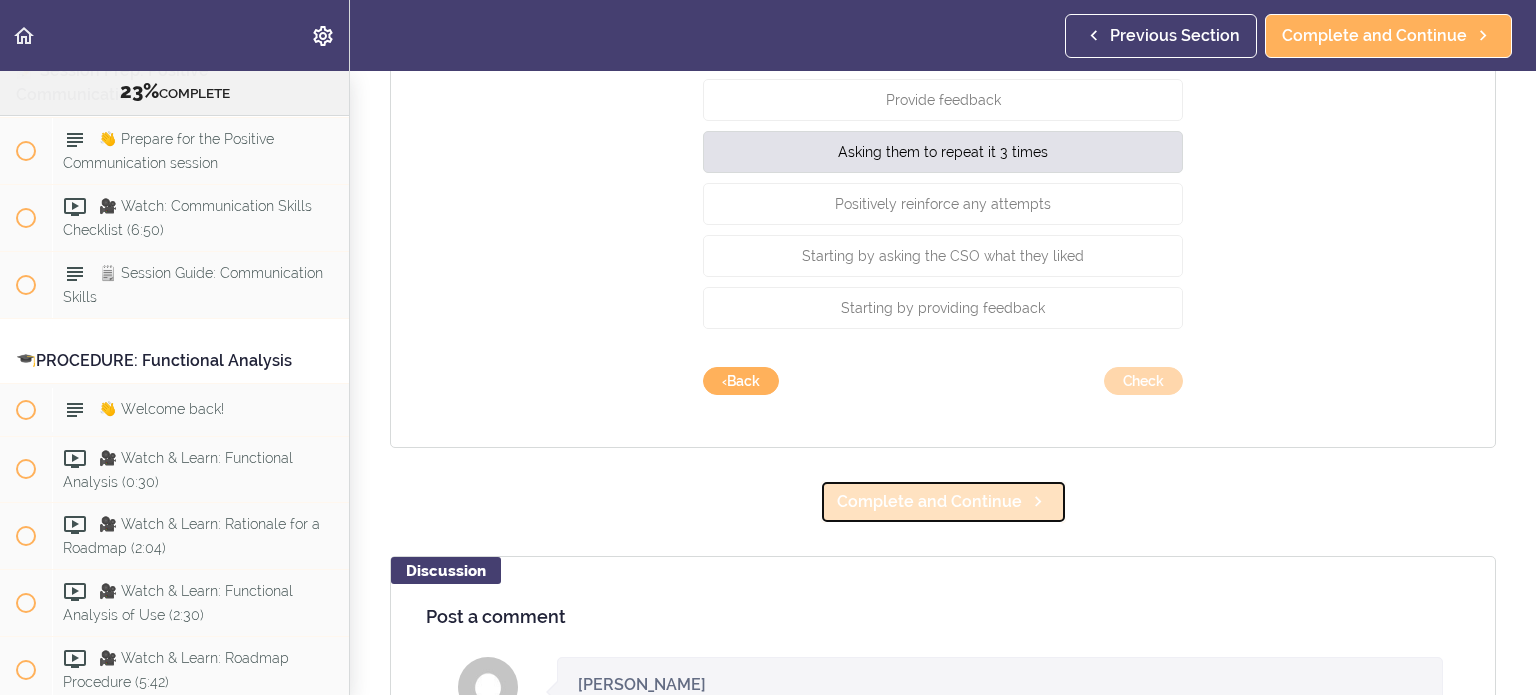 click on "Complete and Continue" at bounding box center (929, 502) 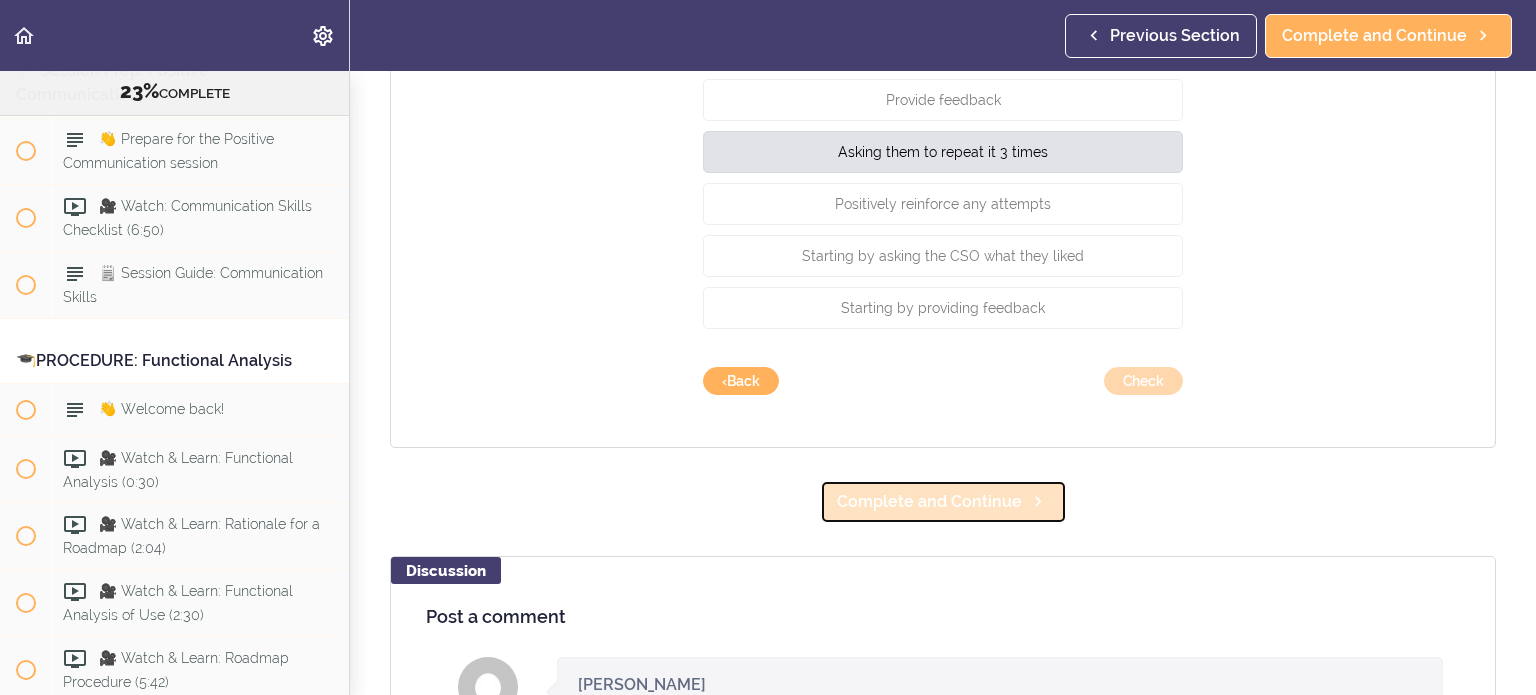 click on "Complete and Continue" at bounding box center (929, 502) 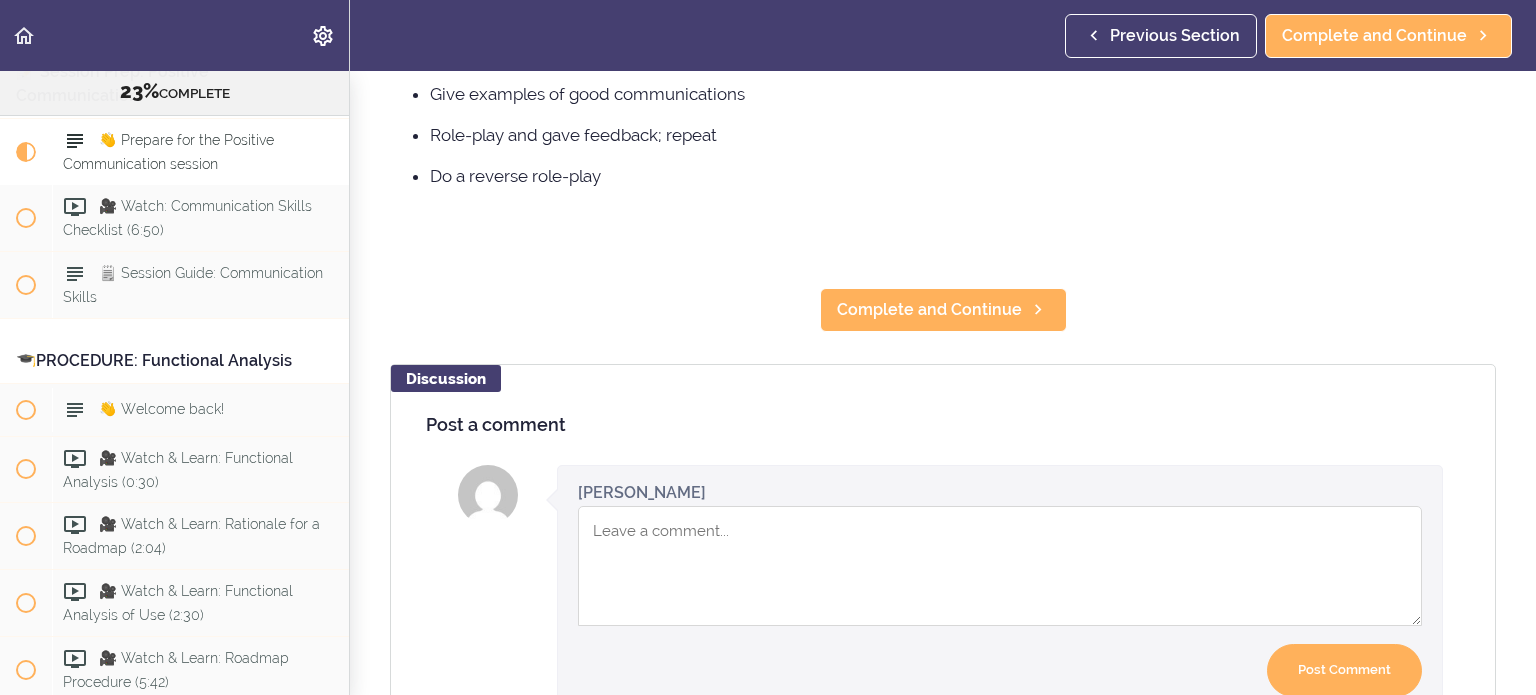 scroll, scrollTop: 0, scrollLeft: 0, axis: both 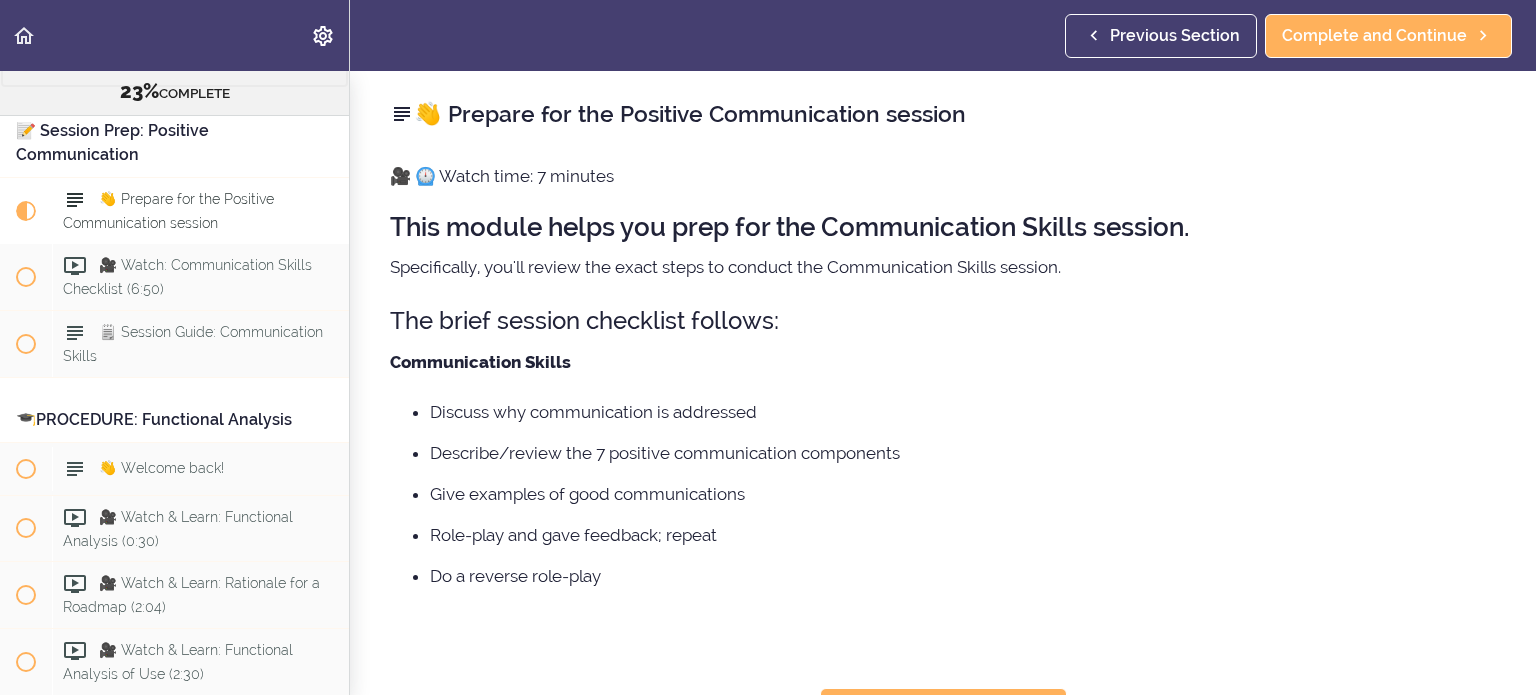 click on "✅ Check: Your Knowledge" at bounding box center [187, 61] 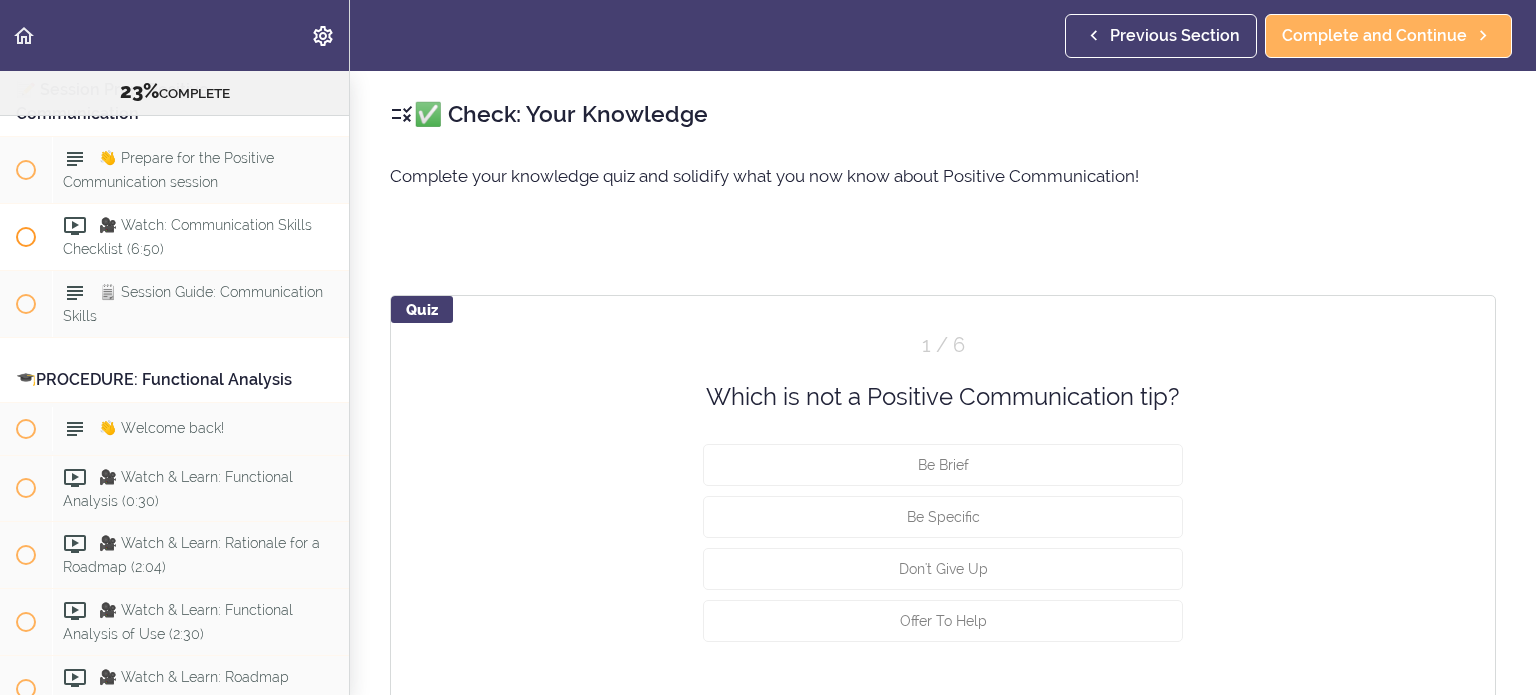 scroll, scrollTop: 5982, scrollLeft: 0, axis: vertical 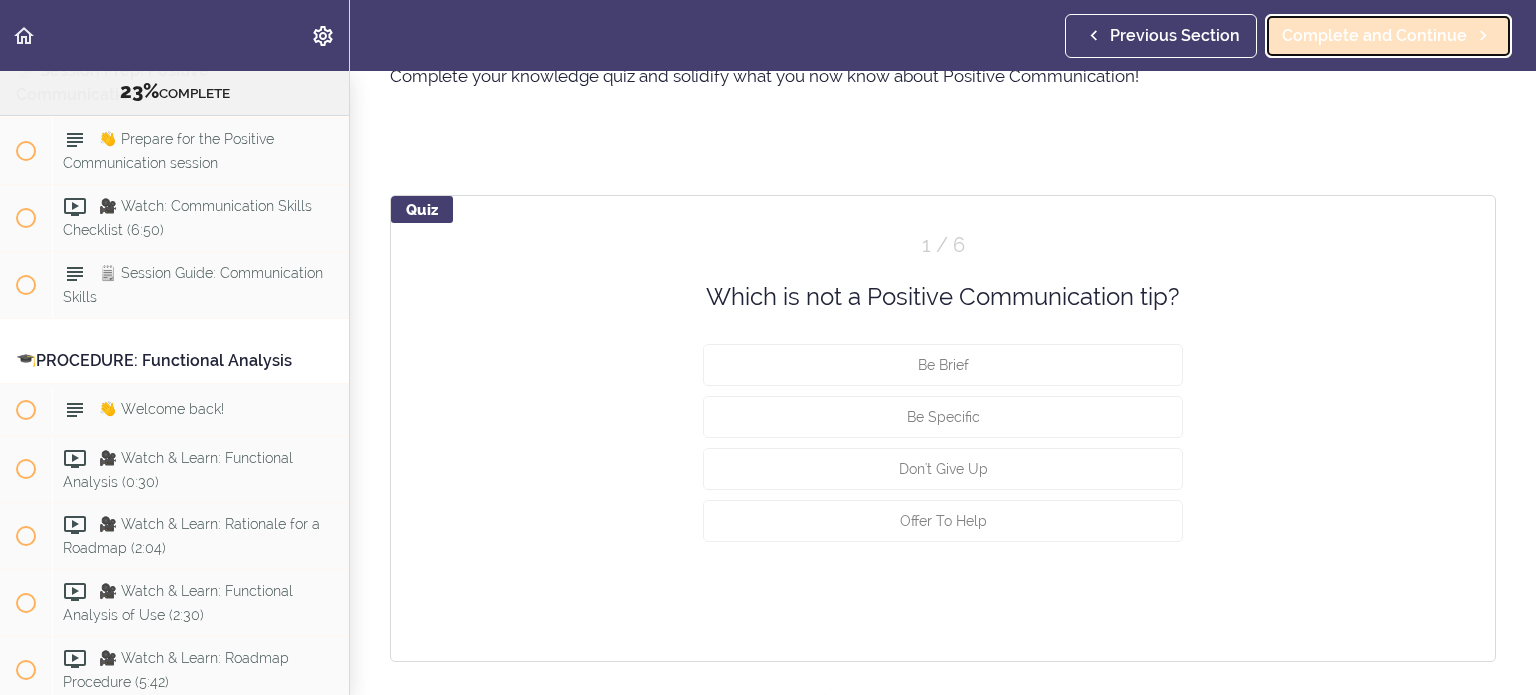 click on "Complete and Continue" at bounding box center (1374, 36) 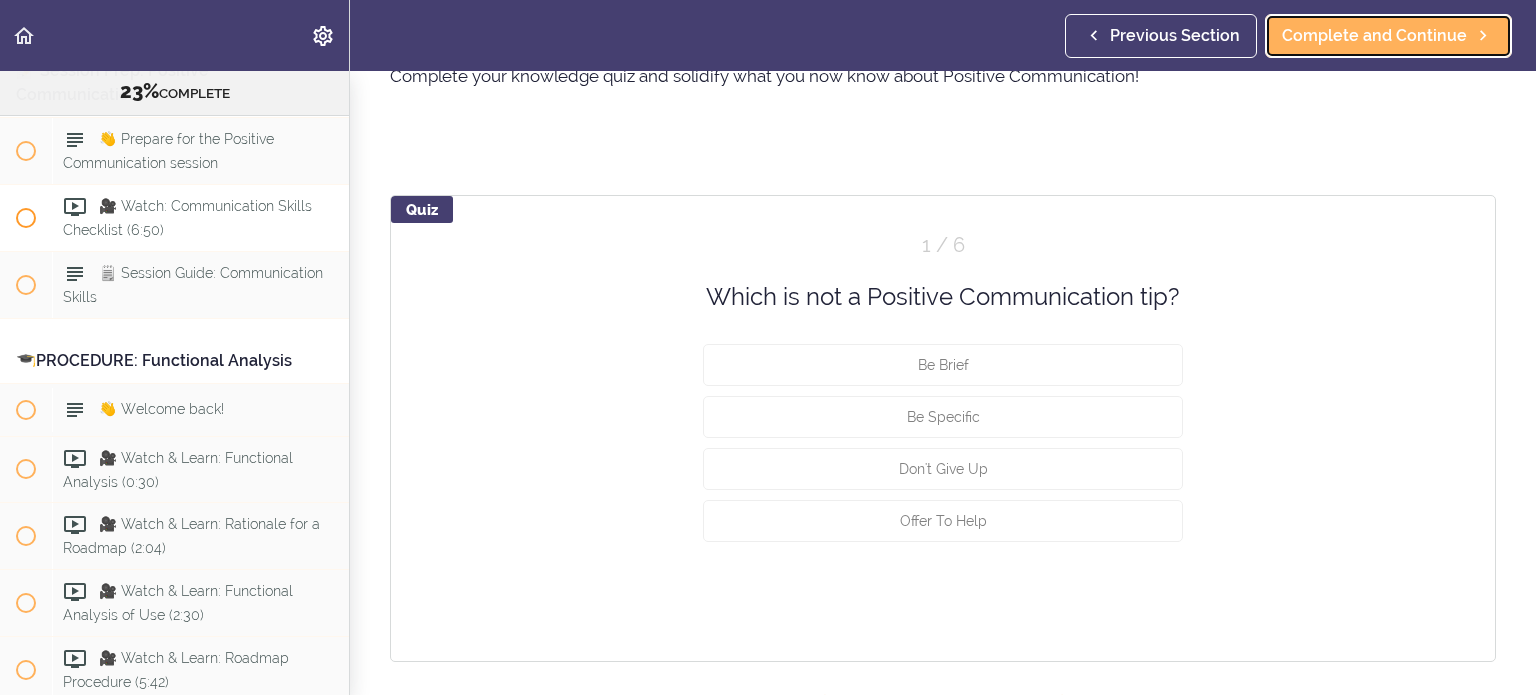 scroll, scrollTop: 11, scrollLeft: 0, axis: vertical 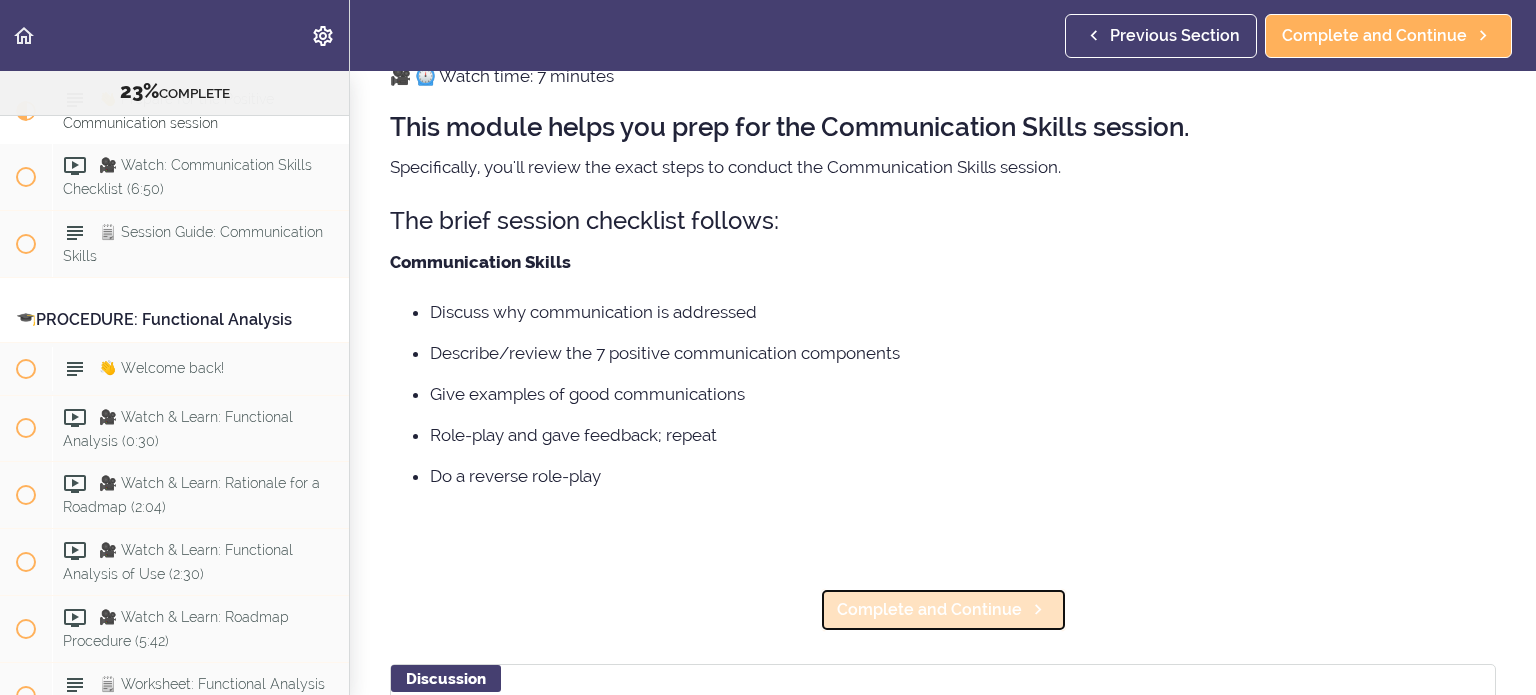 click on "Complete and Continue" at bounding box center (929, 610) 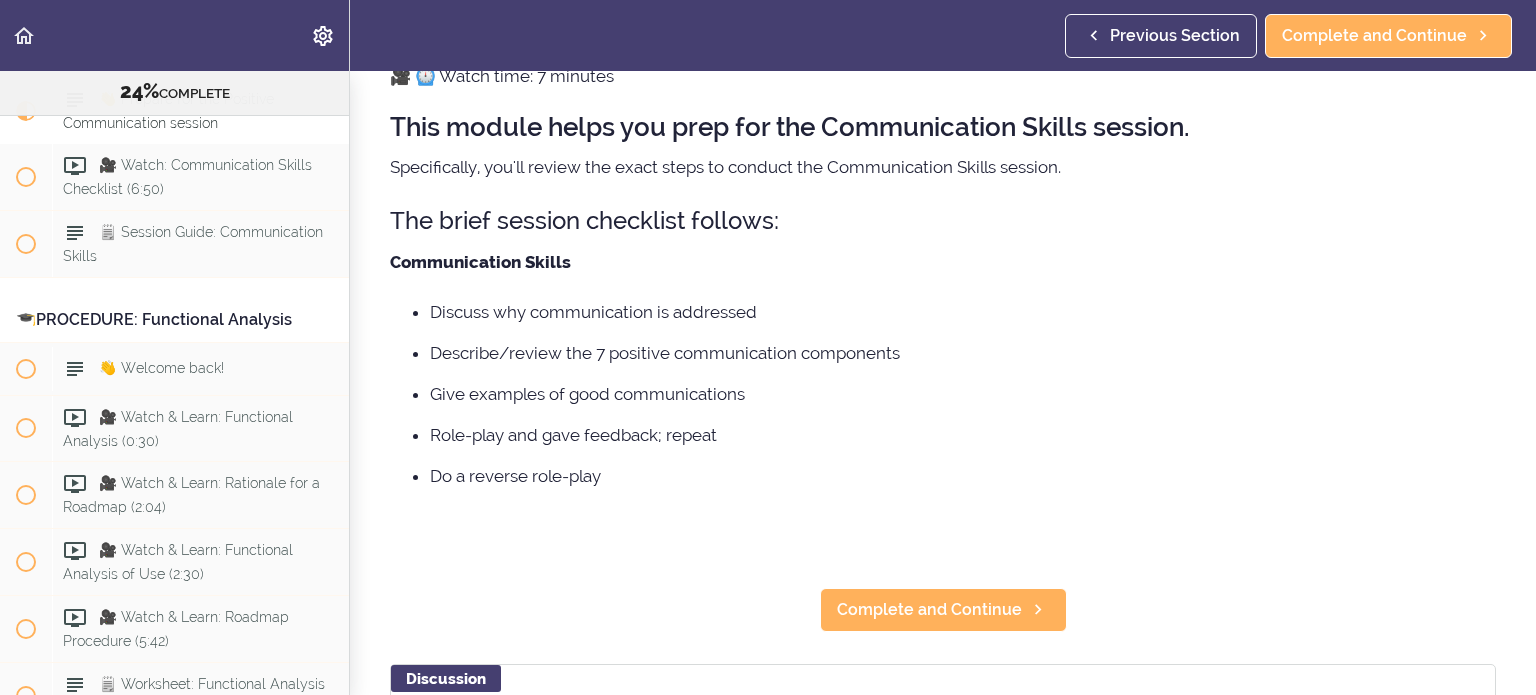 scroll, scrollTop: 12, scrollLeft: 0, axis: vertical 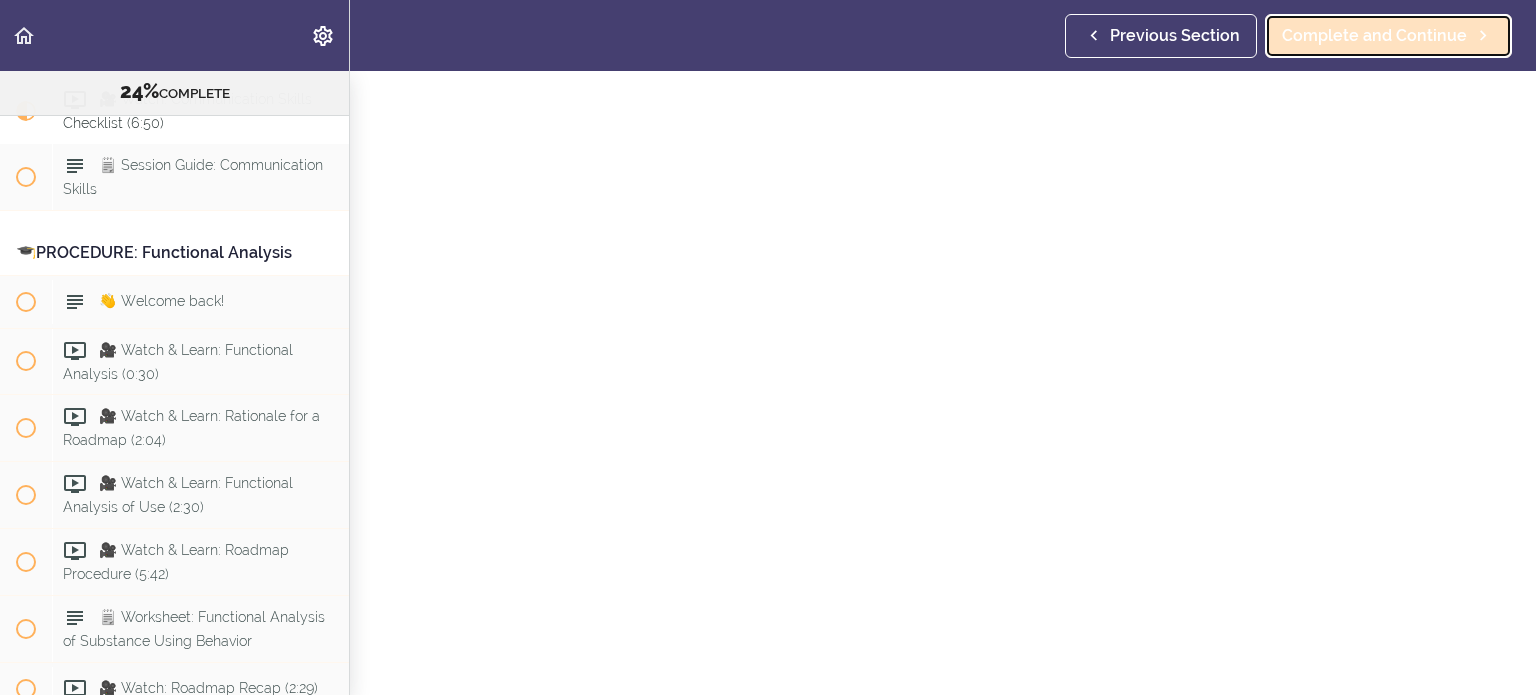 click on "Complete and Continue" at bounding box center [1374, 36] 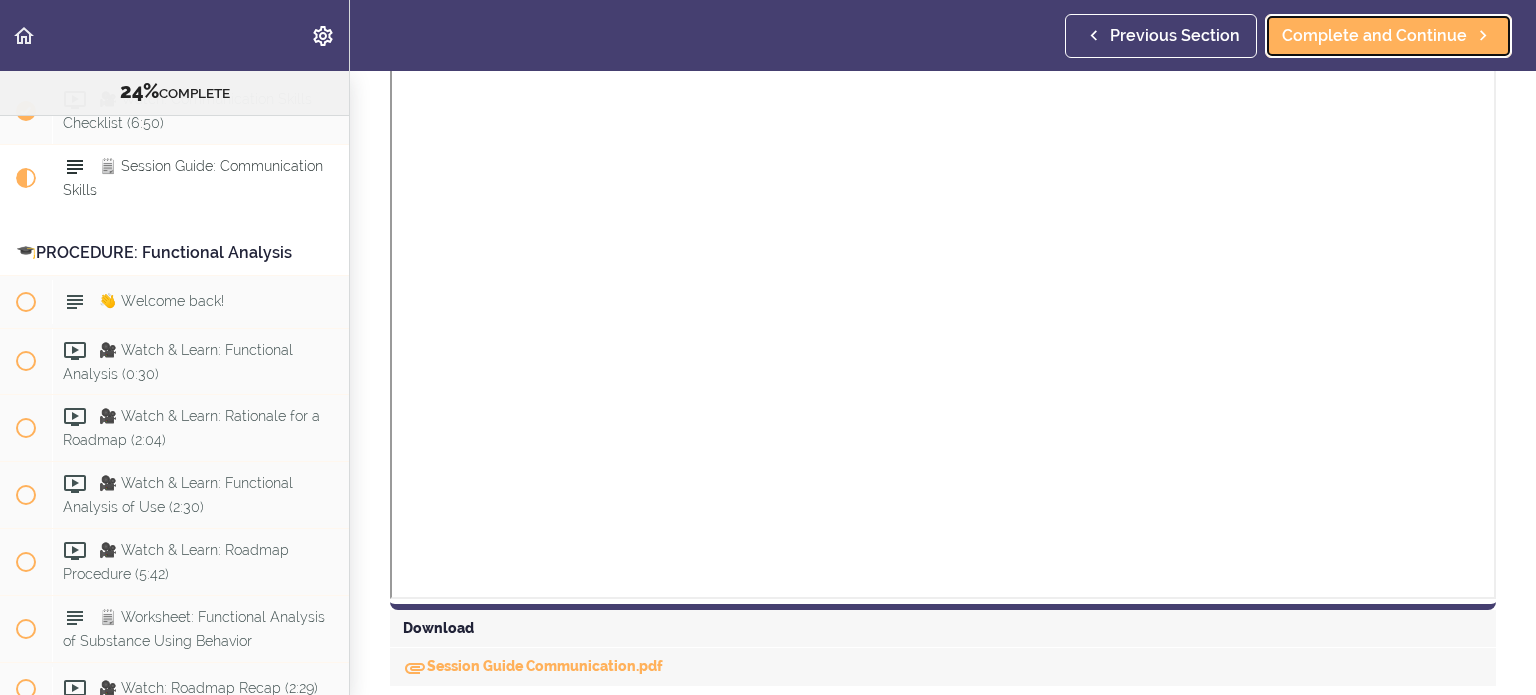 scroll, scrollTop: 8, scrollLeft: 0, axis: vertical 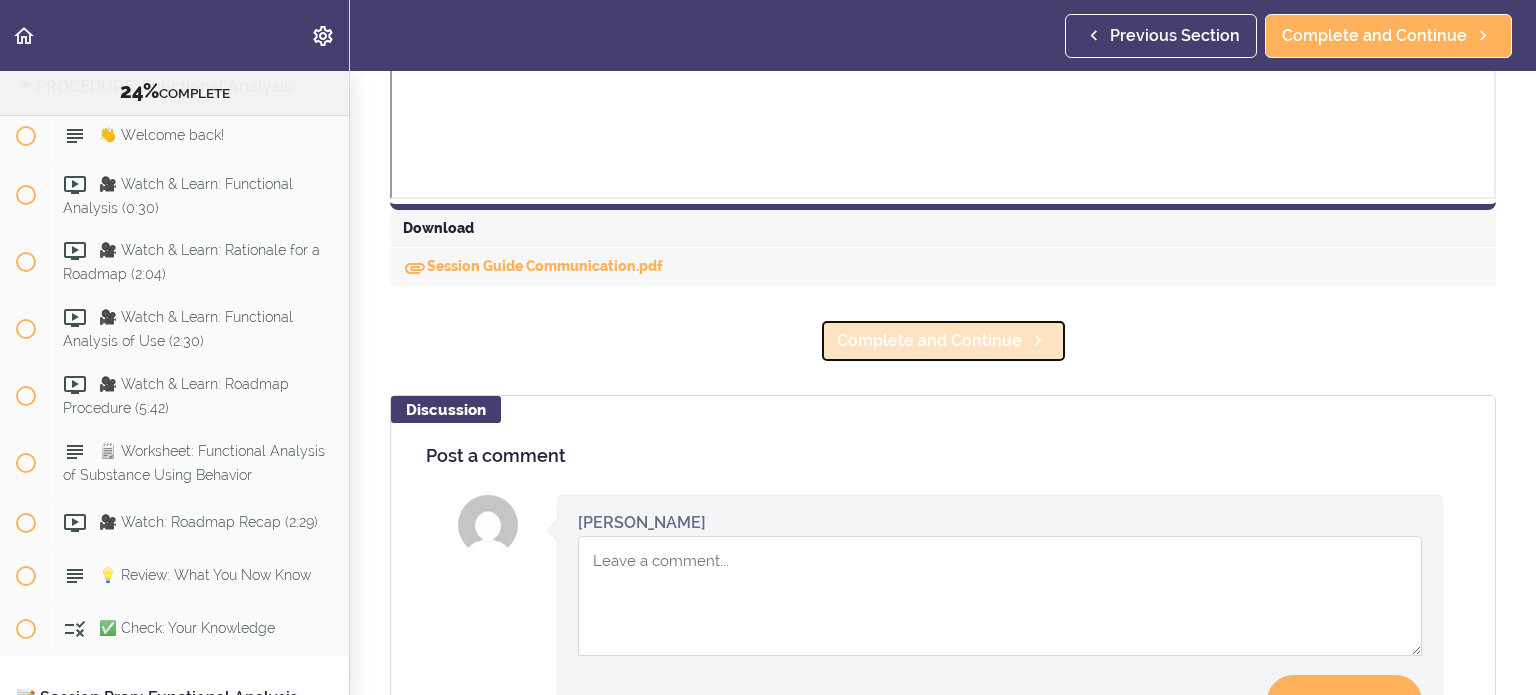 click on "Complete and Continue" at bounding box center (929, 341) 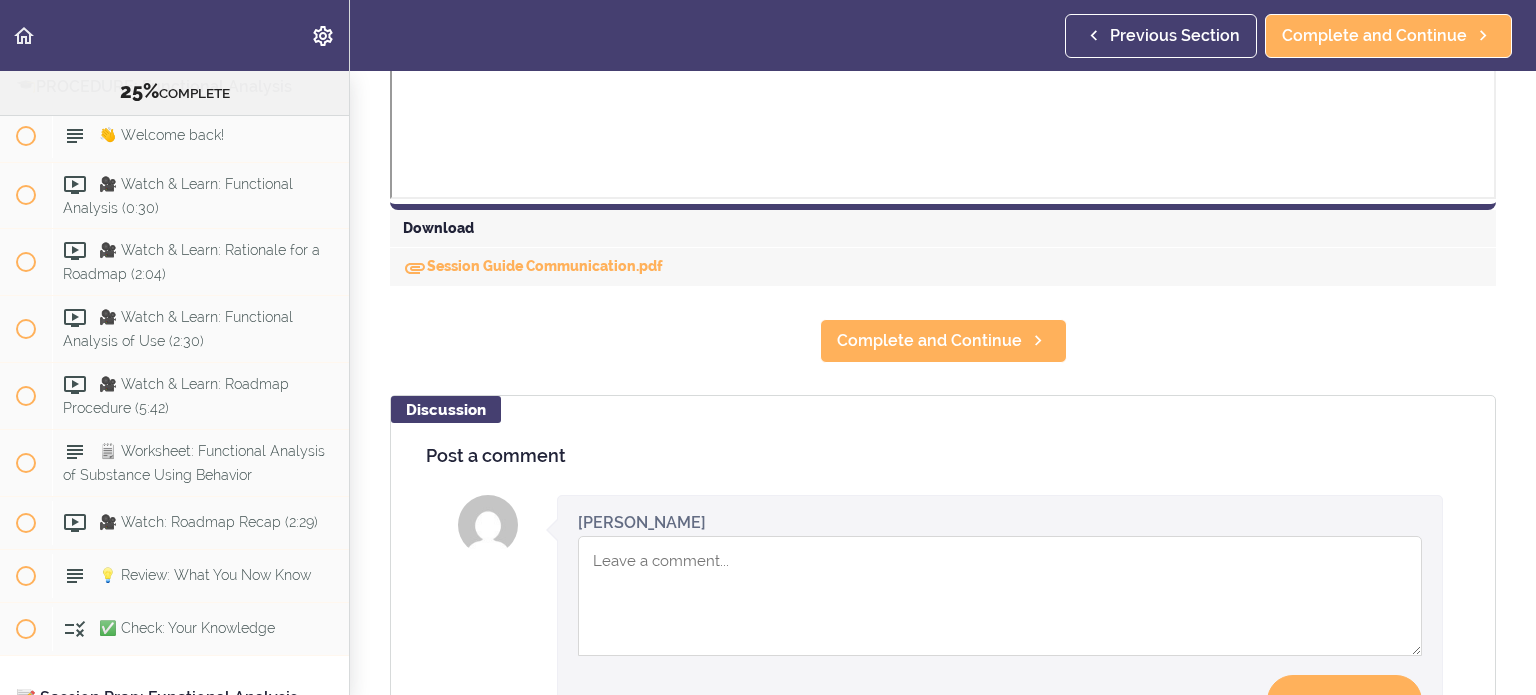 scroll, scrollTop: 0, scrollLeft: 0, axis: both 